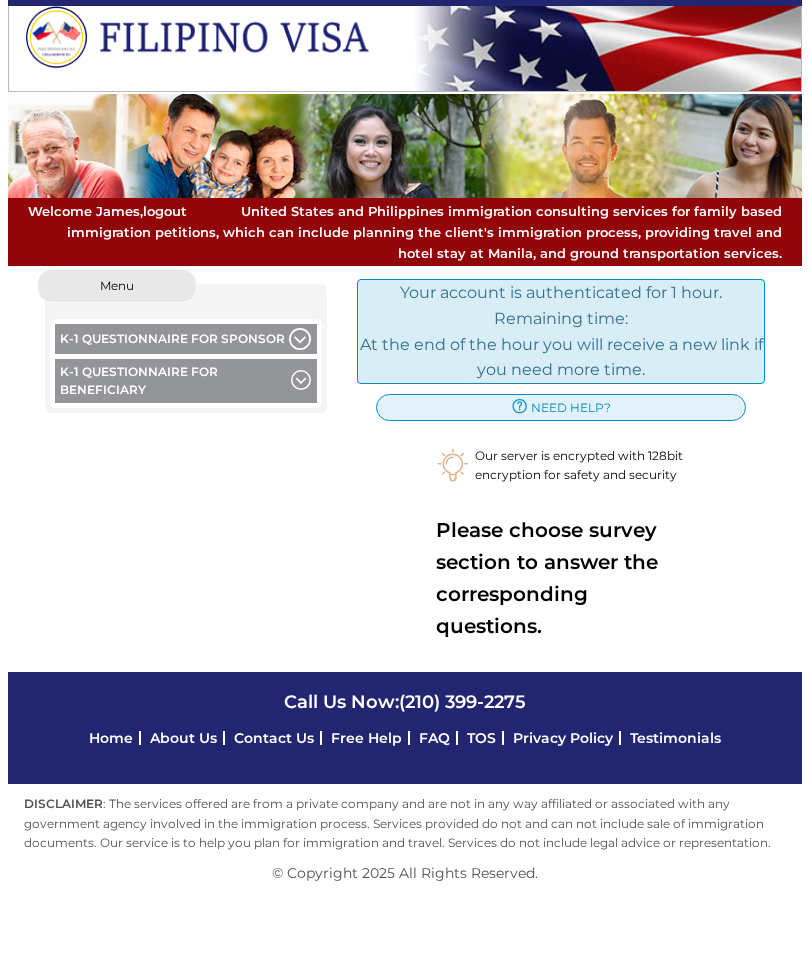scroll, scrollTop: 0, scrollLeft: 0, axis: both 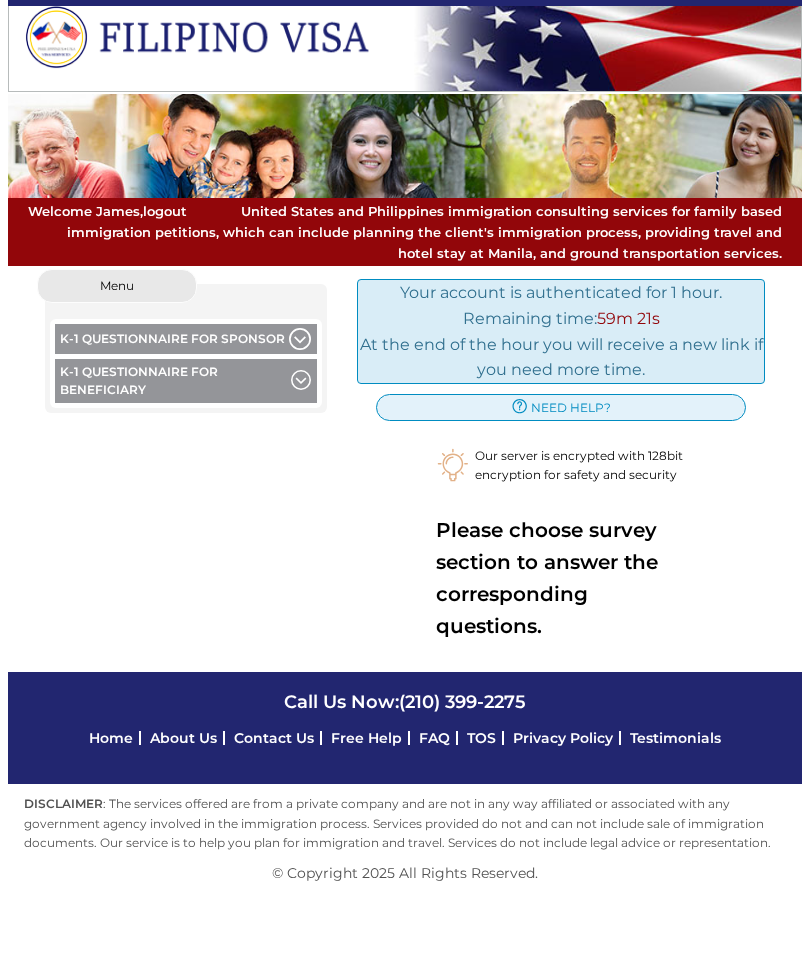 click on "K-1 Questionnaire for Beneficiary" at bounding box center (186, 383) 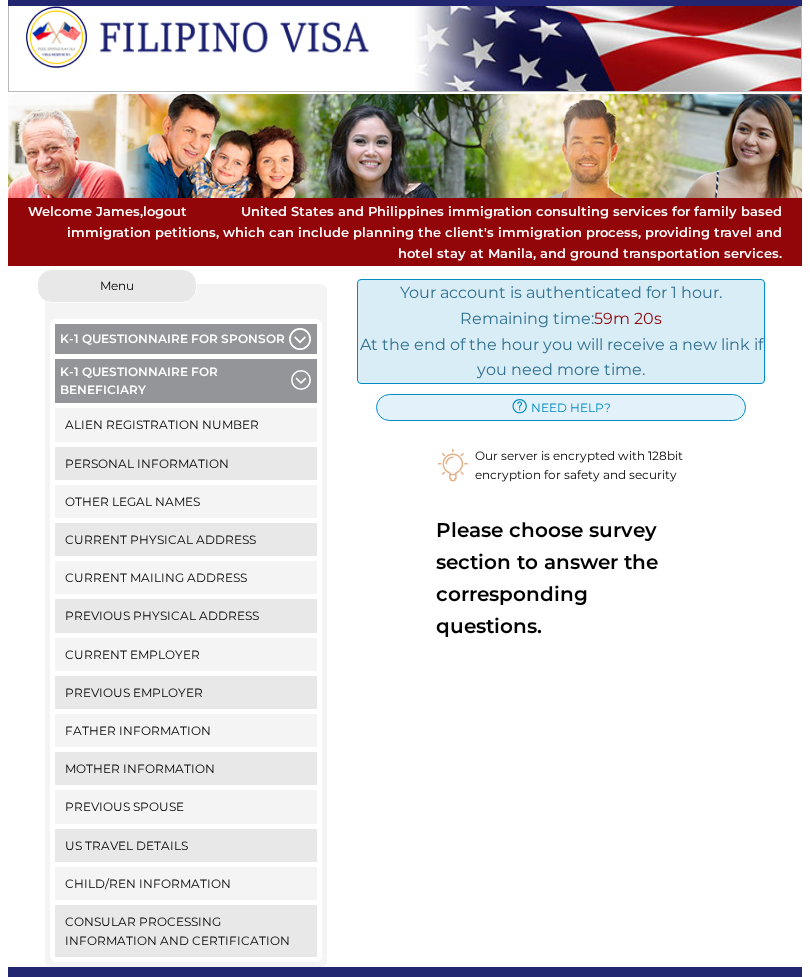 click on "Your account is authenticated for 1 hour. Remaining time:  59m 20s
At the end of the hour you will receive a new link if you need more time.
Help and Support
×
[PHONE]   CALL US NOW
Close
need help?
Our server is encrypted with 128bit encryption for safety and security
Please choose survey section to answer the corresponding questions." at bounding box center (561, 618) 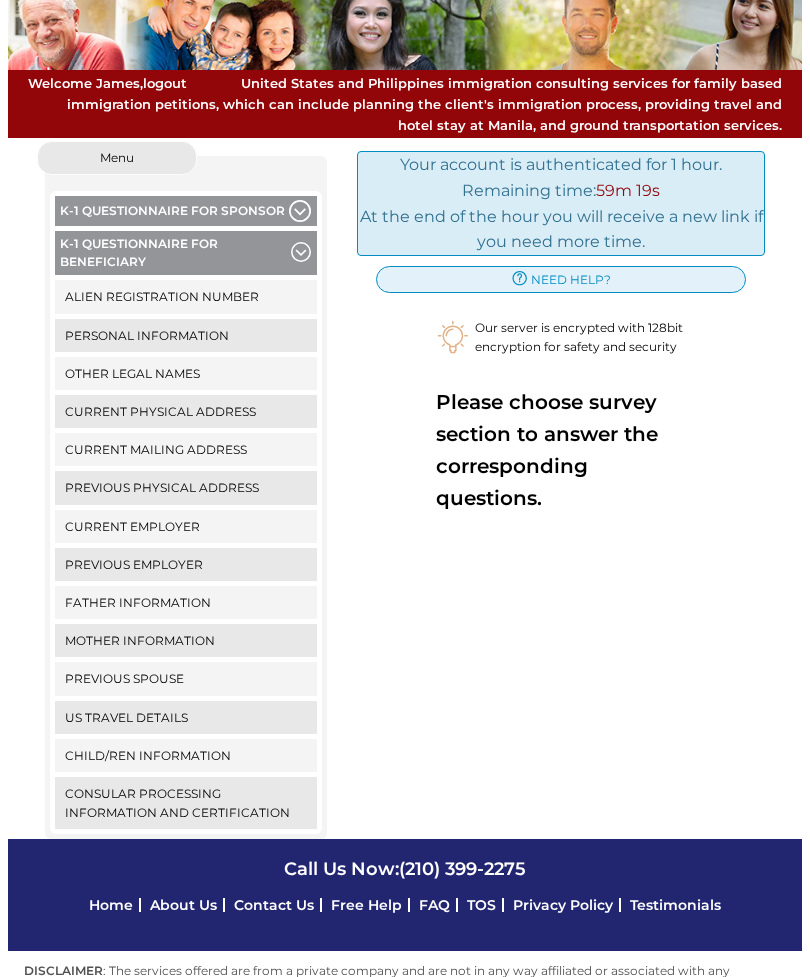 scroll, scrollTop: 131, scrollLeft: 0, axis: vertical 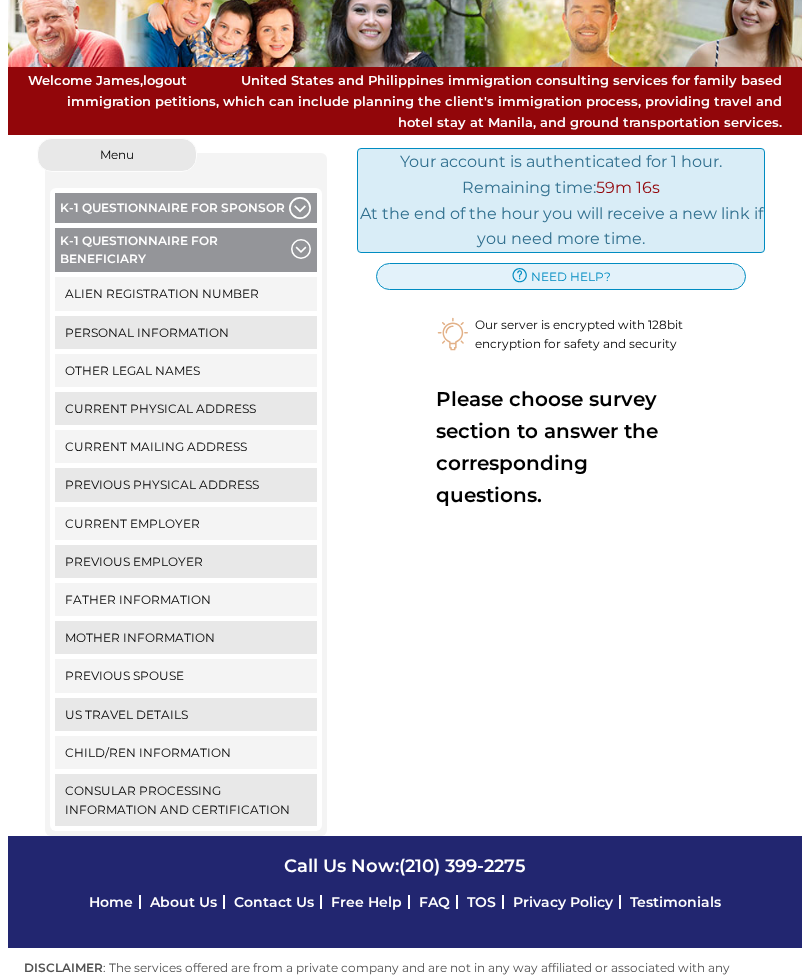 click on "Current Employer" at bounding box center (186, 523) 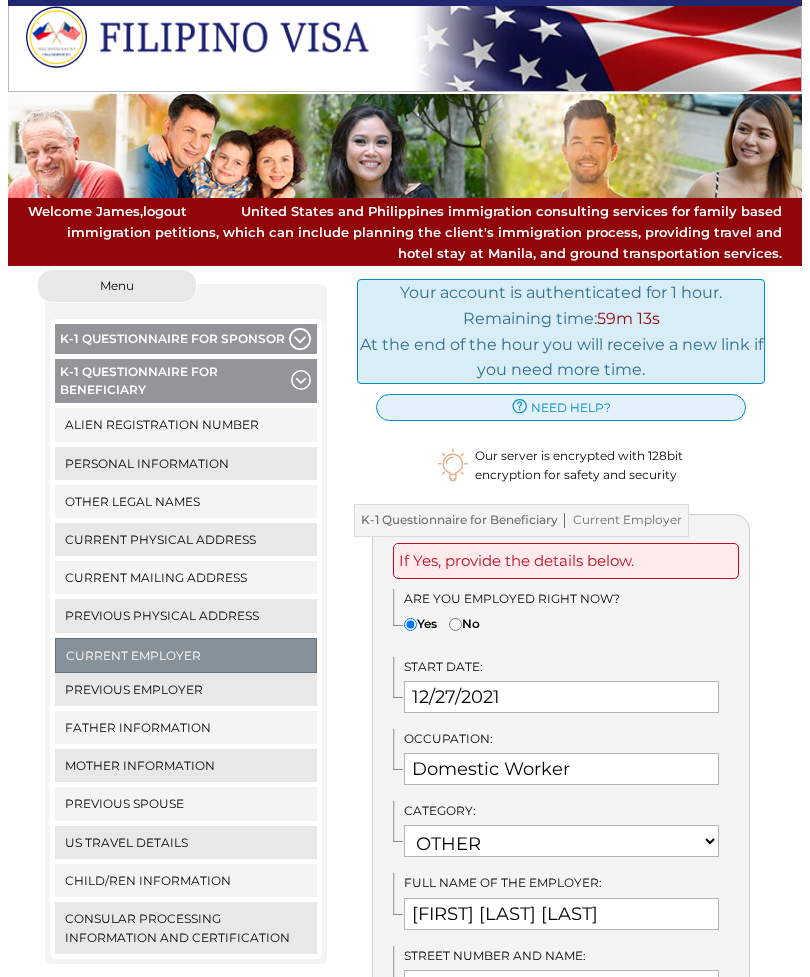 scroll, scrollTop: 0, scrollLeft: 0, axis: both 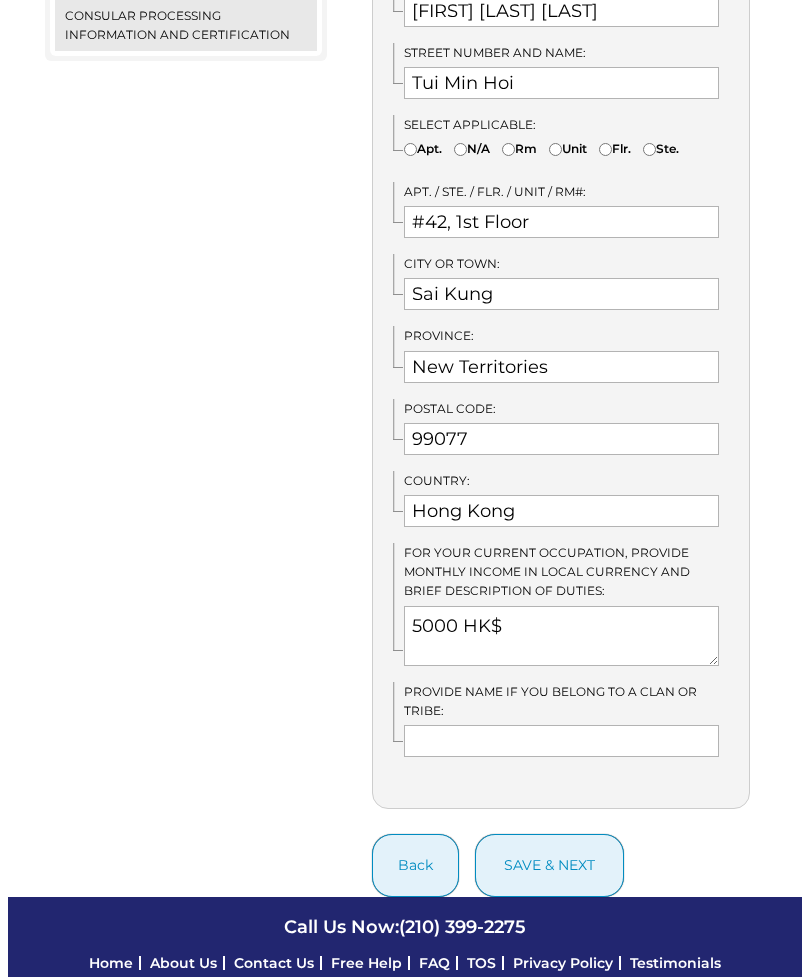 click on "save & next" at bounding box center (549, 865) 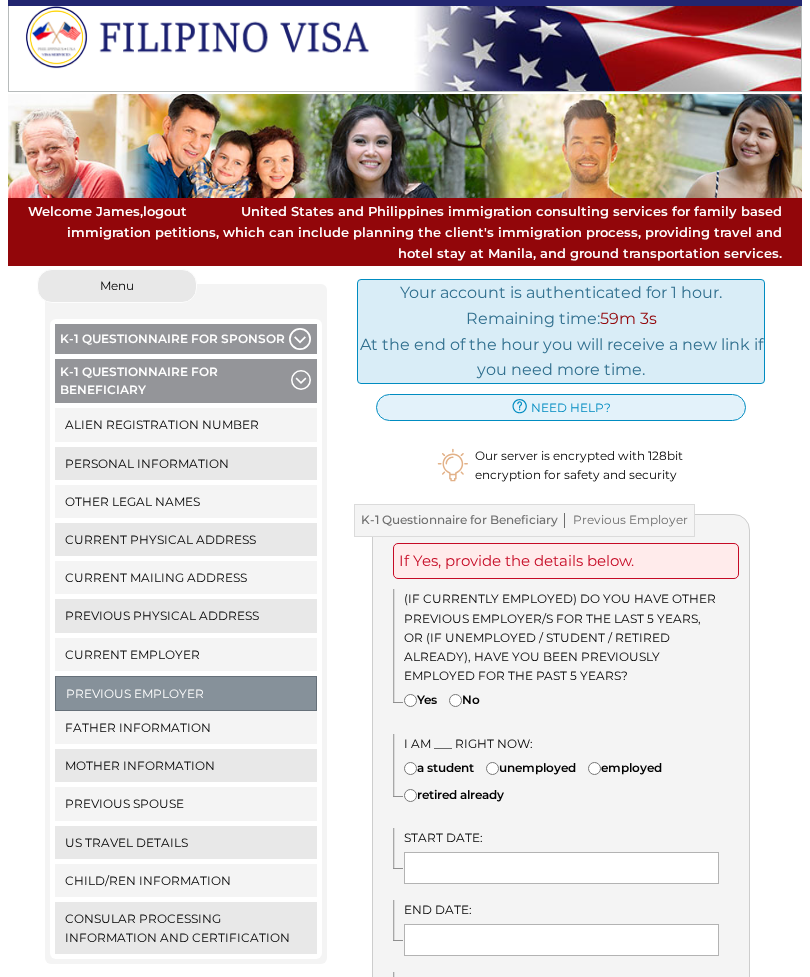 scroll, scrollTop: 0, scrollLeft: 0, axis: both 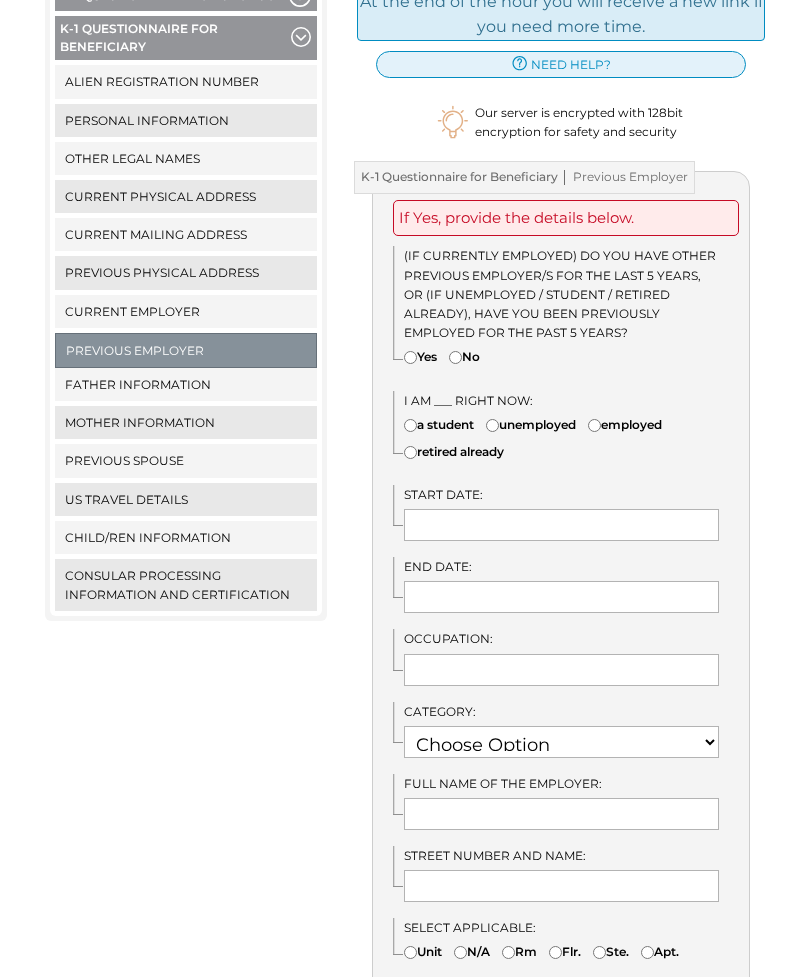 click on "No" at bounding box center (455, 357) 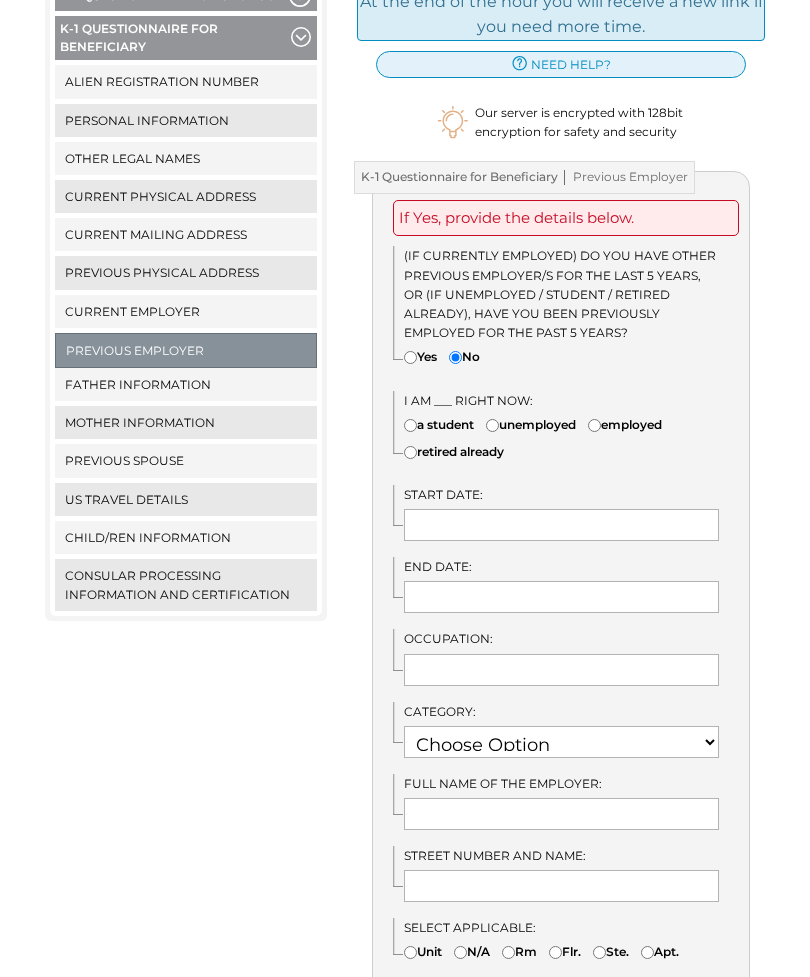 click on "employed" at bounding box center [594, 425] 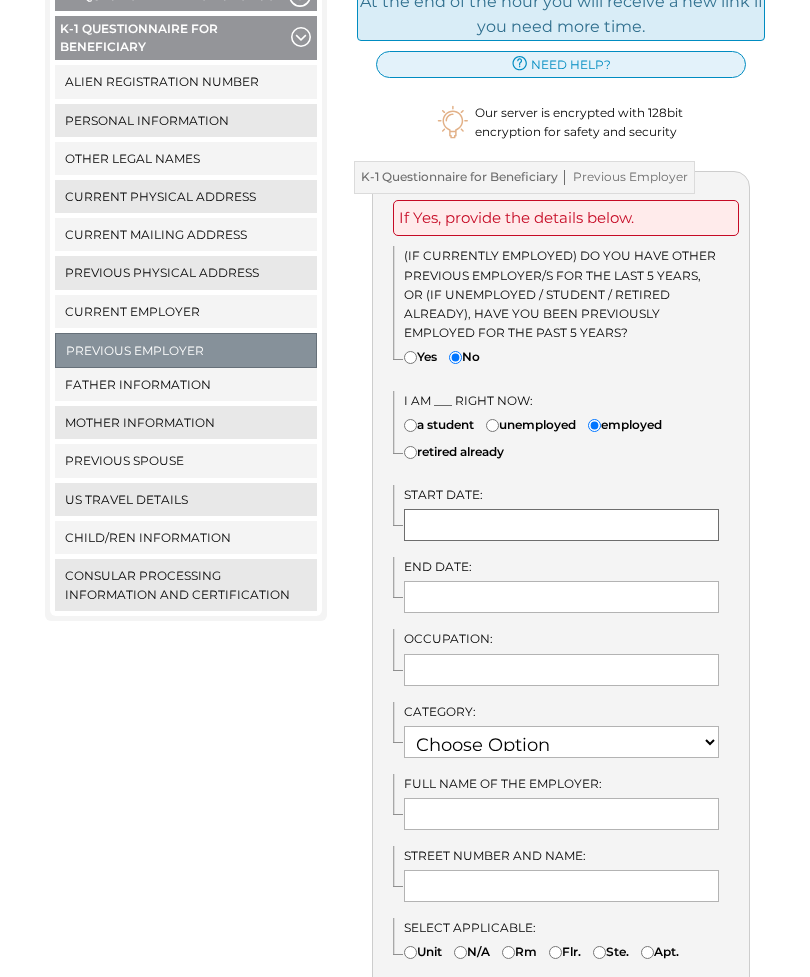 click at bounding box center [561, 525] 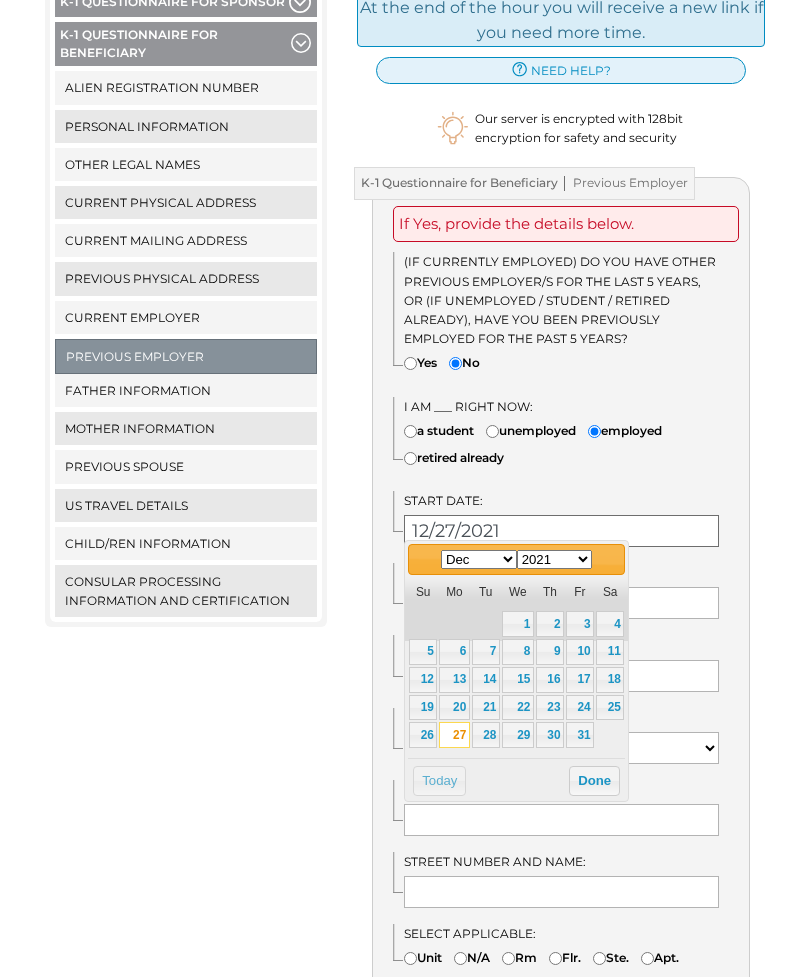 scroll, scrollTop: 335, scrollLeft: 0, axis: vertical 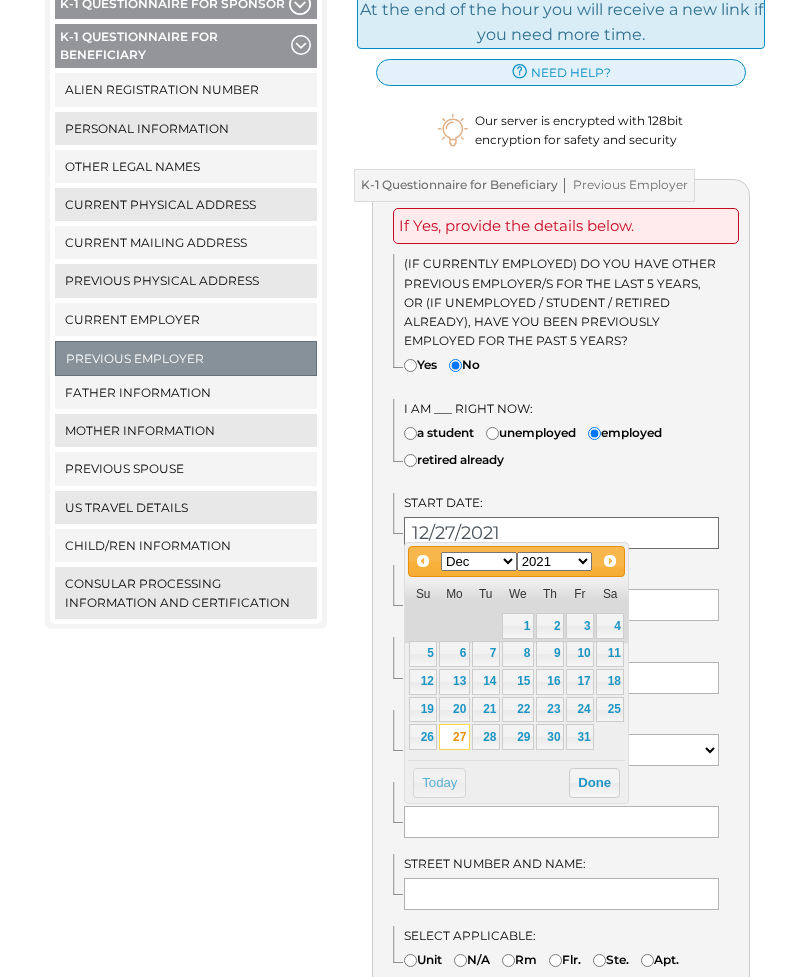 type on "12/27/2021" 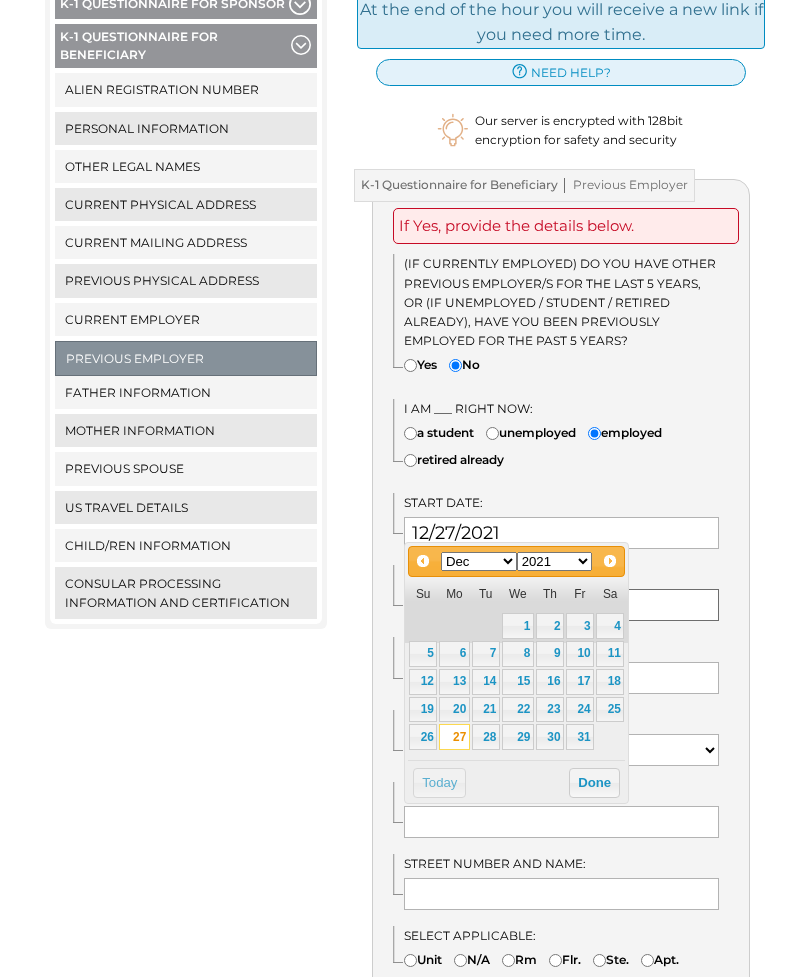 click at bounding box center [561, 605] 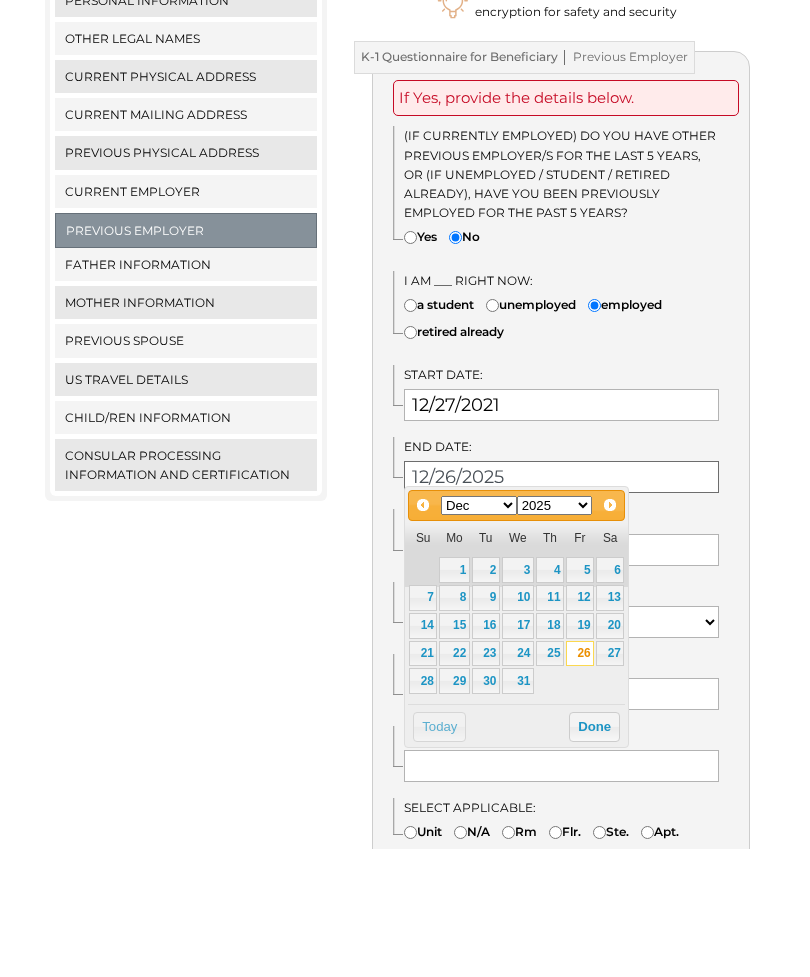 type on "12/26/2025" 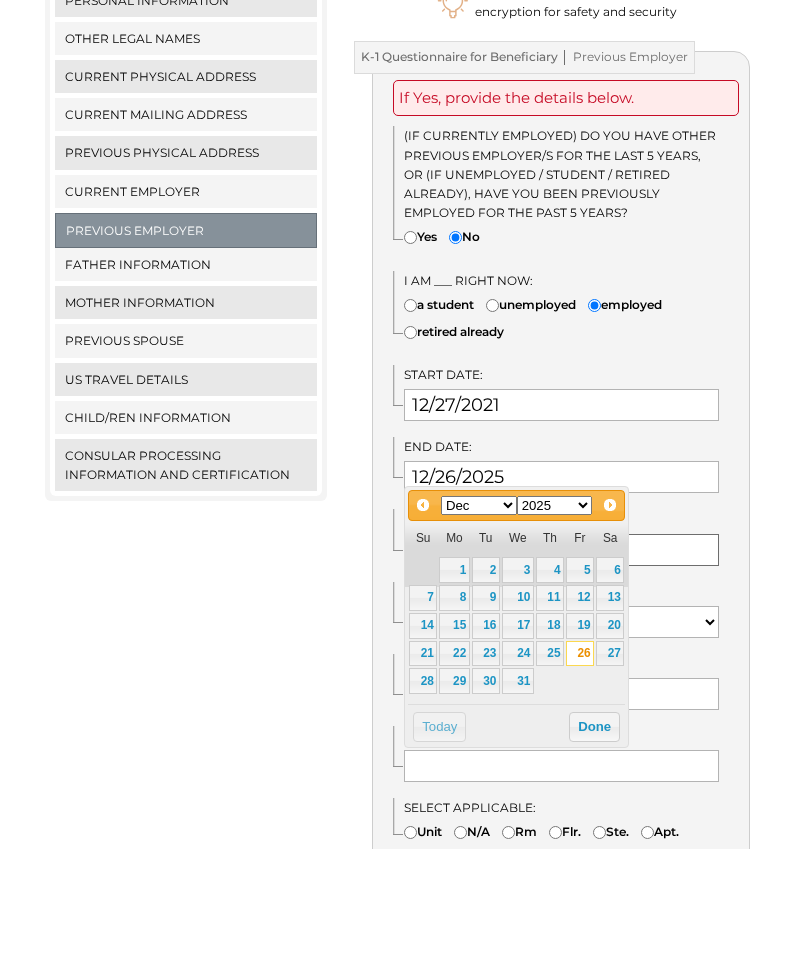 click at bounding box center [561, 678] 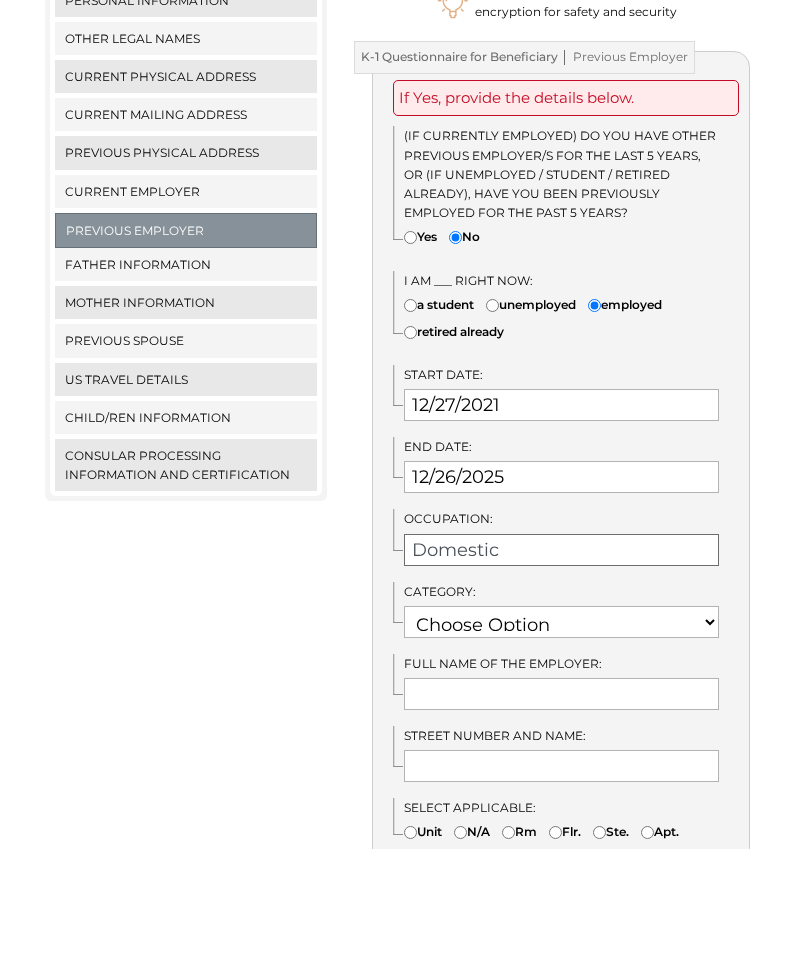 type on "Domestic" 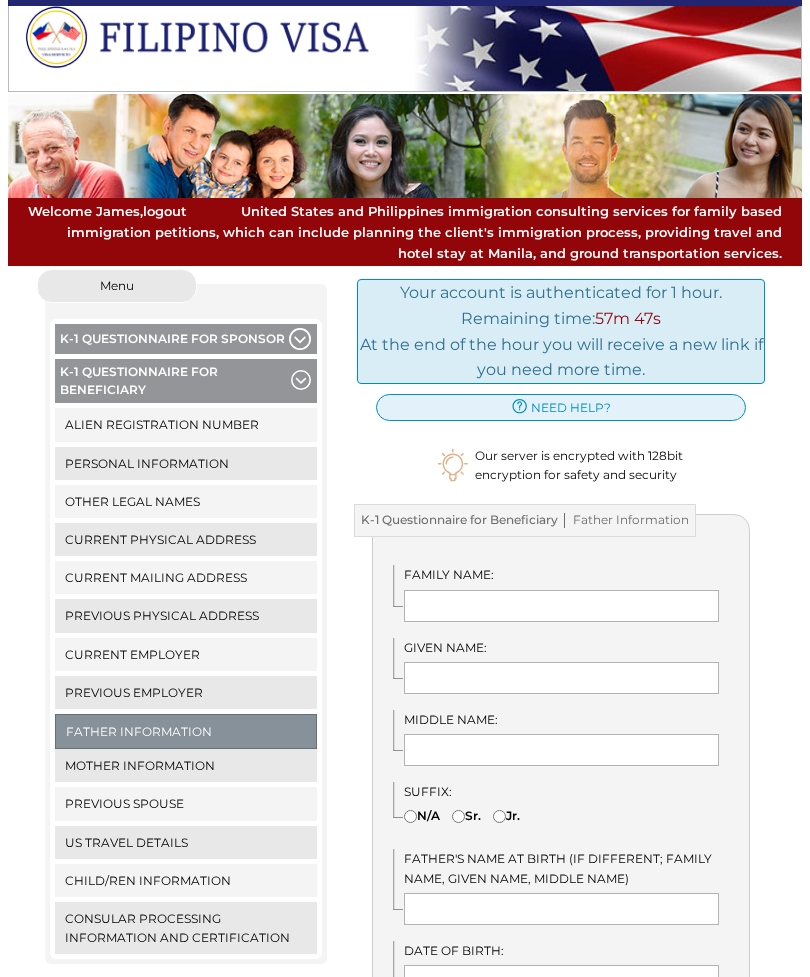scroll, scrollTop: 0, scrollLeft: 0, axis: both 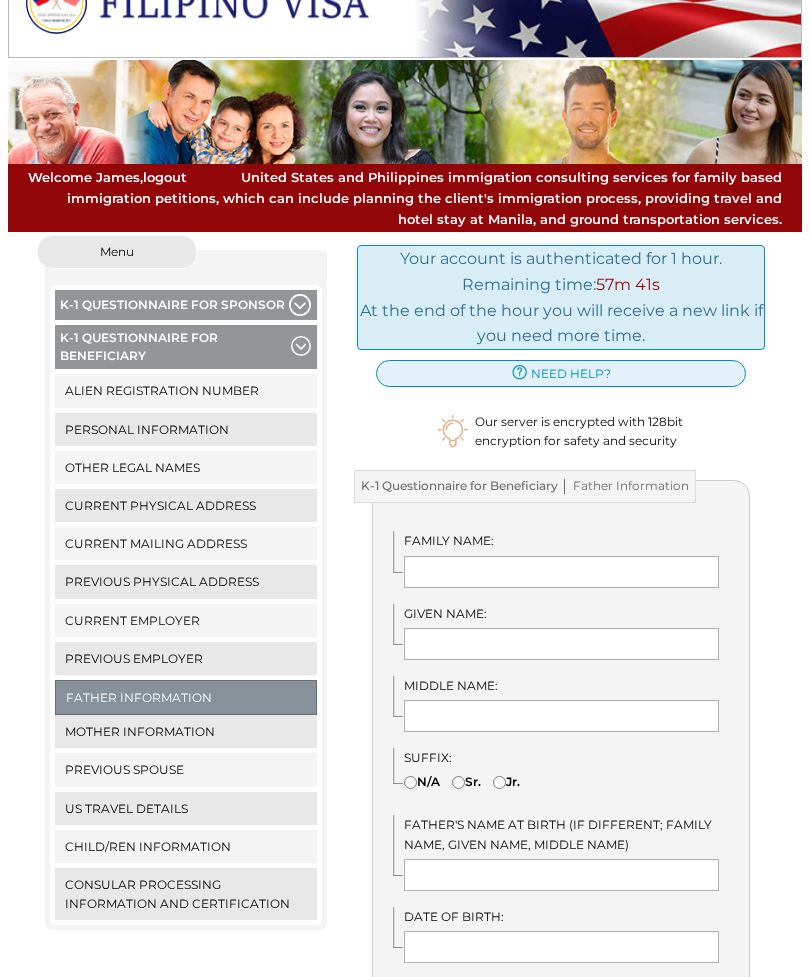 click on "Previous Employer" at bounding box center (186, 658) 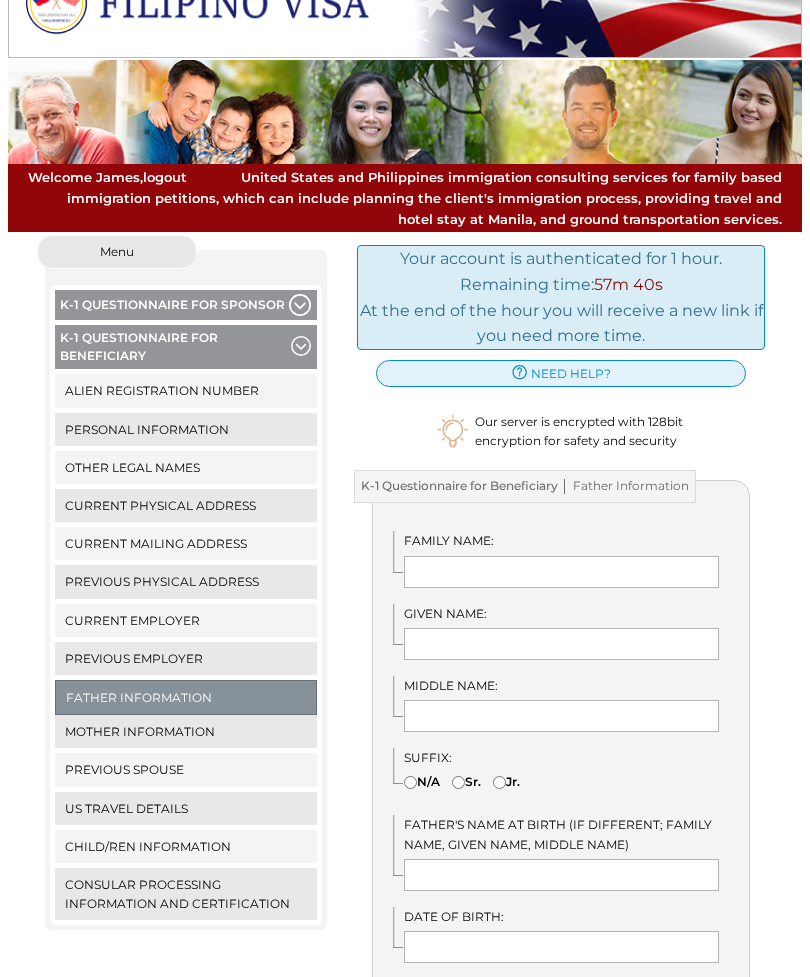 click on "Current Employer" at bounding box center [186, 620] 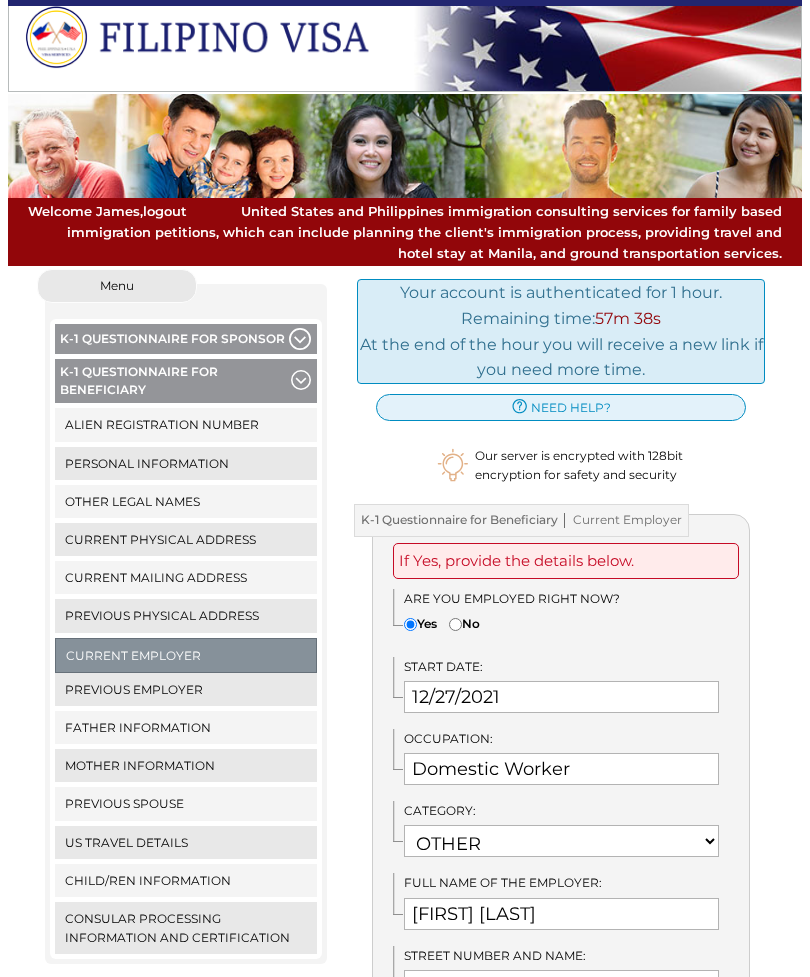 scroll, scrollTop: 0, scrollLeft: 0, axis: both 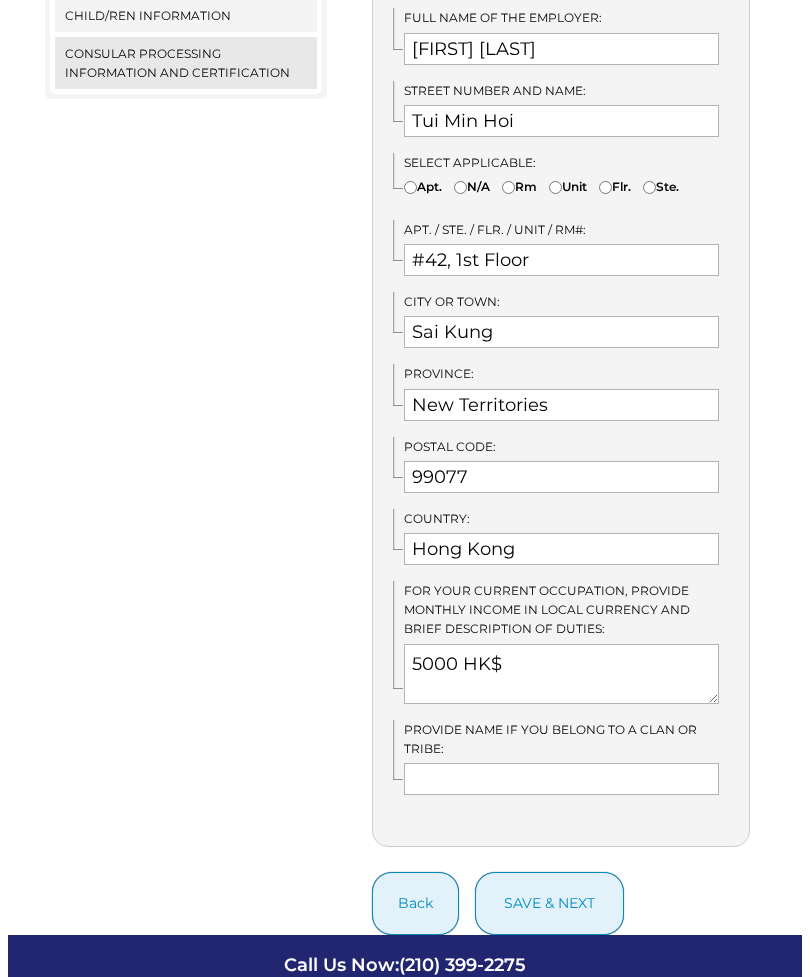 click on "save & next" at bounding box center [549, 903] 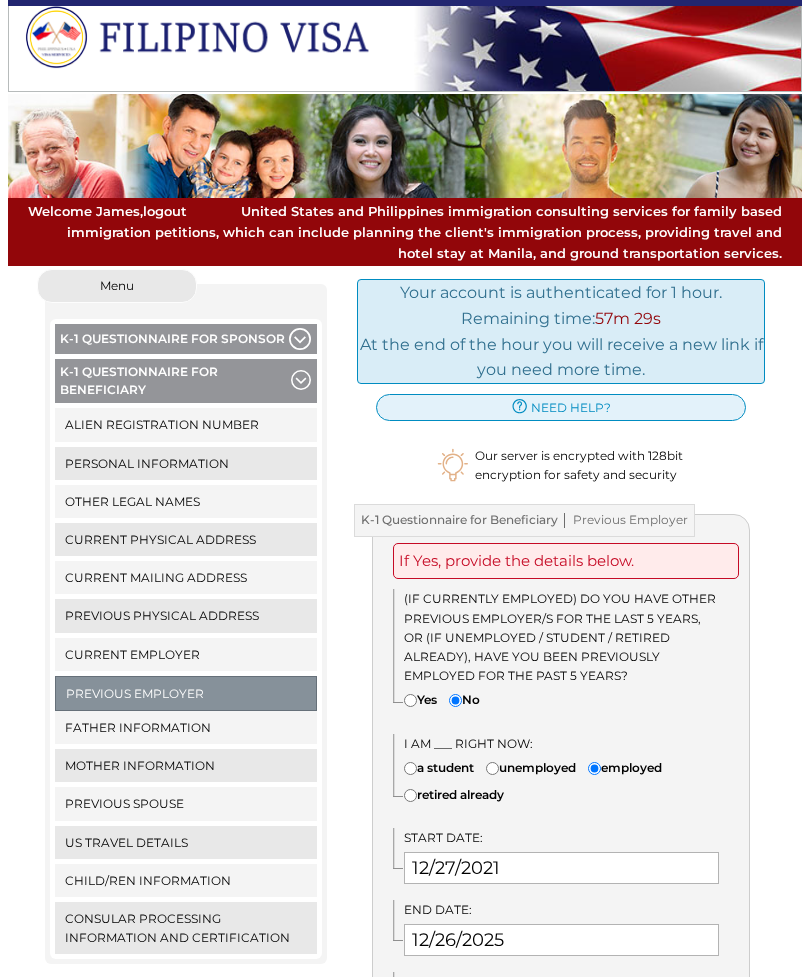 scroll, scrollTop: 0, scrollLeft: 0, axis: both 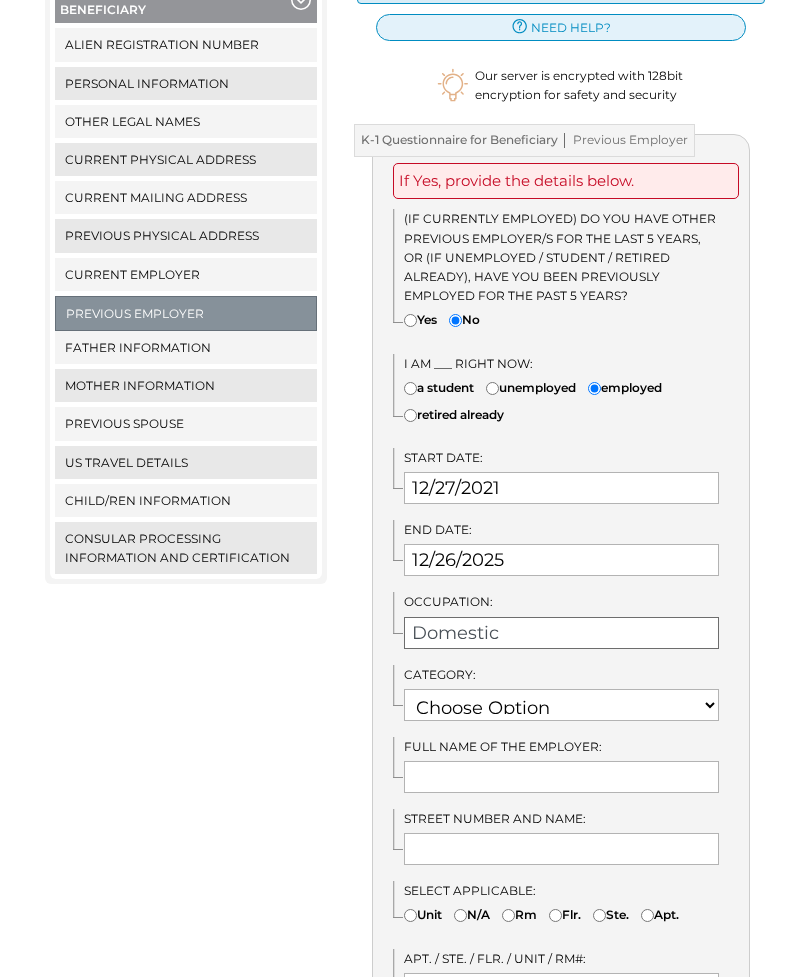 click on "Domestic" at bounding box center [561, 633] 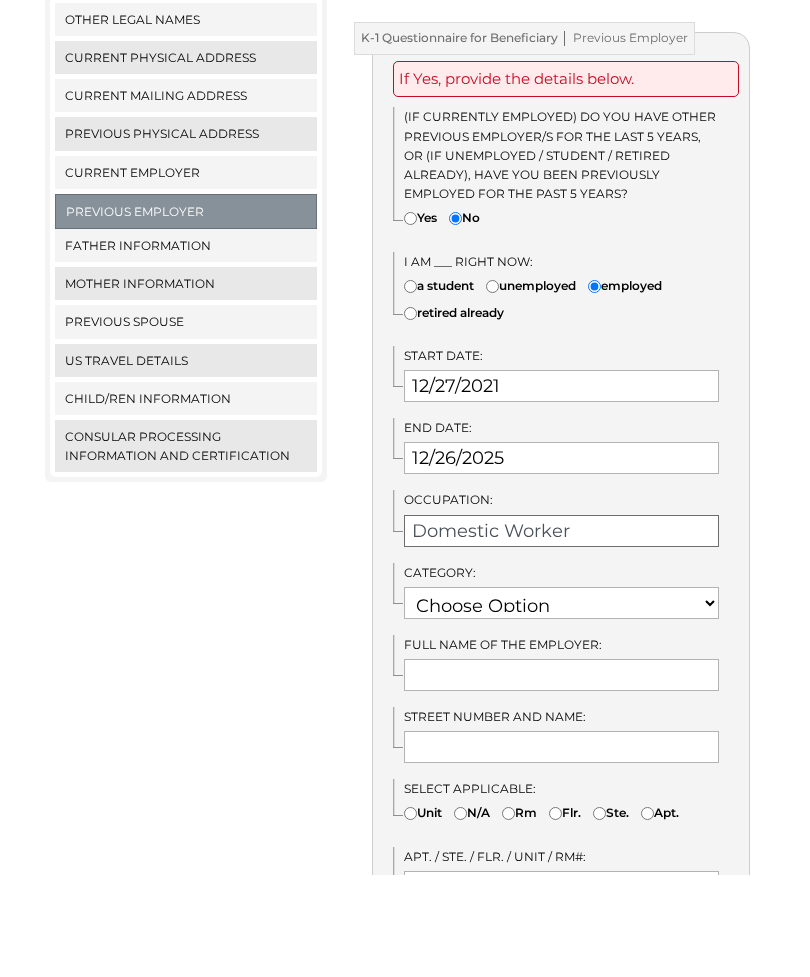 type on "Domestic Worker" 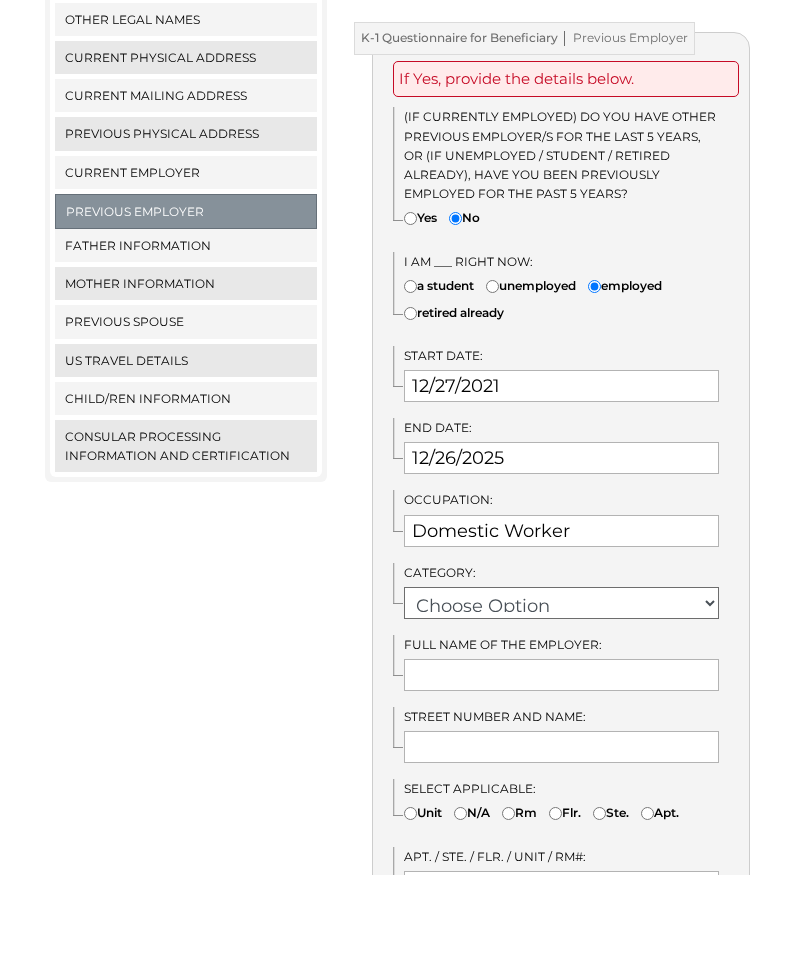 click on "Choose Option
RETIRED
RESEARCH
RELIGIOUS VOCATION
PHYSICAL SCIENCES
NOT EMPLOYED
NATURAL SCIENCE
MILITARY MEDICAL/HEALTH OTHER" at bounding box center (561, 705) 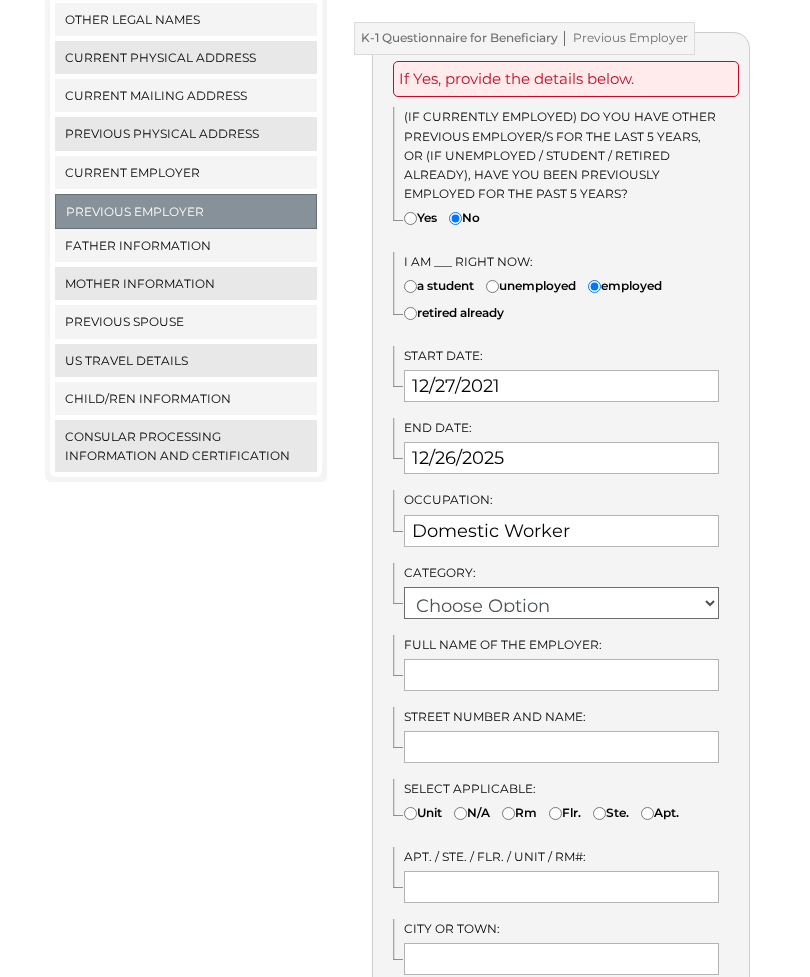 select on "22" 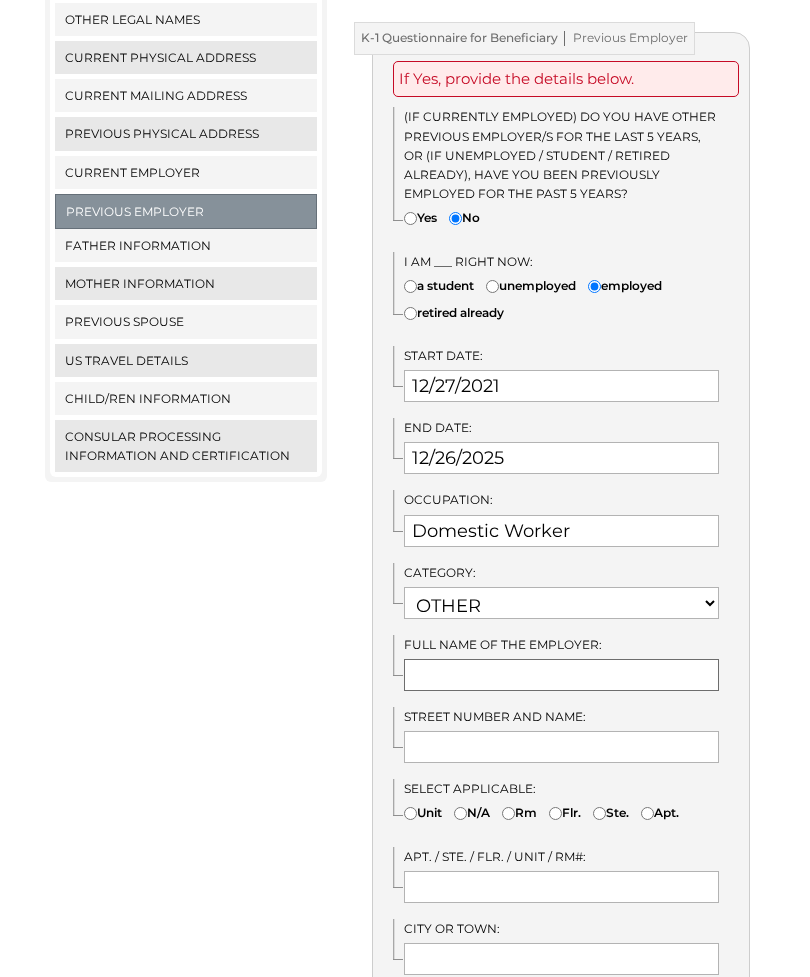 click at bounding box center [561, 675] 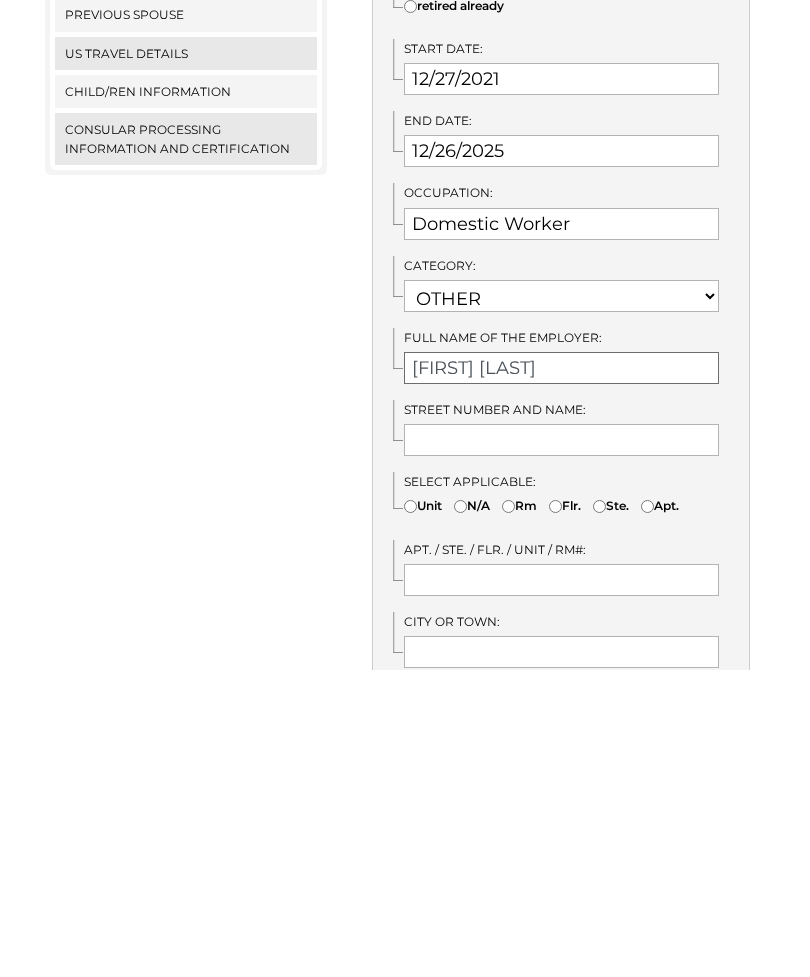 type on "[NAME]" 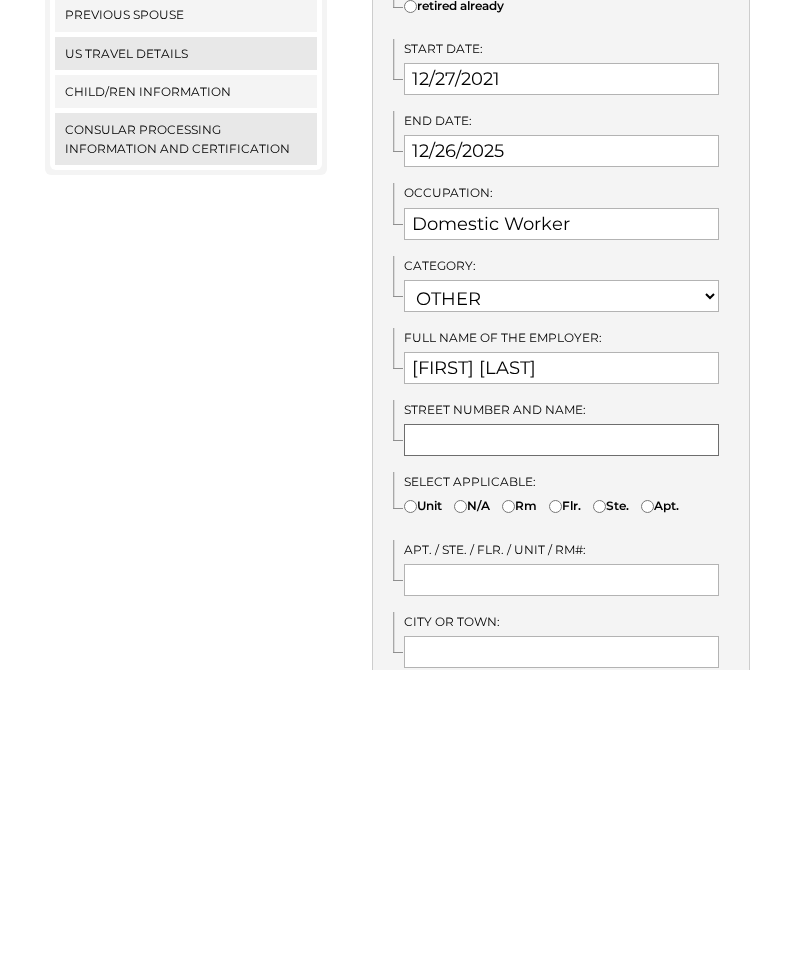 click at bounding box center [561, 747] 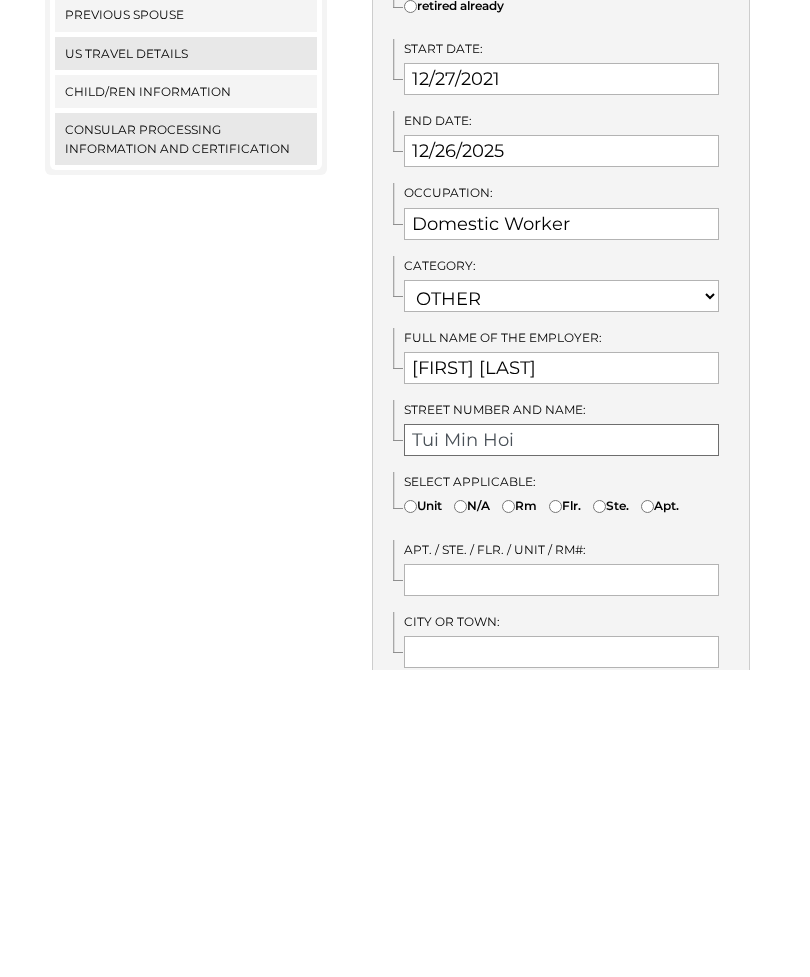 type on "Tui Min Hoi" 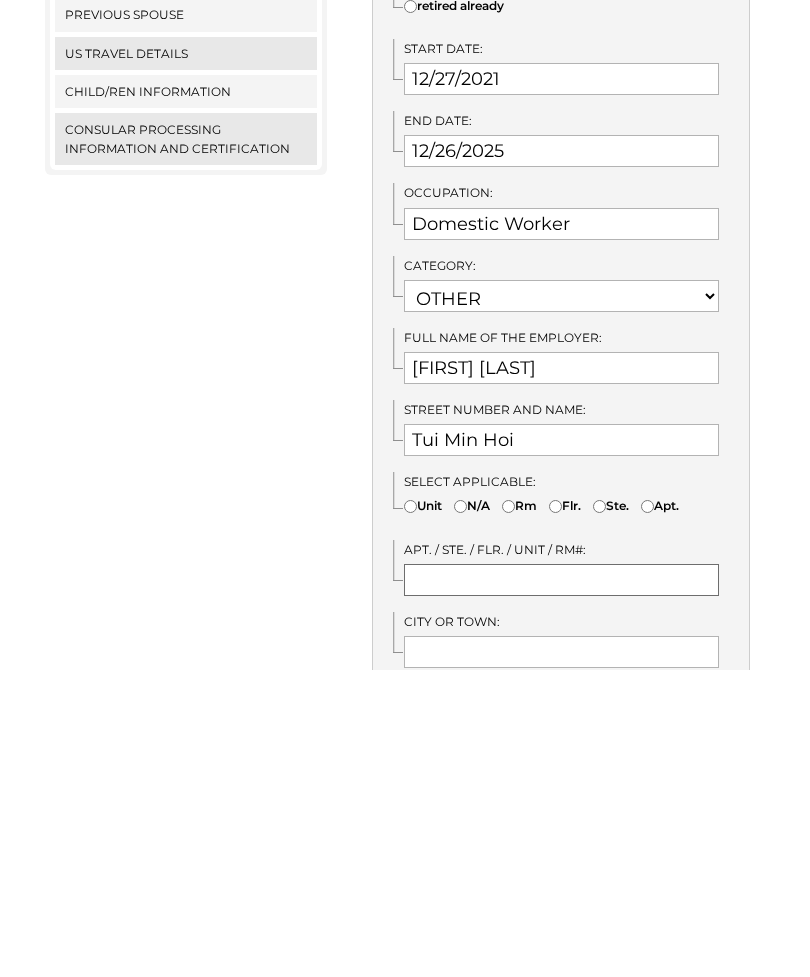 click at bounding box center (561, 887) 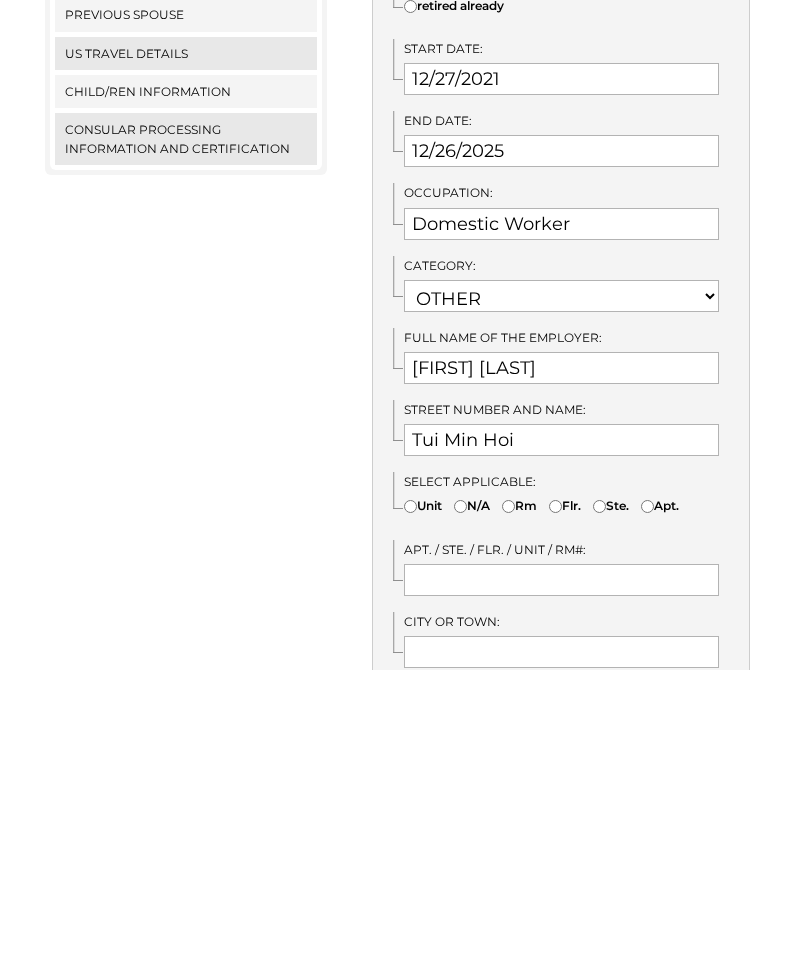 click on "Flr." at bounding box center [555, 813] 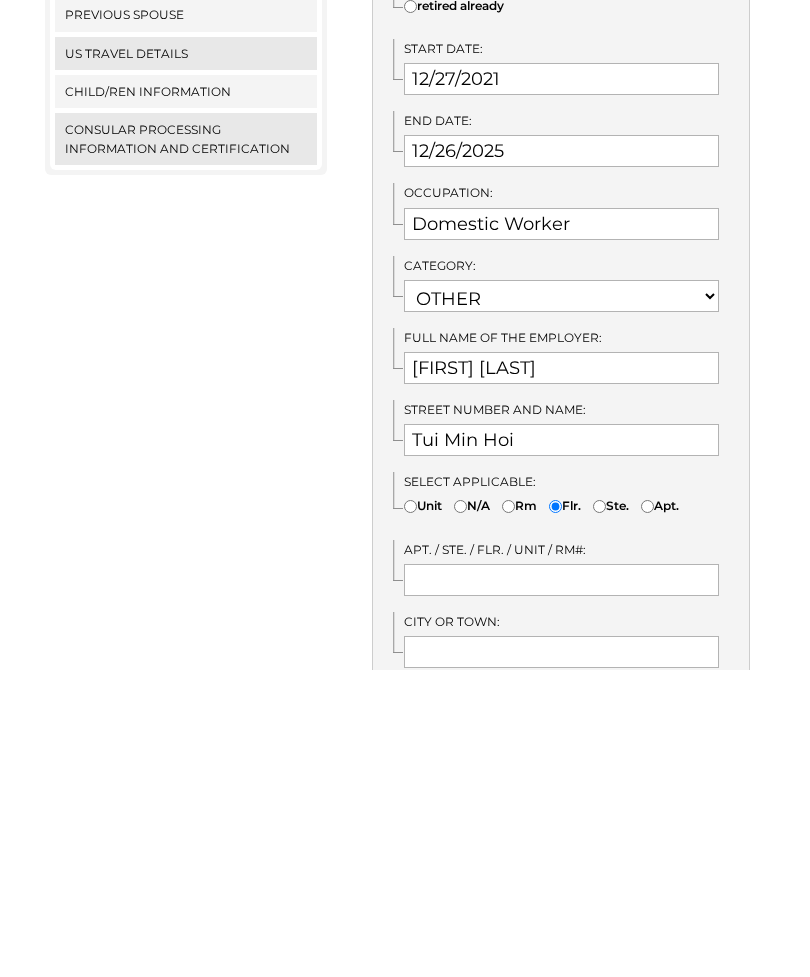 scroll, scrollTop: 789, scrollLeft: 0, axis: vertical 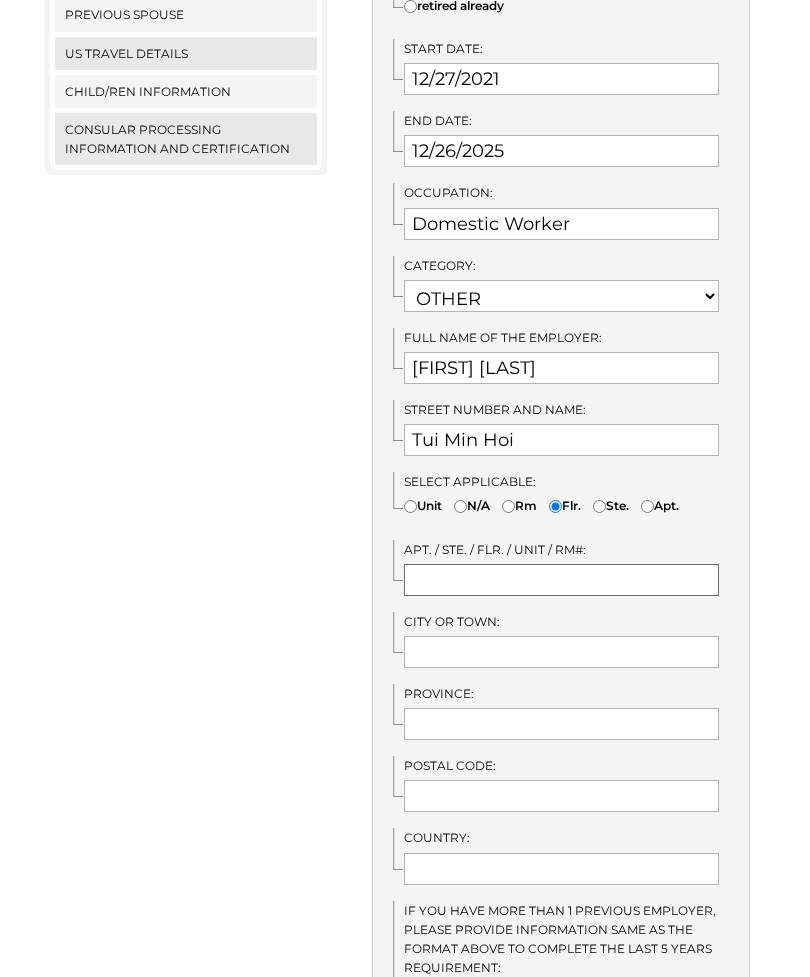 click at bounding box center (561, 580) 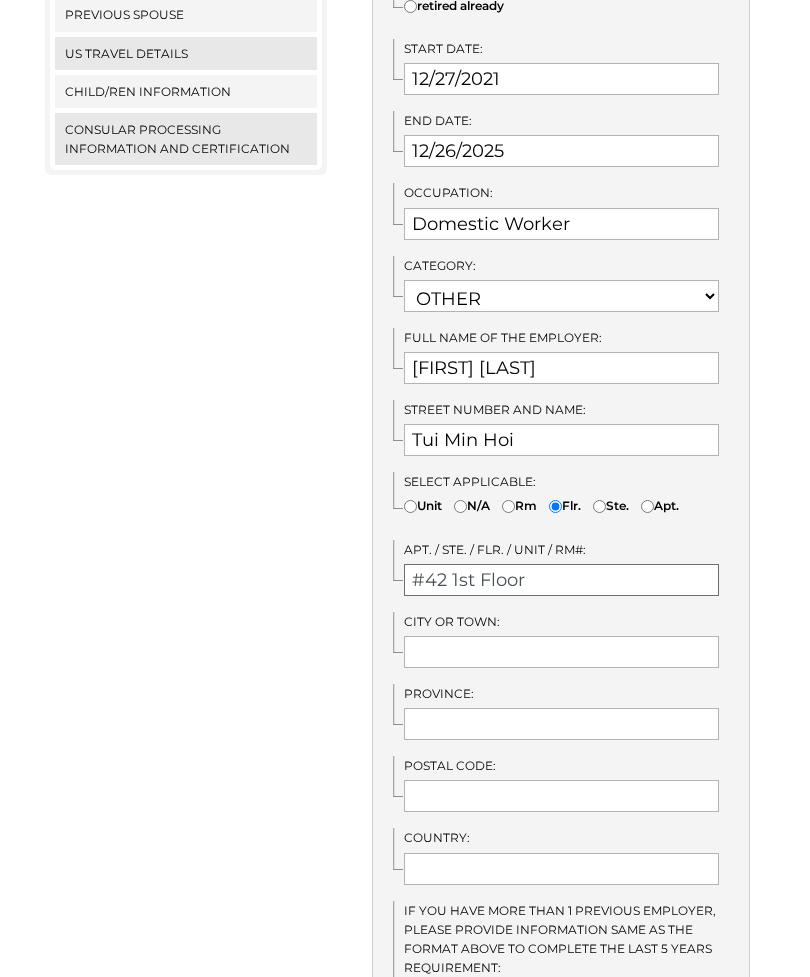 type on "#42 1st Floor" 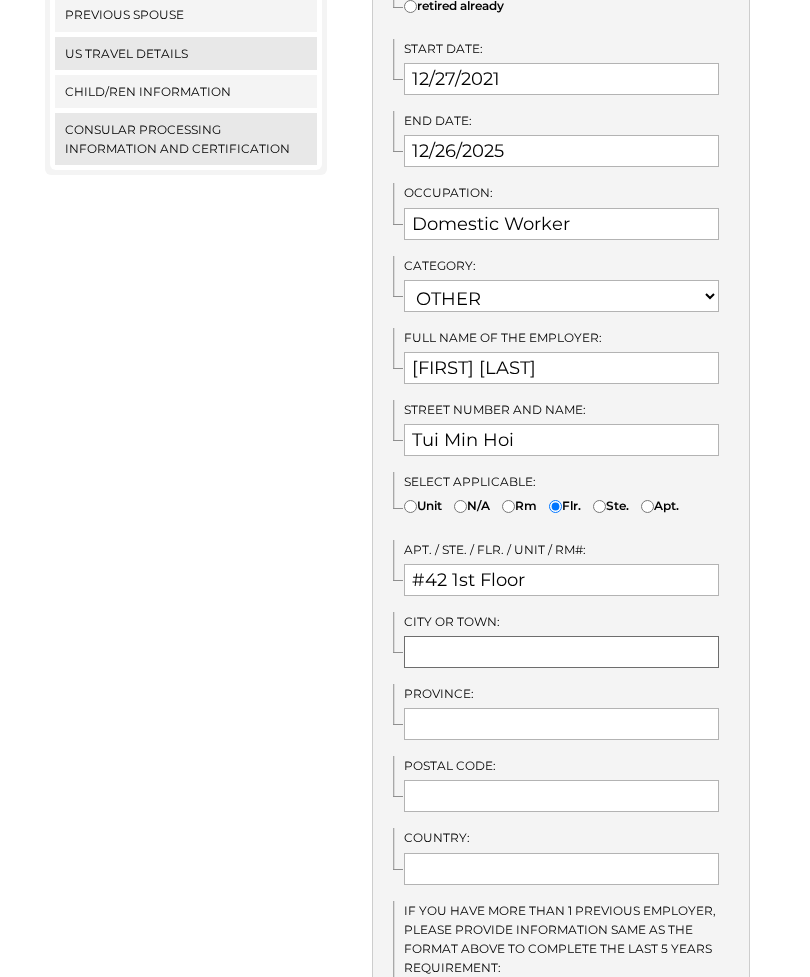 click at bounding box center (561, 652) 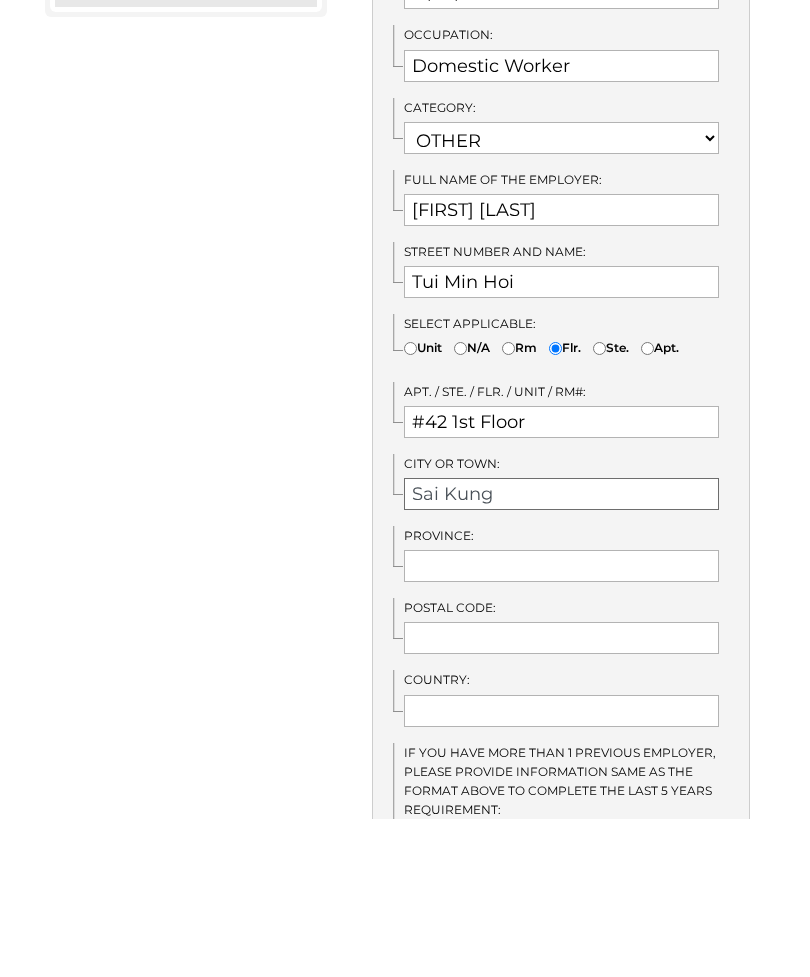 type on "Sai Kung" 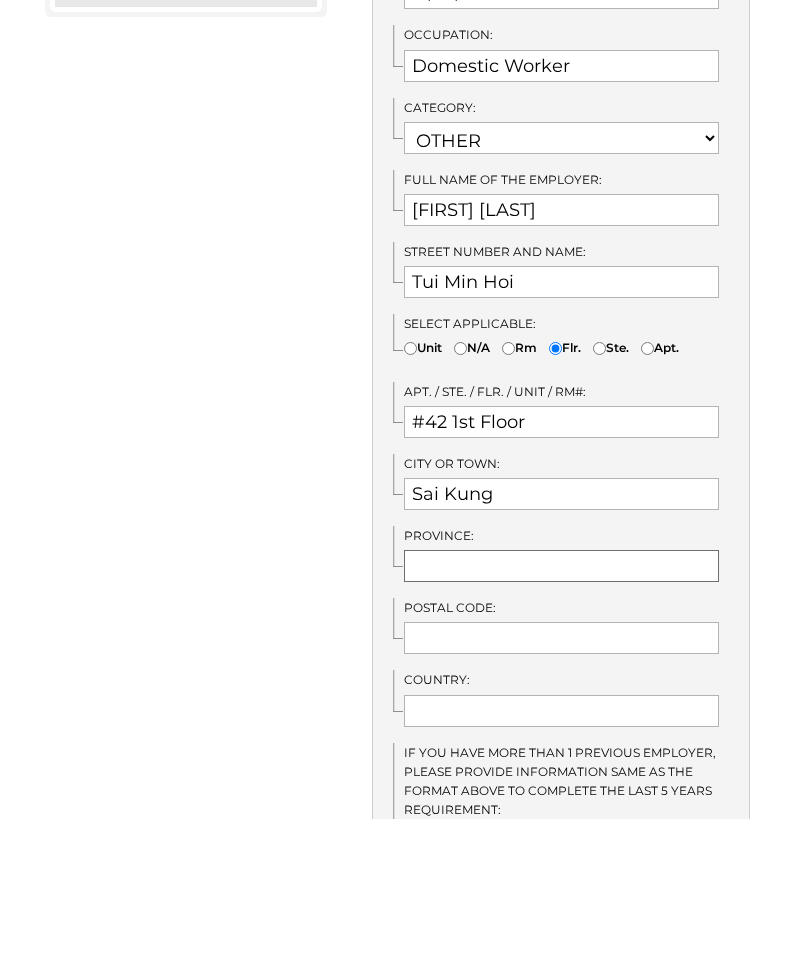 click at bounding box center [561, 724] 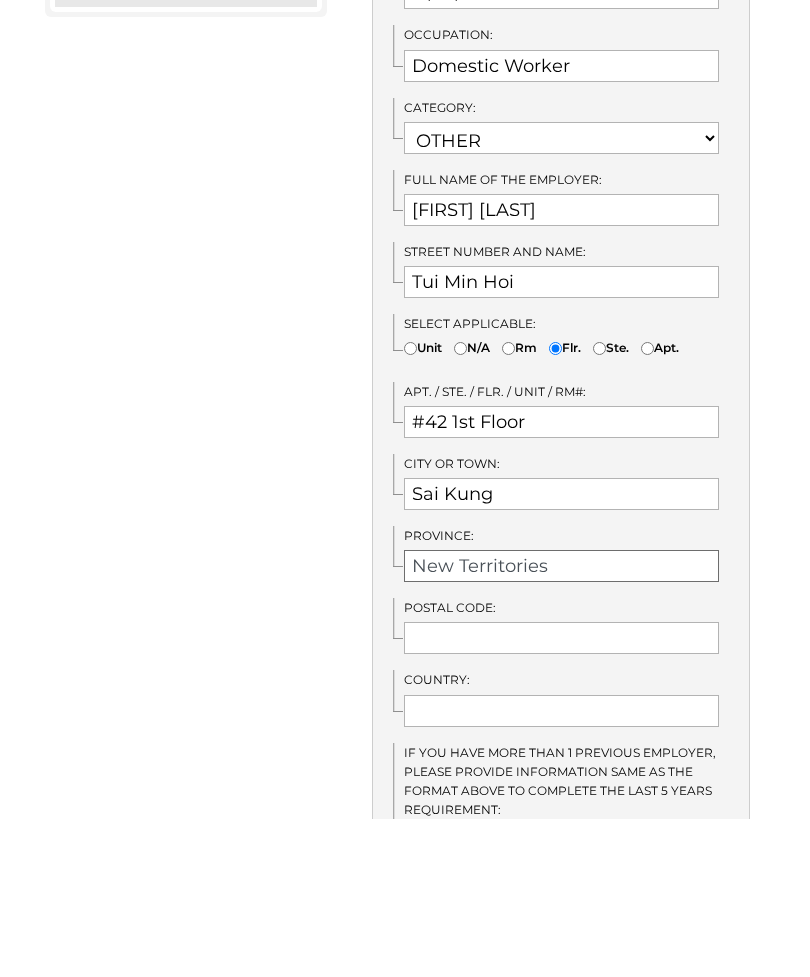 type on "New Territories" 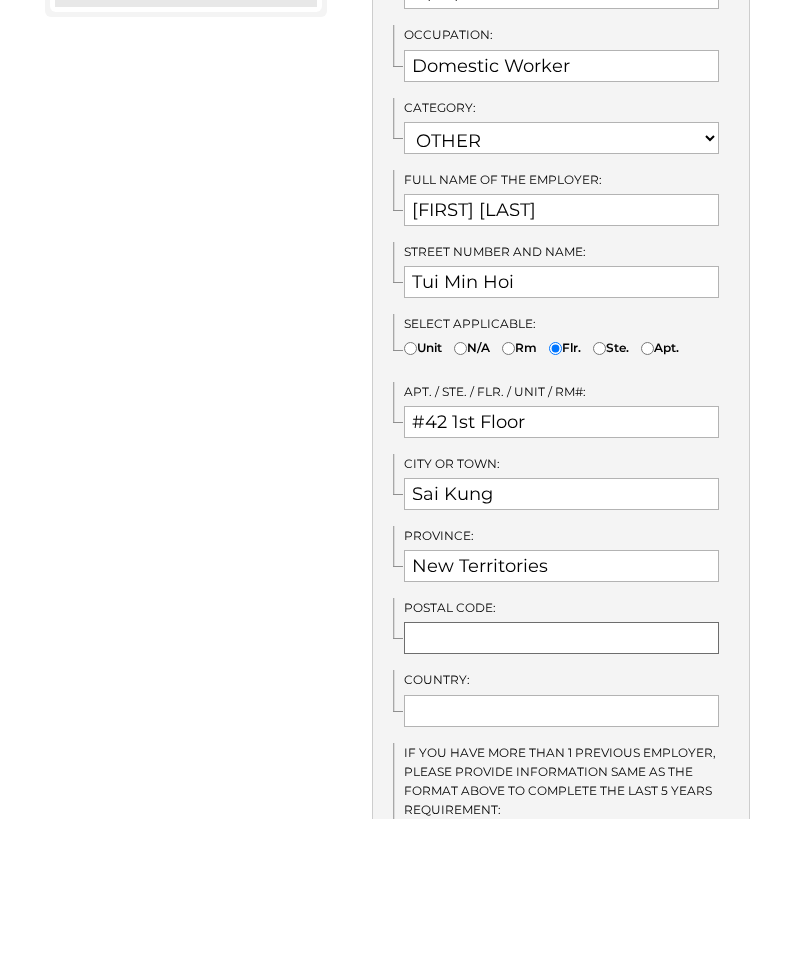 click at bounding box center [561, 796] 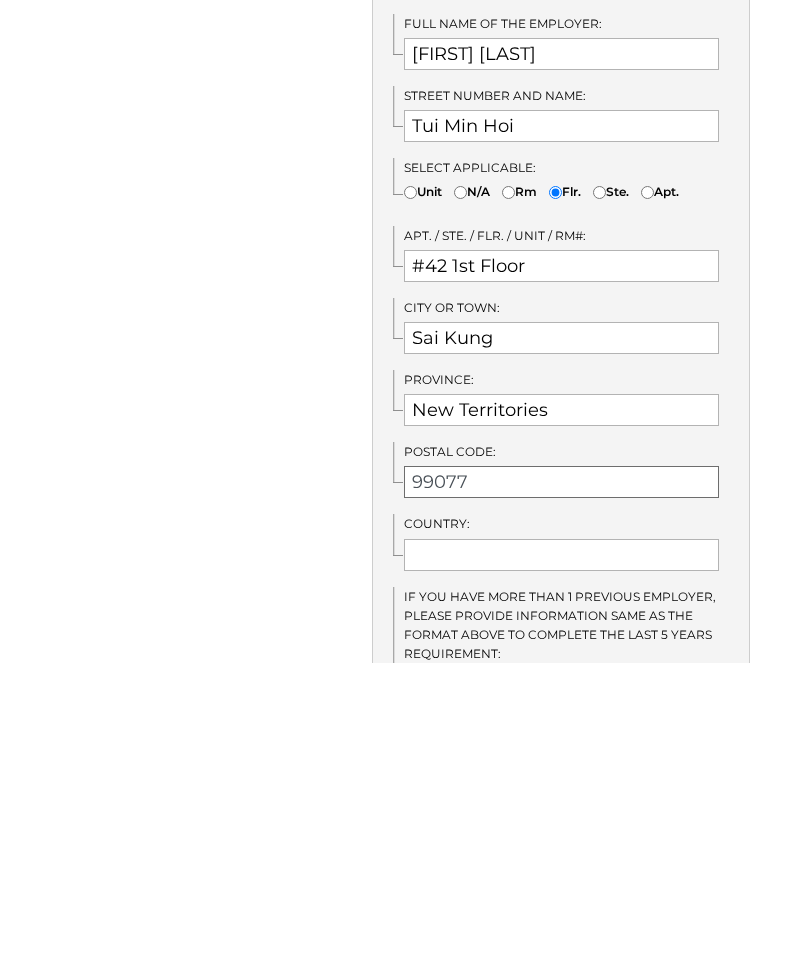 type on "99077" 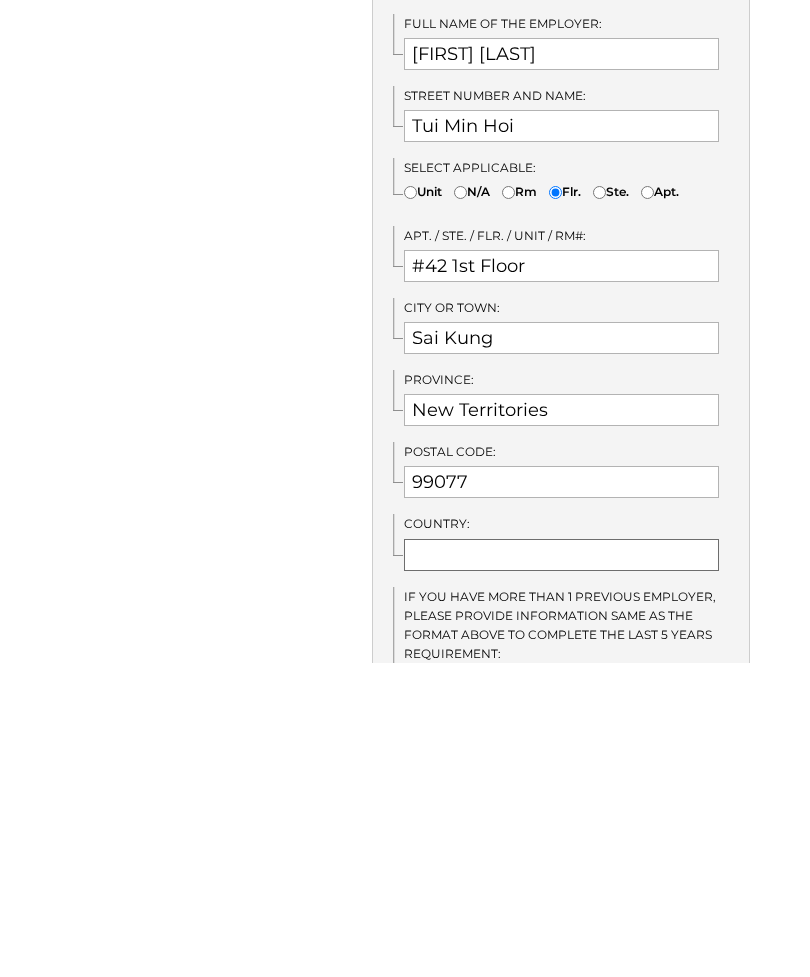 click at bounding box center (561, 869) 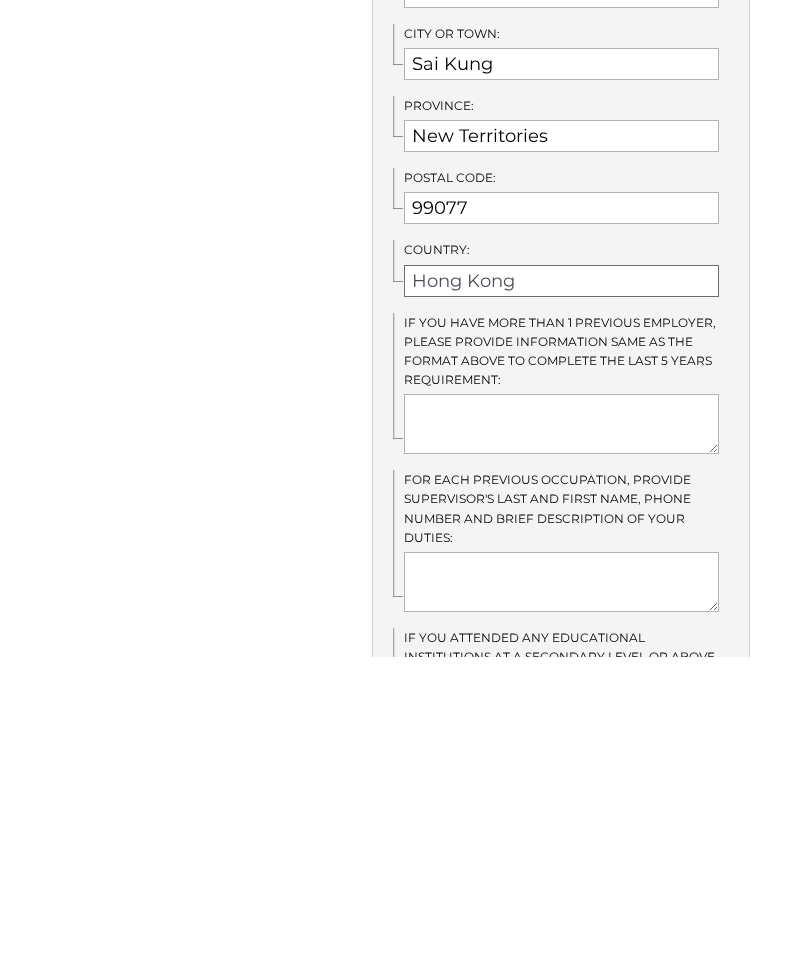 scroll, scrollTop: 1059, scrollLeft: 0, axis: vertical 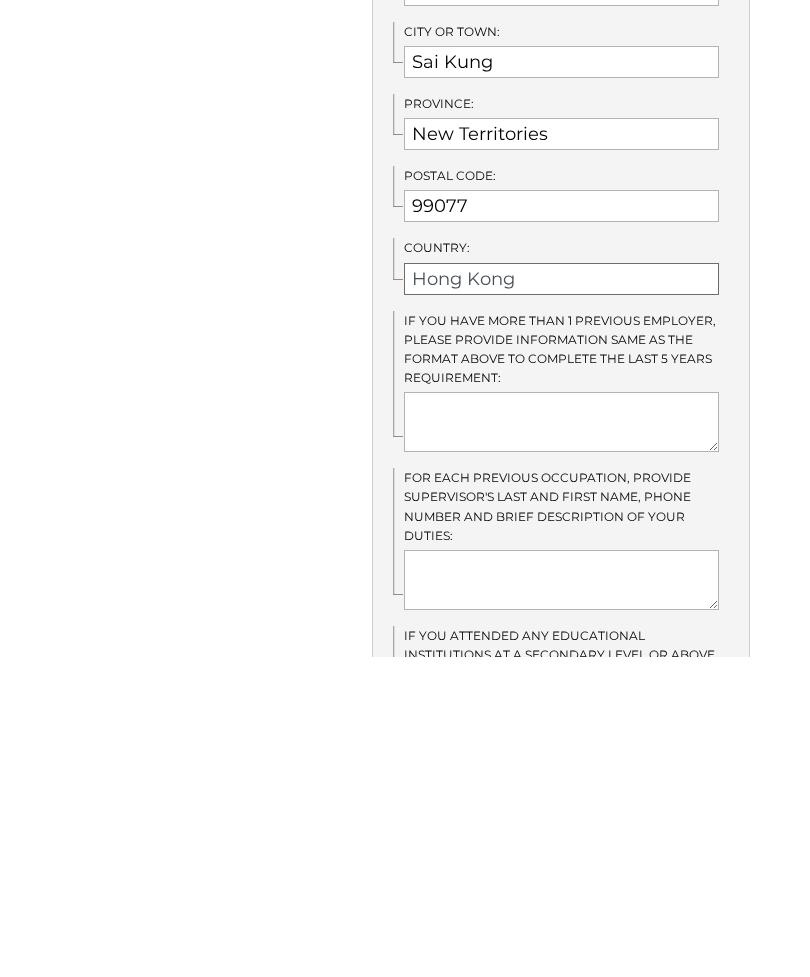 type on "Hong Kong" 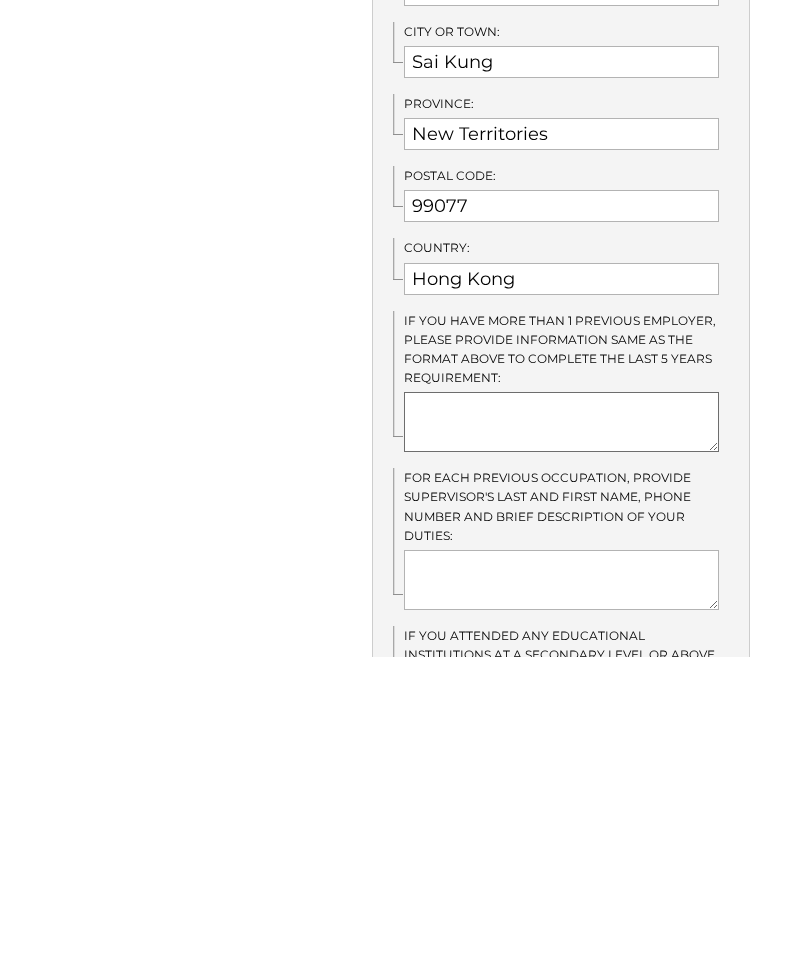 click at bounding box center (561, 742) 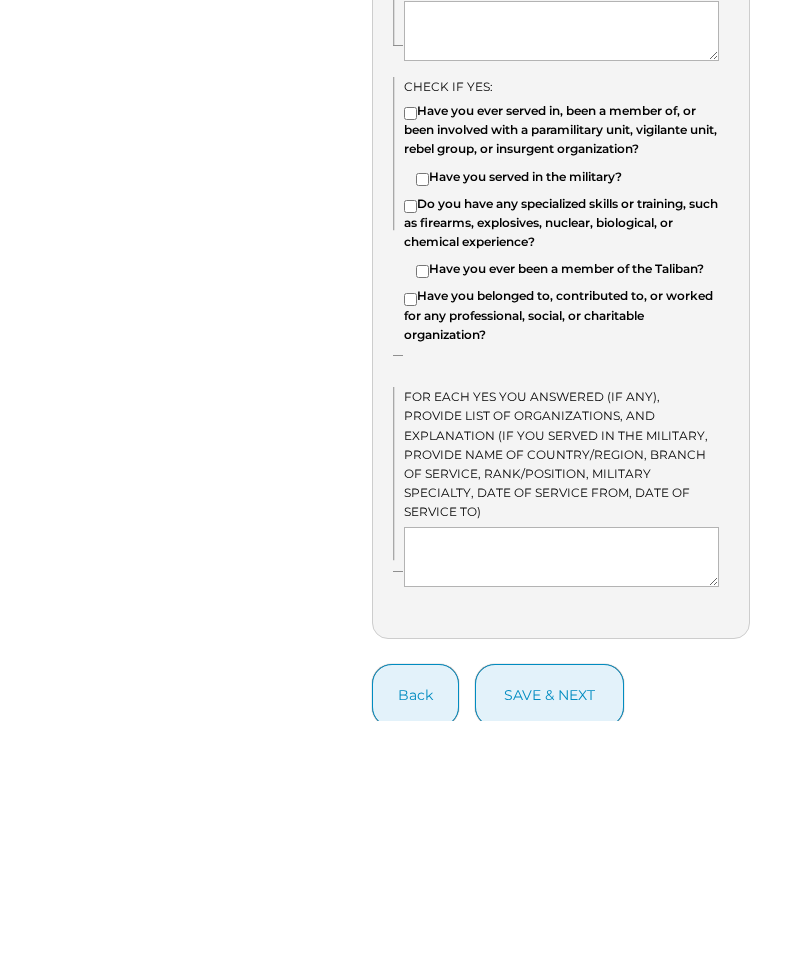 scroll, scrollTop: 1845, scrollLeft: 0, axis: vertical 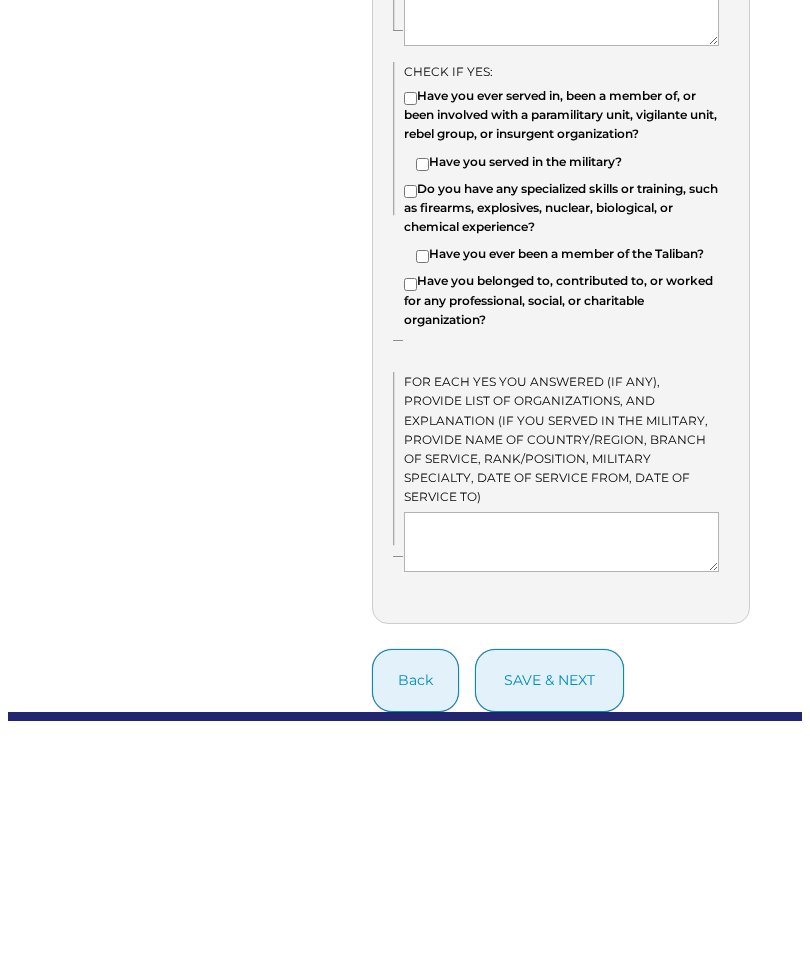 type on "[DATE]-[DATE] unemployed" 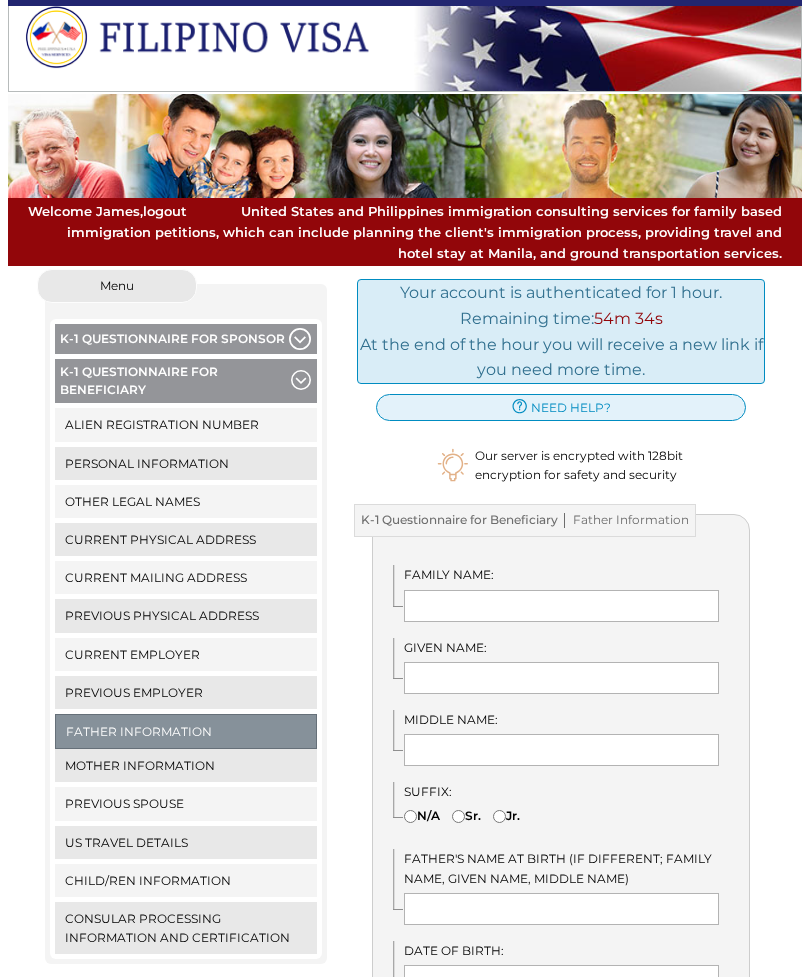 scroll, scrollTop: 0, scrollLeft: 0, axis: both 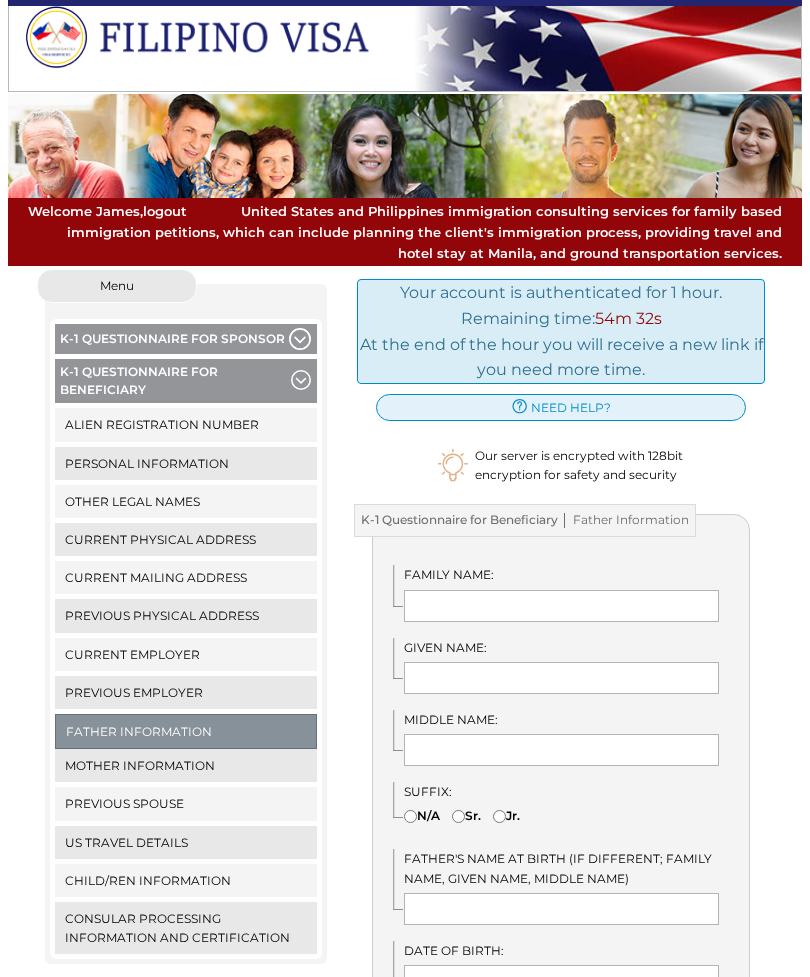 click on "Previous Employer" at bounding box center (186, 692) 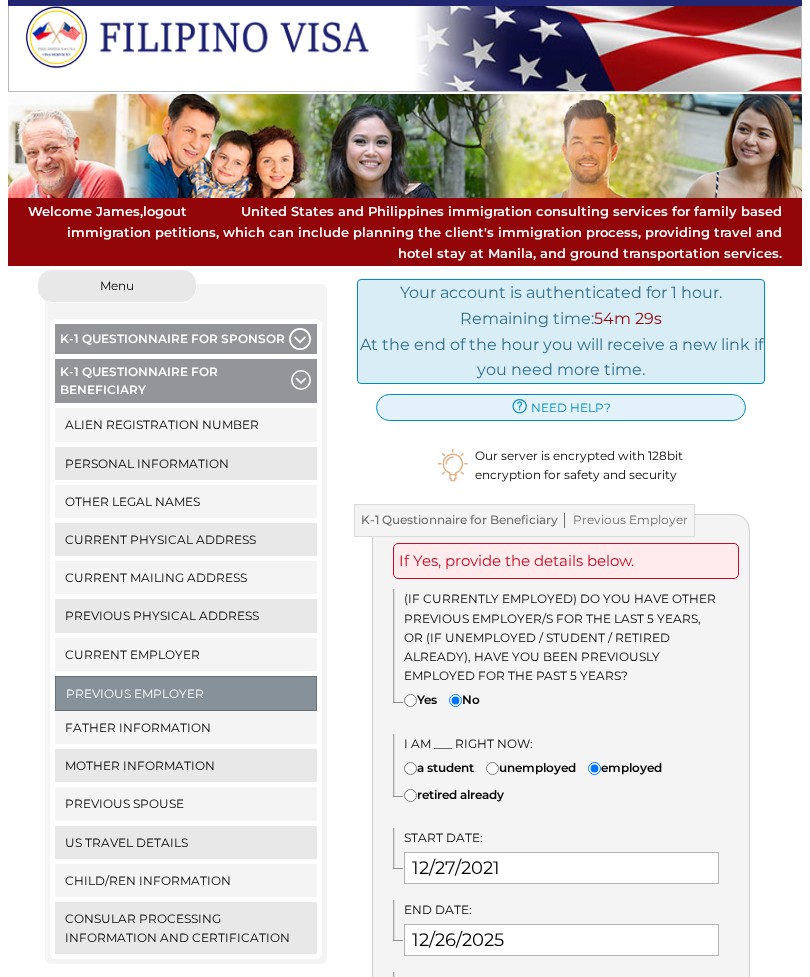 scroll, scrollTop: 0, scrollLeft: 0, axis: both 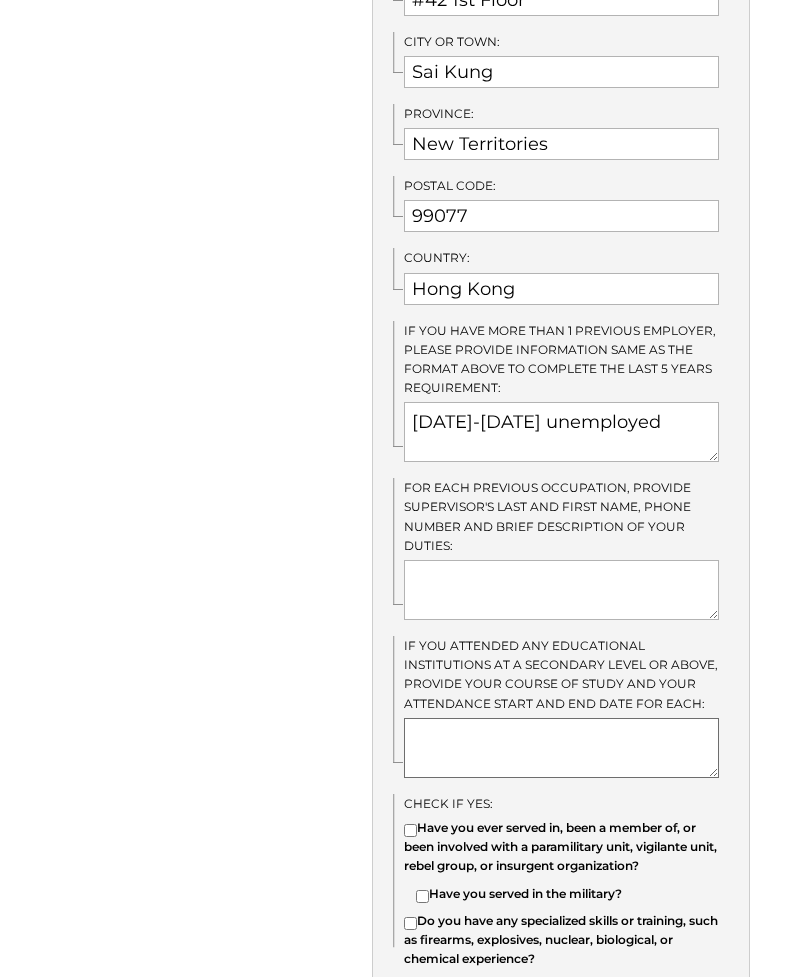 click at bounding box center [561, 748] 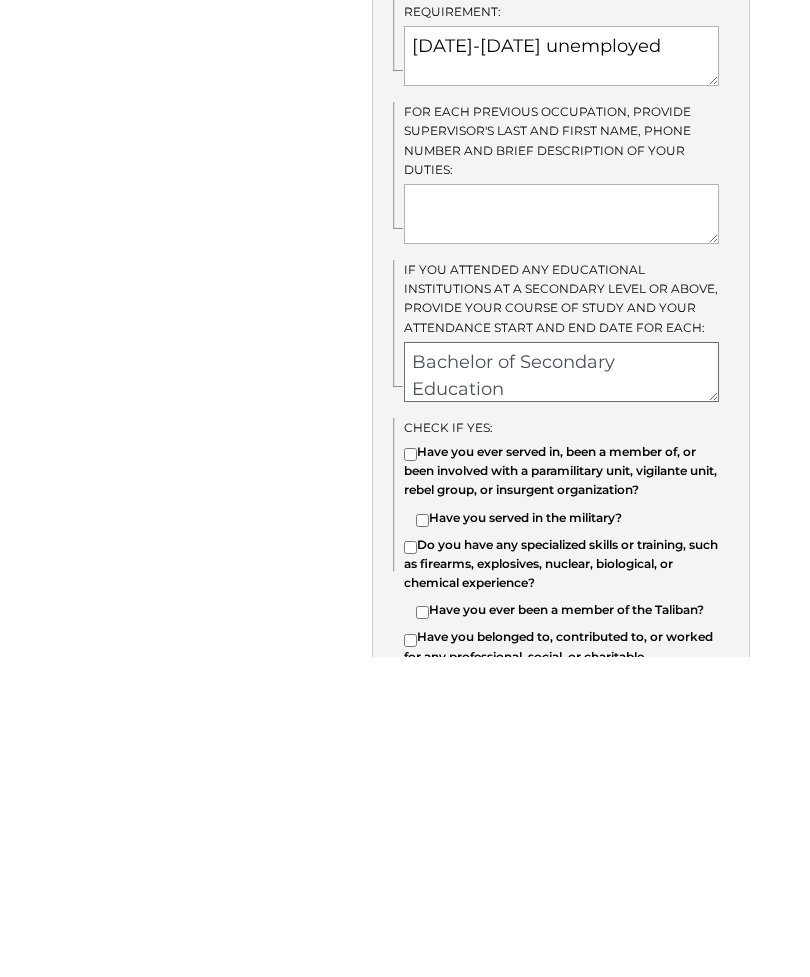 scroll, scrollTop: 1, scrollLeft: 0, axis: vertical 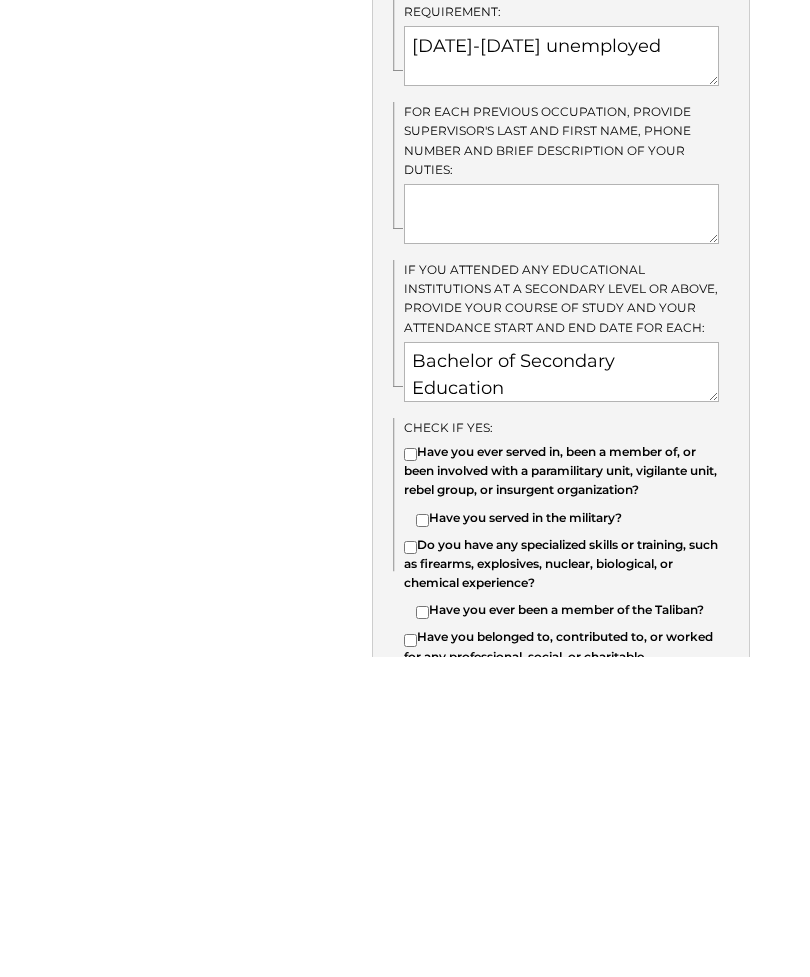 click on "We detected that you recently logged in a different window. Please close this window.
Close This Window
Menu
Close menu
K-1 Questionnaire for Sponsor
Alien Registration Number
Personal Information
Other Legal Names
Current Physical Address" at bounding box center (405, 115) 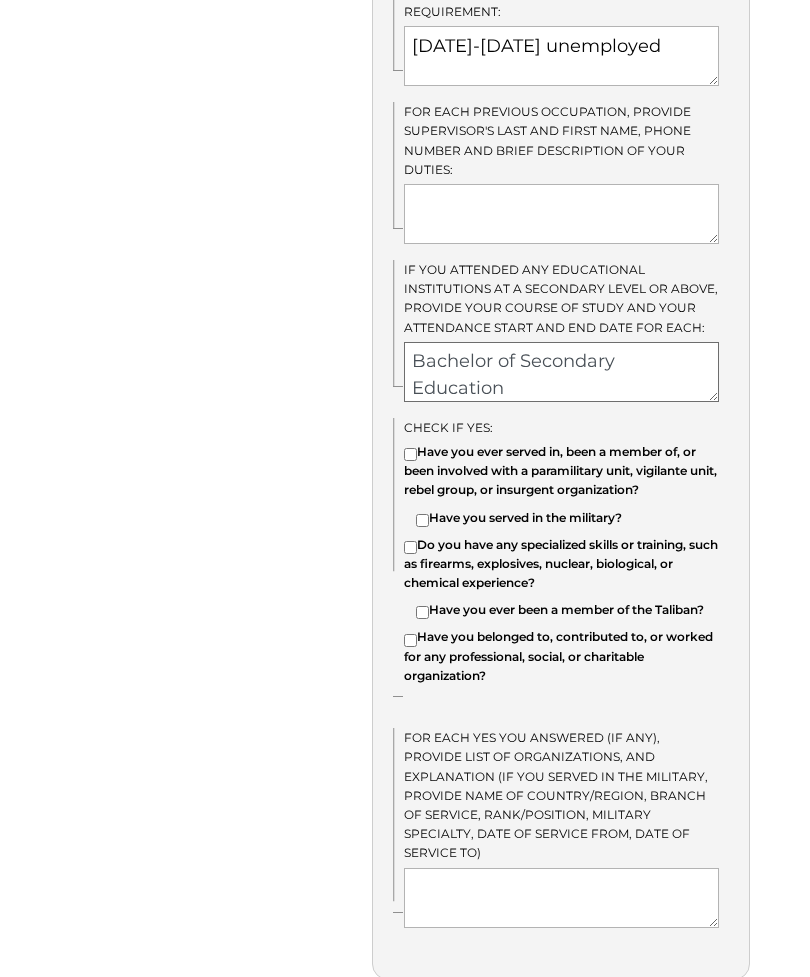 click on "Bachelor of Secondary Education" at bounding box center [561, 372] 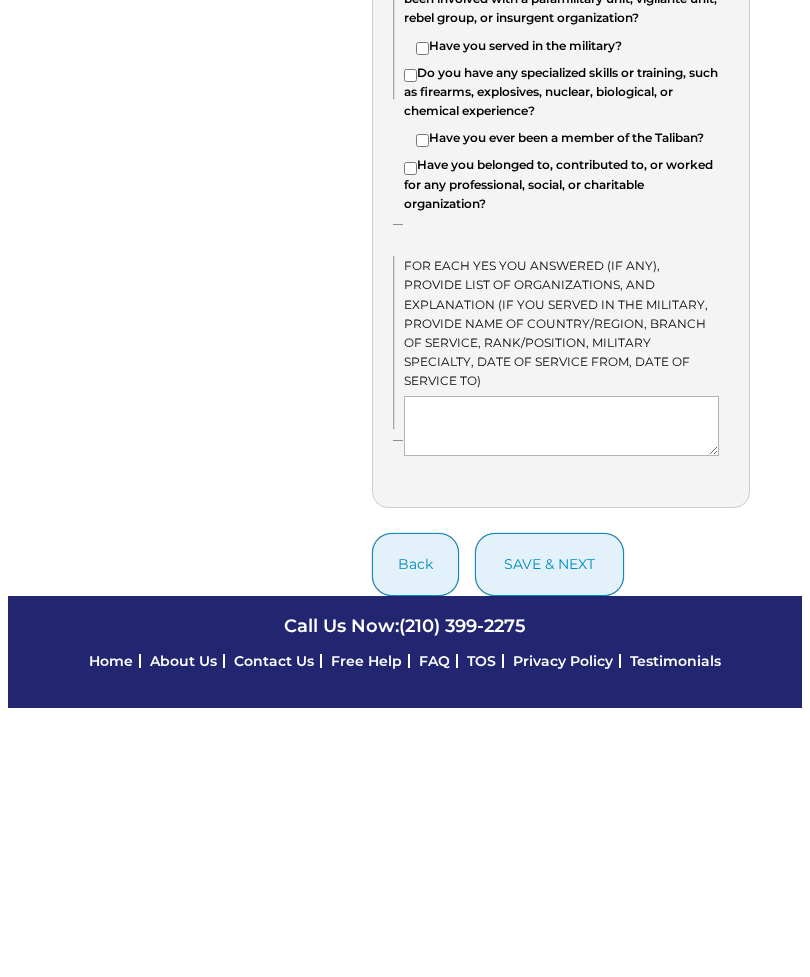 scroll, scrollTop: 1963, scrollLeft: 0, axis: vertical 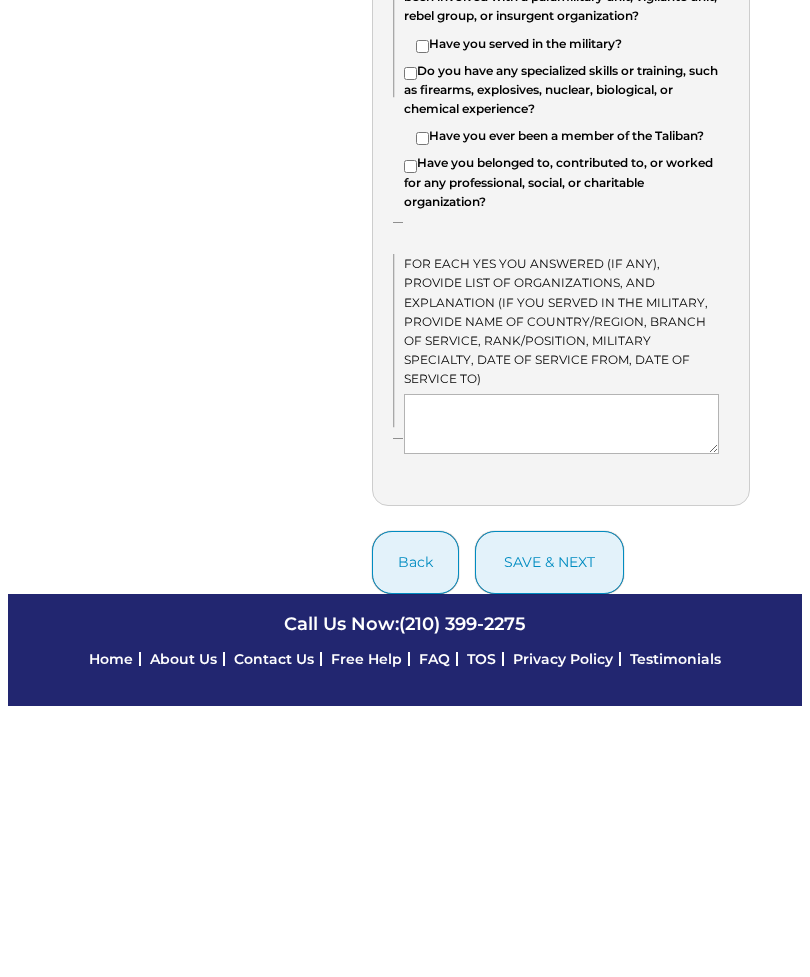 type on "Bachelor of Secondary Education 06/1992 - 04/1995" 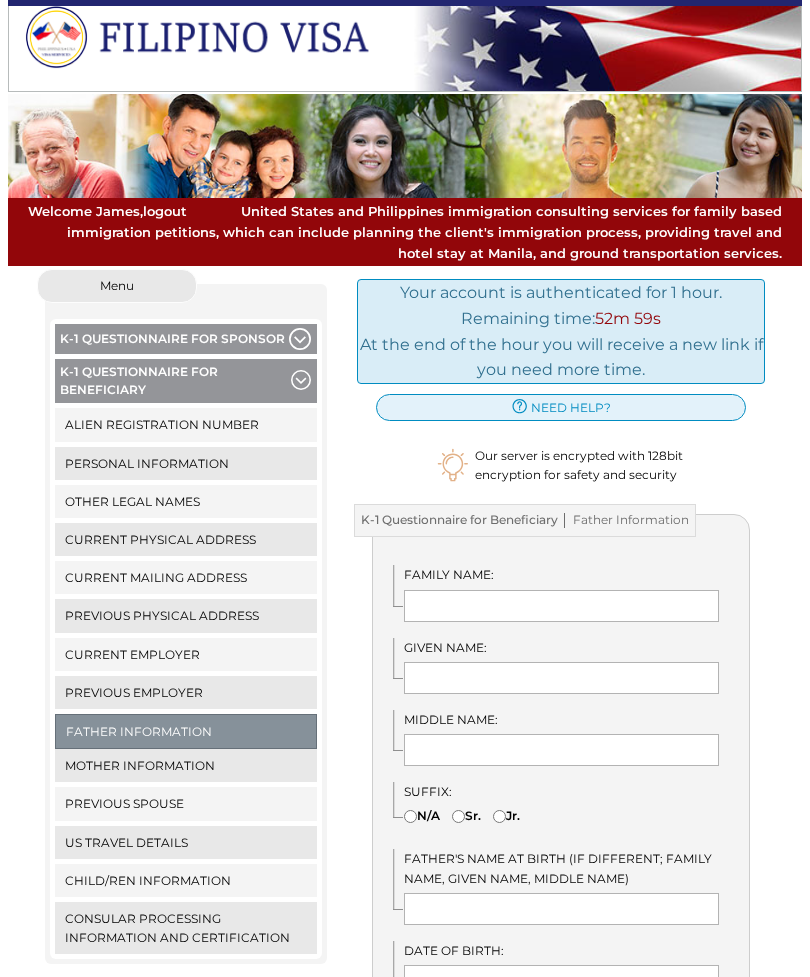 scroll, scrollTop: 0, scrollLeft: 0, axis: both 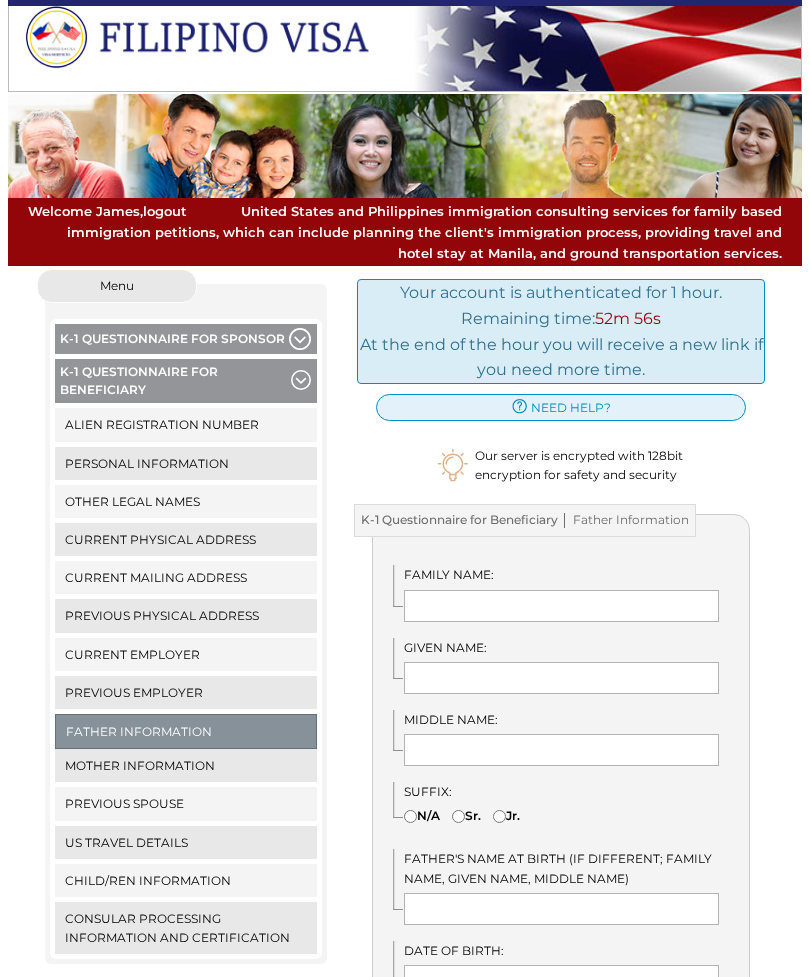click on "Previous Employer" at bounding box center (186, 692) 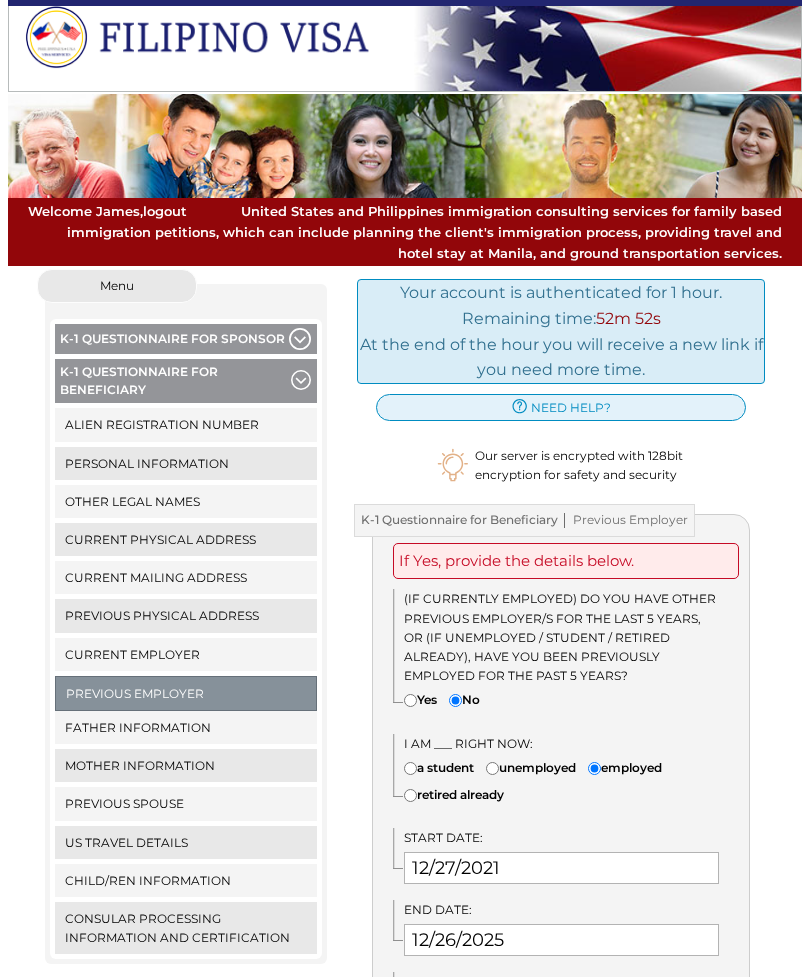 scroll, scrollTop: 0, scrollLeft: 0, axis: both 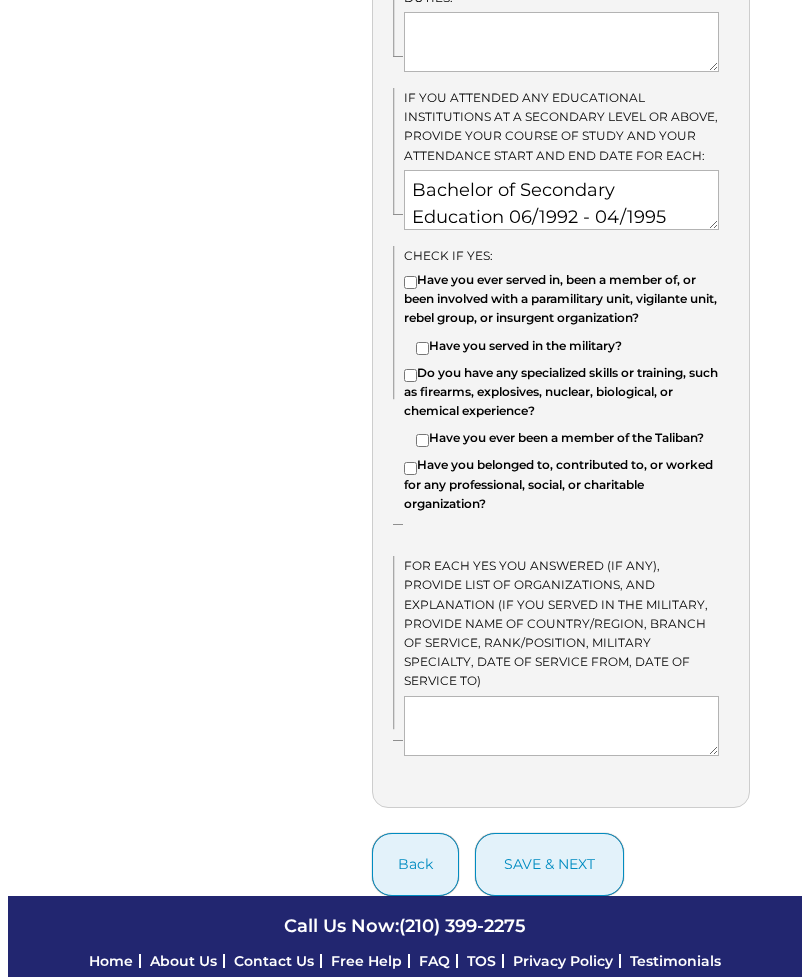 click on "save & next" at bounding box center (549, 864) 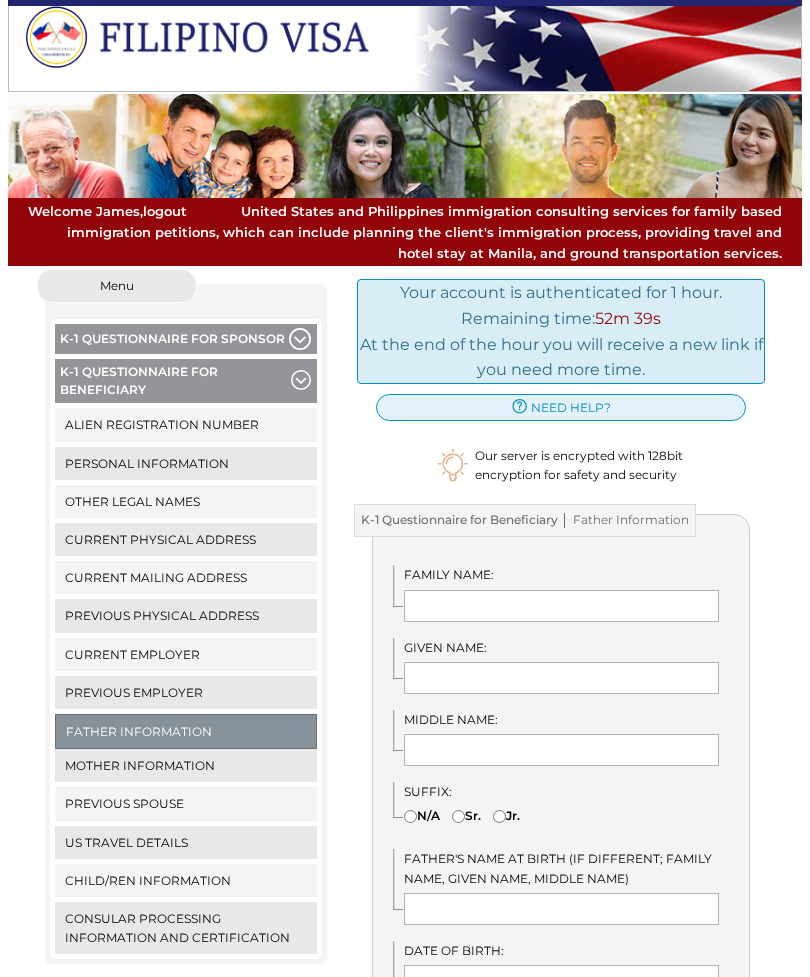 scroll, scrollTop: 0, scrollLeft: 0, axis: both 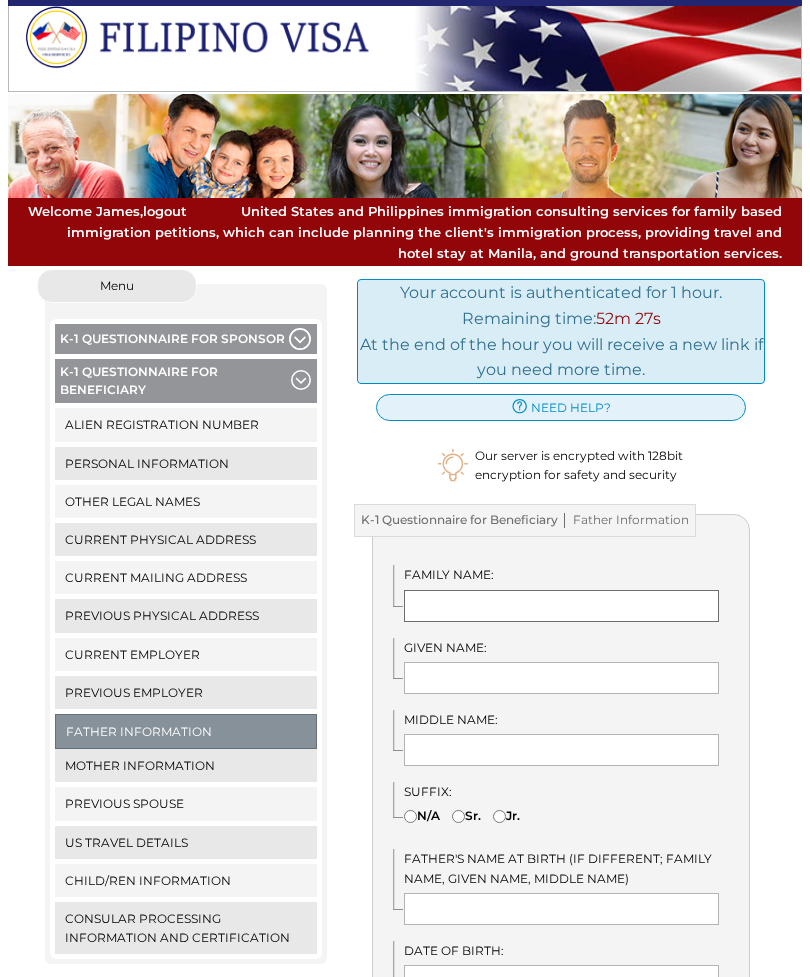 click at bounding box center (561, 606) 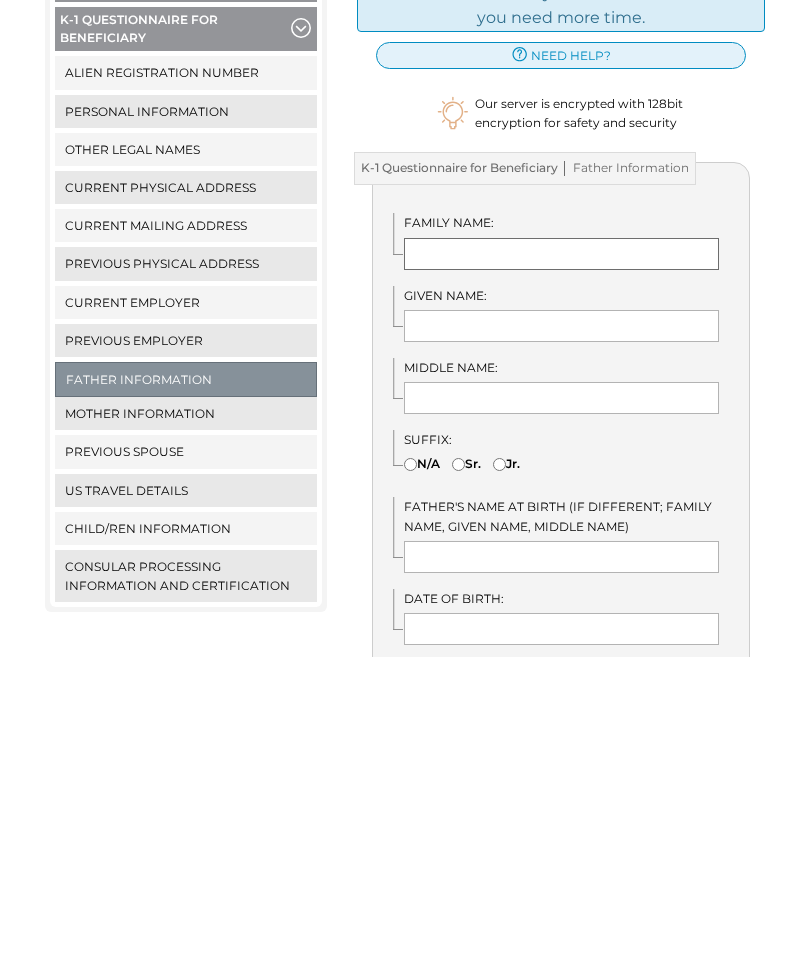 scroll, scrollTop: 33, scrollLeft: 0, axis: vertical 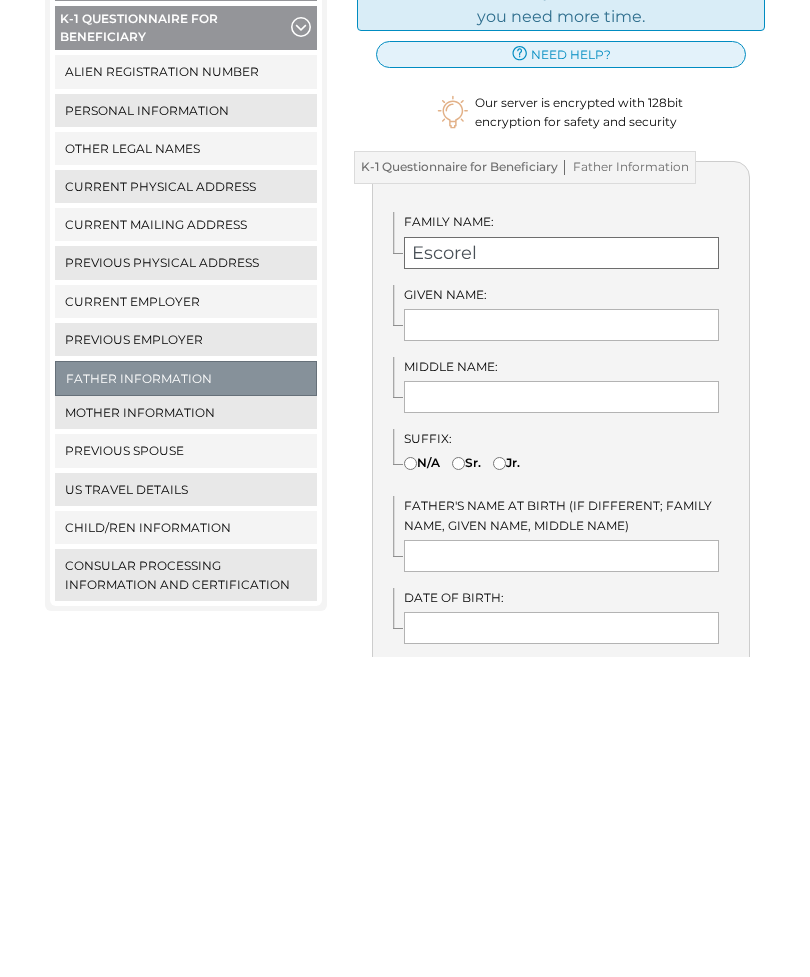 type on "Escorel" 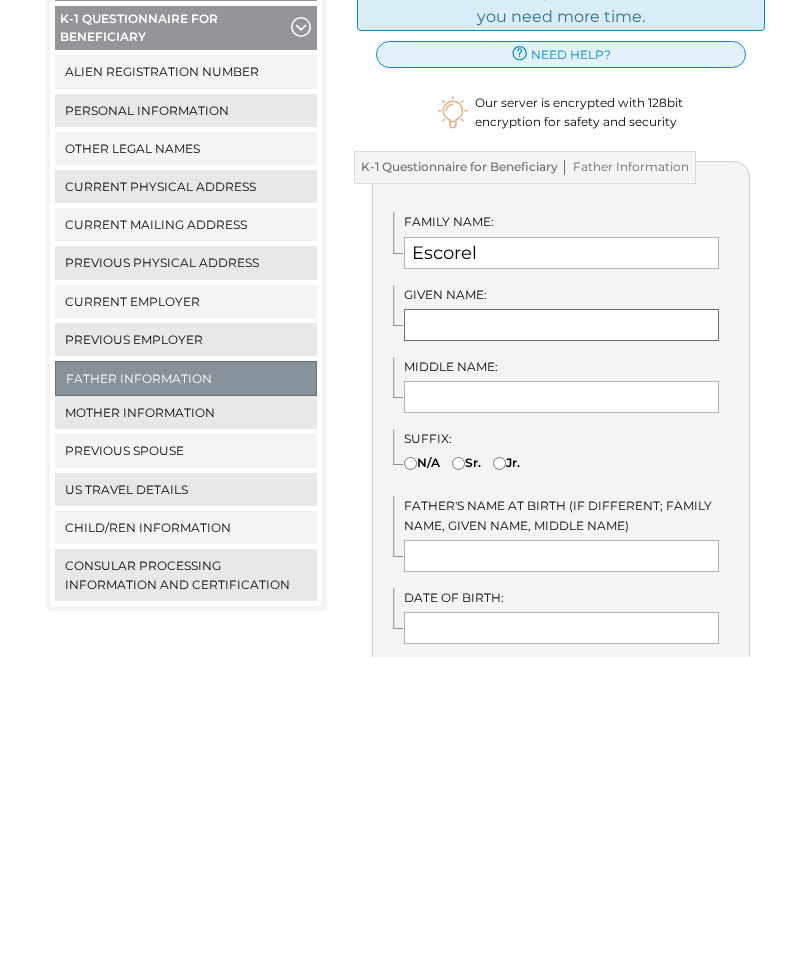 click at bounding box center [561, 645] 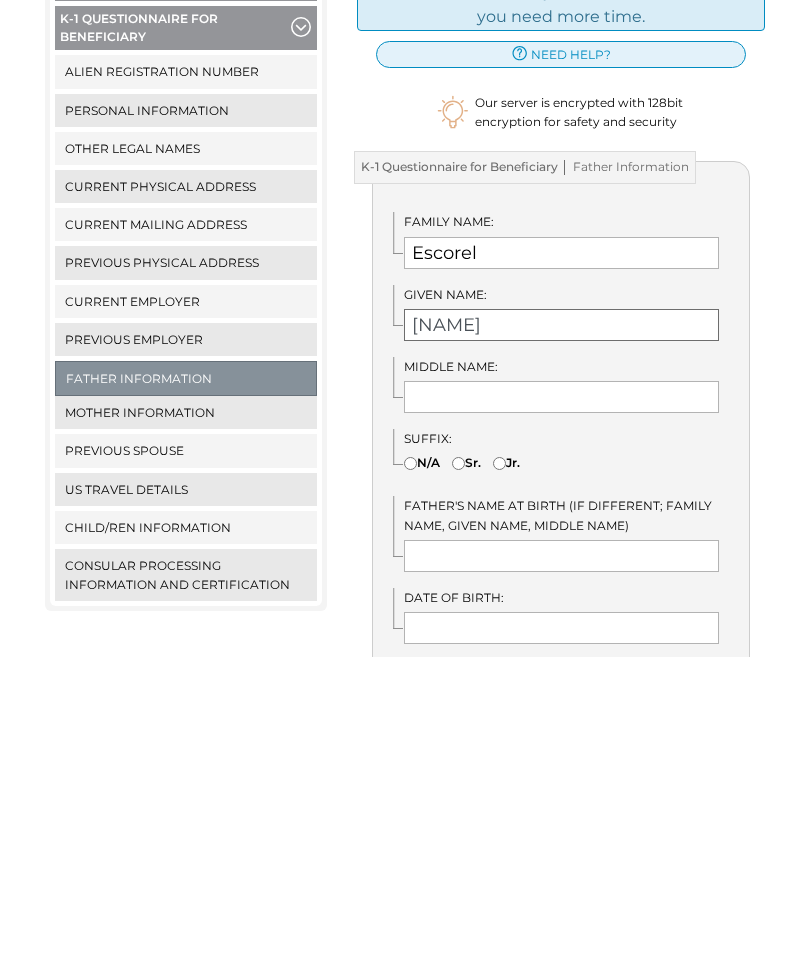 type on "[NAME]" 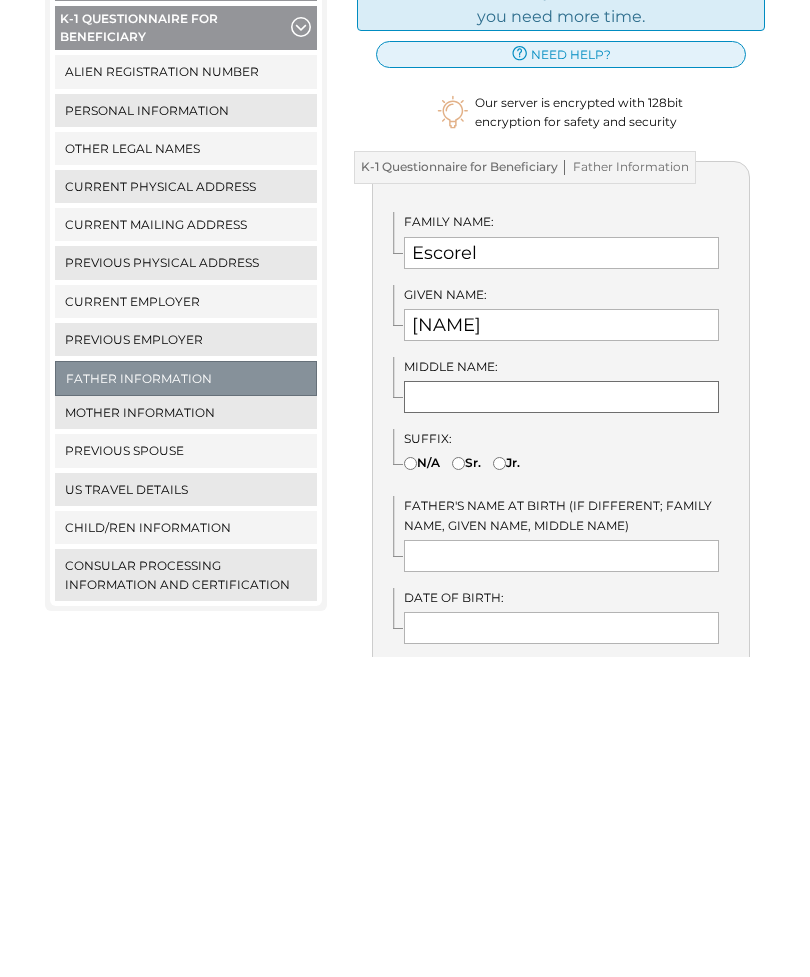 click at bounding box center [561, 717] 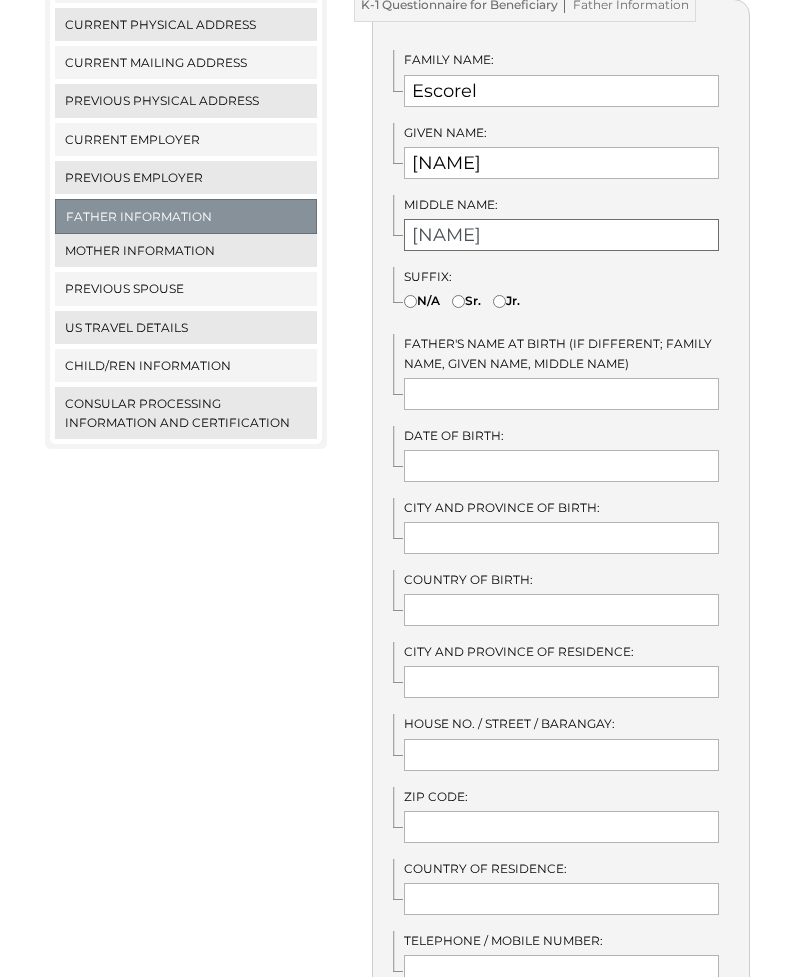 scroll, scrollTop: 515, scrollLeft: 0, axis: vertical 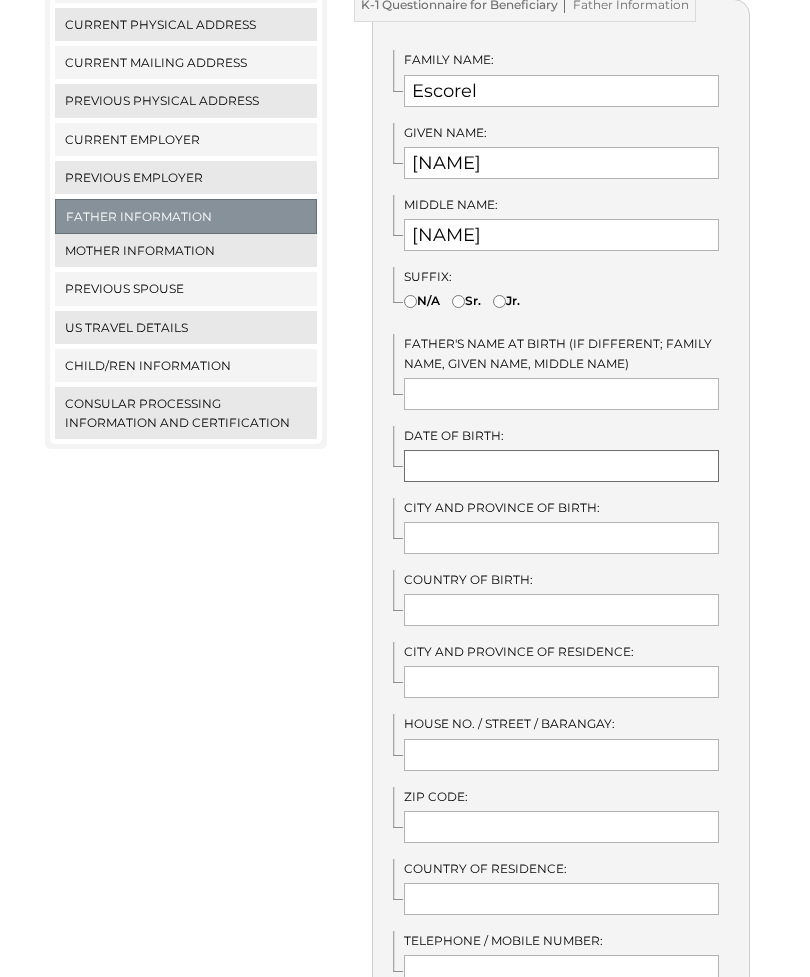 click at bounding box center (561, 466) 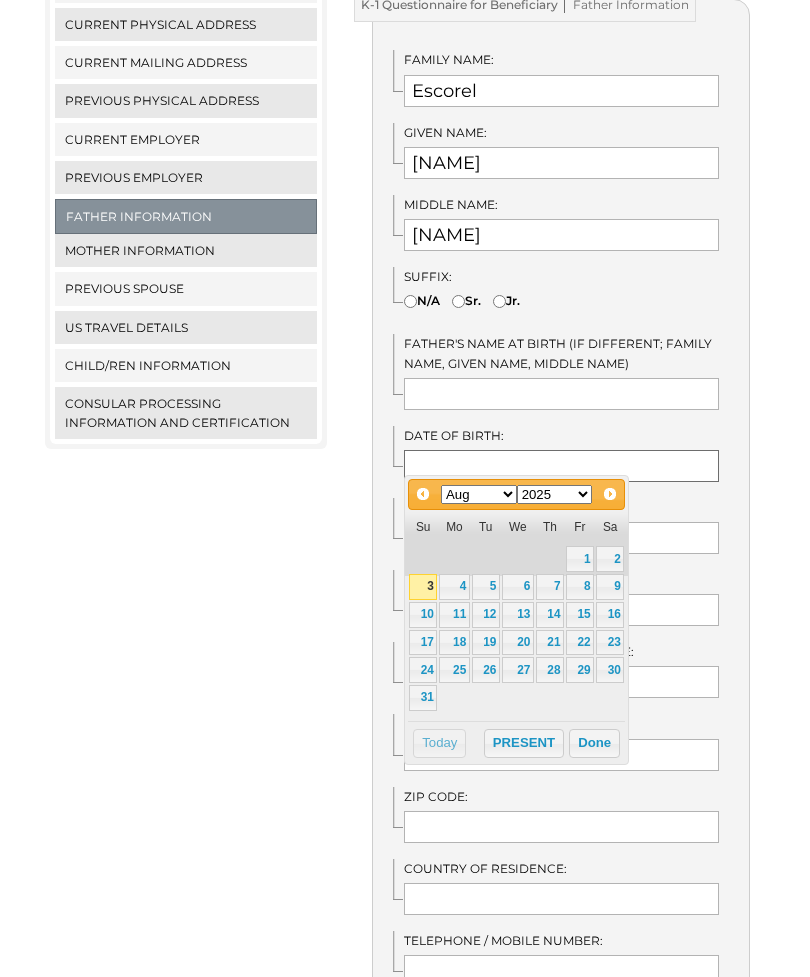 click at bounding box center (561, 466) 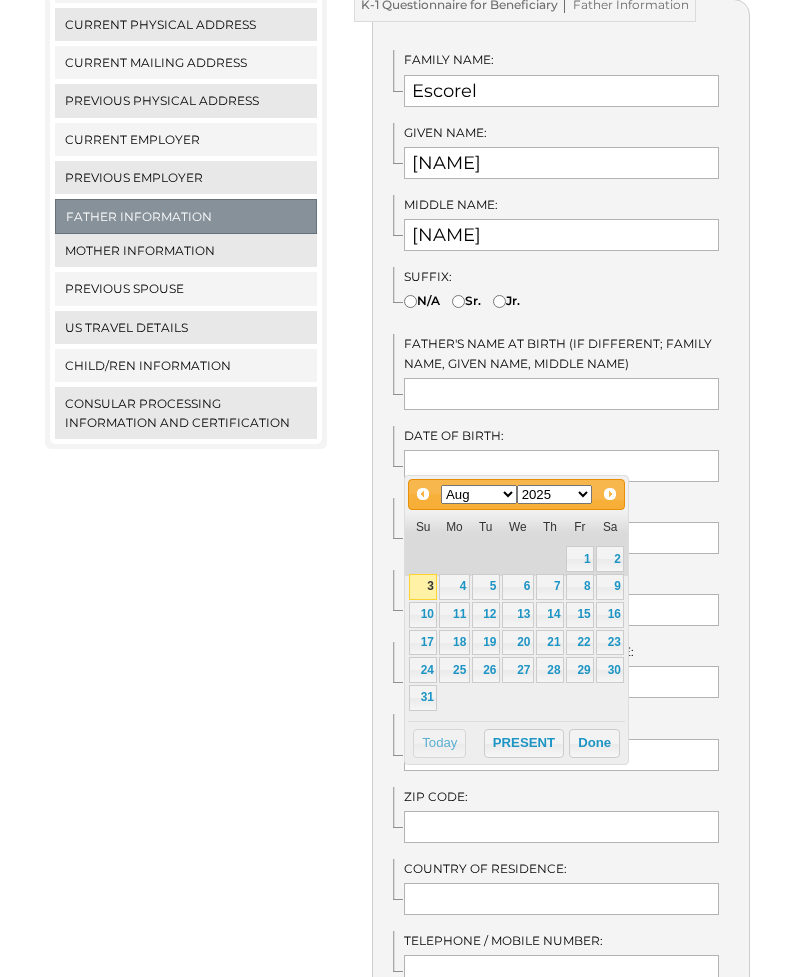click on "Jan Feb Mar Apr May Jun Jul Aug Sep Oct Nov Dec" at bounding box center [479, 494] 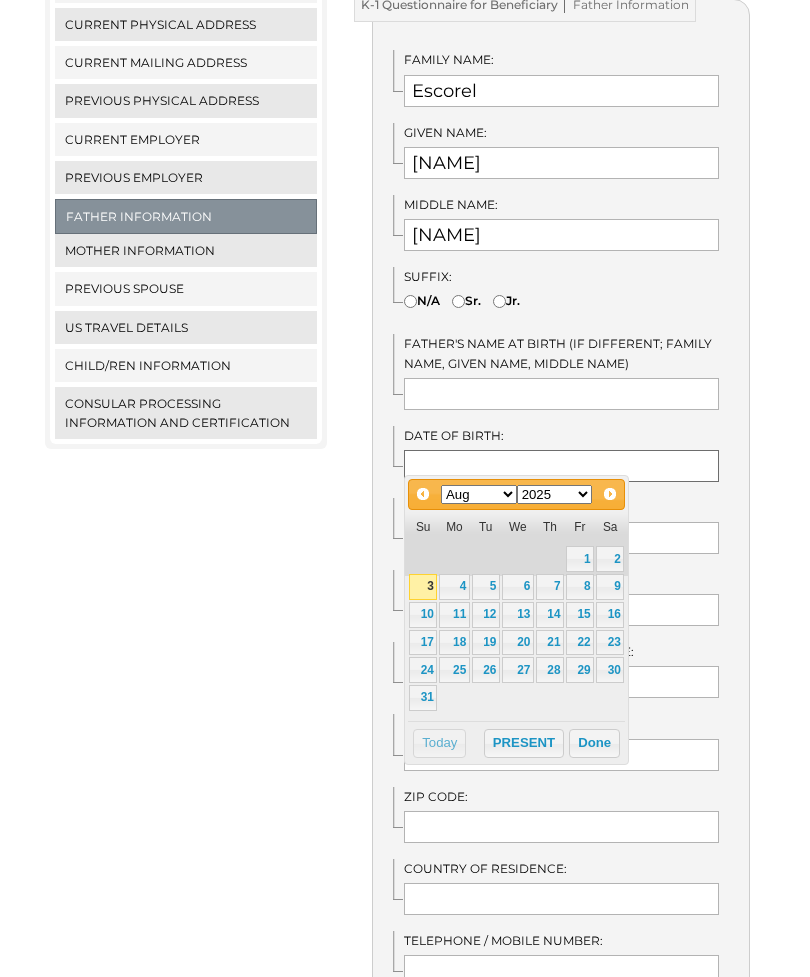 click at bounding box center [561, 466] 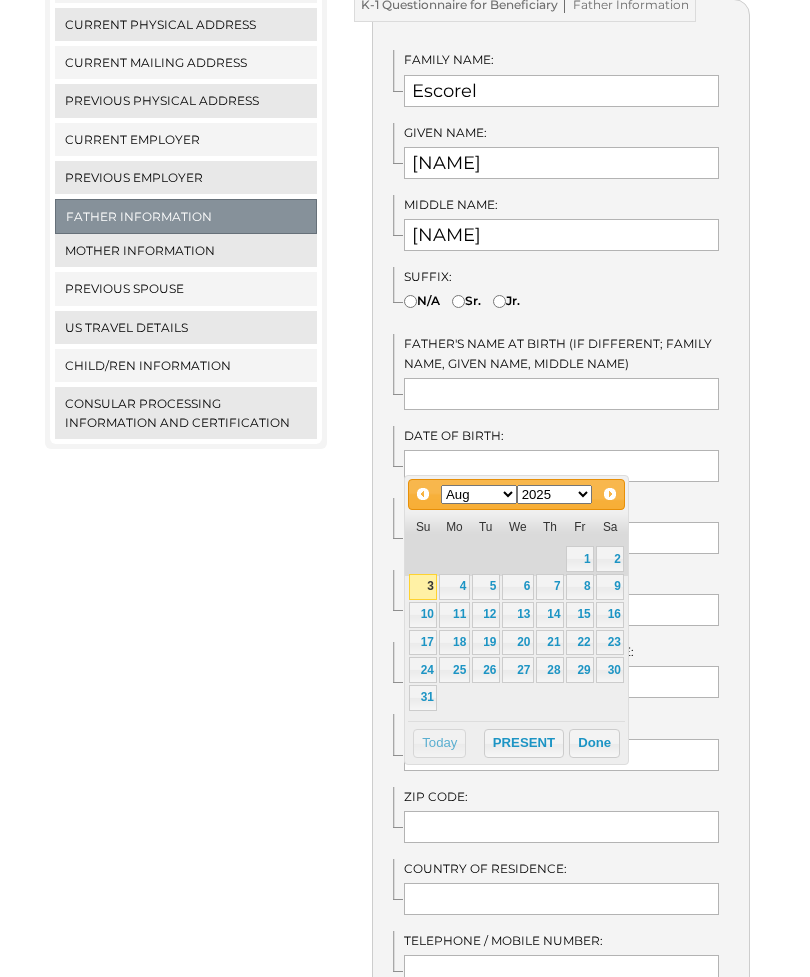 click on "Jan Feb Mar Apr May Jun Jul Aug Sep Oct Nov Dec" at bounding box center (479, 494) 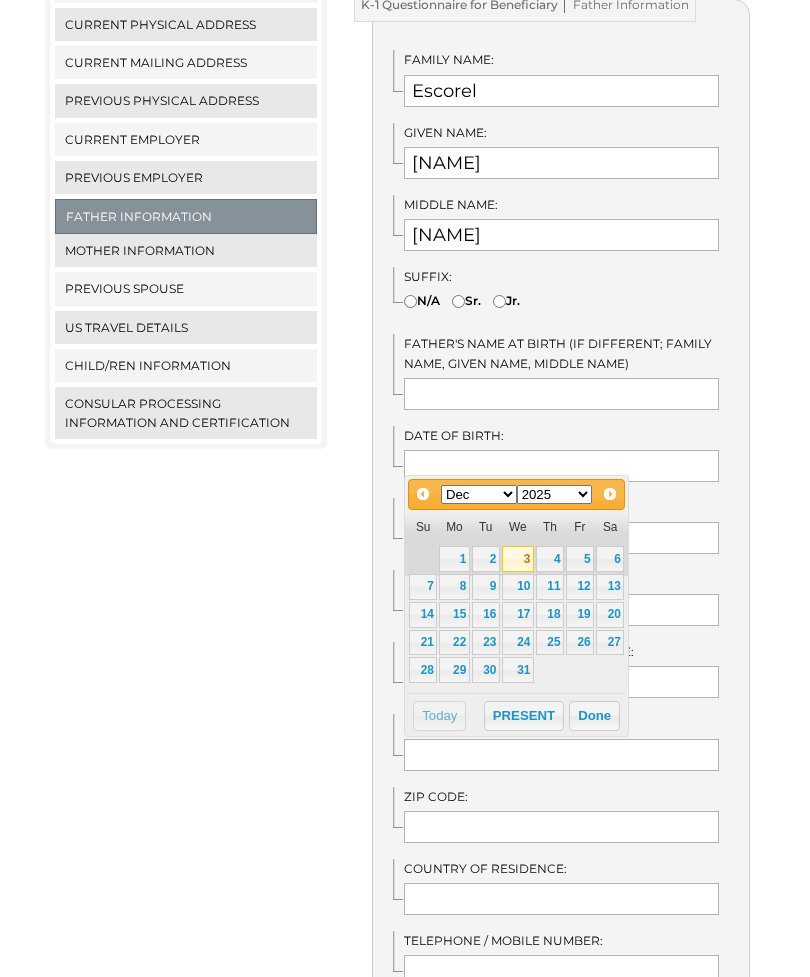 click on "1900 1901 1902 1903 1904 1905 1906 1907 1908 1909 1910 1911 1912 1913 1914 1915 1916 1917 1918 1919 1920 1921 1922 1923 1924 1925 1926 1927 1928 1929 1930 1931 1932 1933 1934 1935 1936 1937 1938 1939 1940 1941 1942 1943 1944 1945 1946 1947 1948 1949 1950 1951 1952 1953 1954 1955 1956 1957 1958 1959 1960 1961 1962 1963 1964 1965 1966 1967 1968 1969 1970 1971 1972 1973 1974 1975 1976 1977 1978 1979 1980 1981 1982 1983 1984 1985 1986 1987 1988 1989 1990 1991 1992 1993 1994 1995 1996 1997 1998 1999 2000 2001 2002 2003 2004 2005 2006 2007 2008 2009 2010 2011 2012 2013 2014 2015 2016 2017 2018 2019 2020 2021 2022 2023 2024 2025 2026 2027 2028 2029 2030 2031 2032 2033 2034 2035 2036 2037 2038 2039 2040" at bounding box center [555, 494] 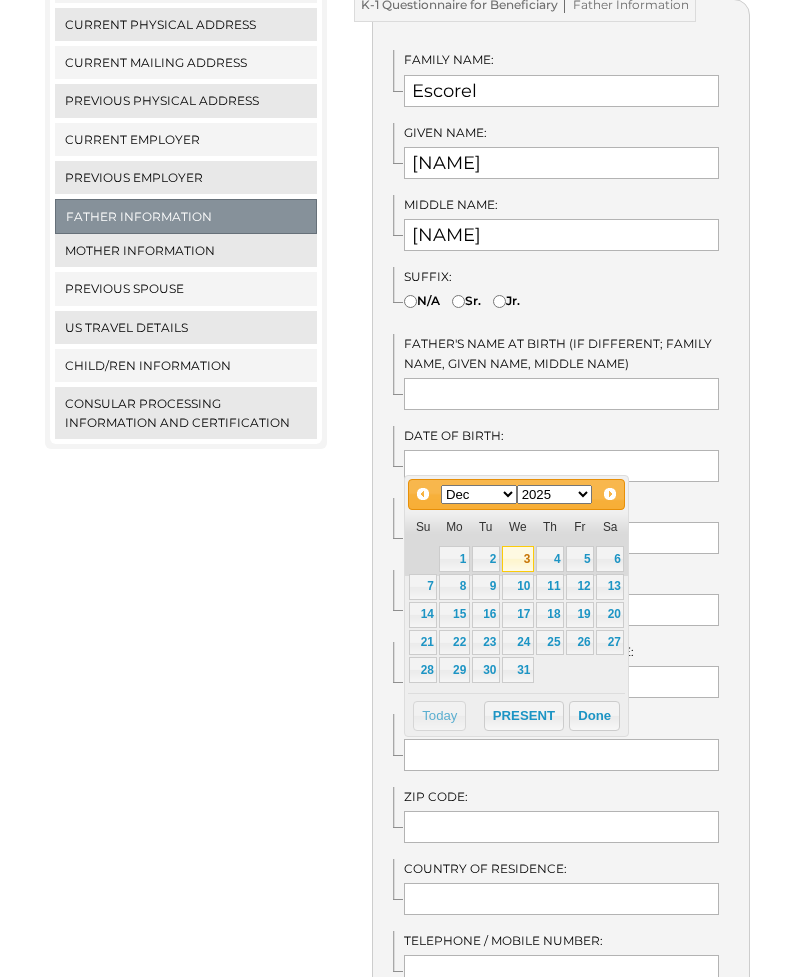 click on "We detected that you recently logged in a different window. Please close this window.
Close This Window
Menu
Close menu
K-1 Questionnaire for Sponsor
Alien Registration Number
Personal Information
Other Legal Names
Current Physical Address" at bounding box center [405, 584] 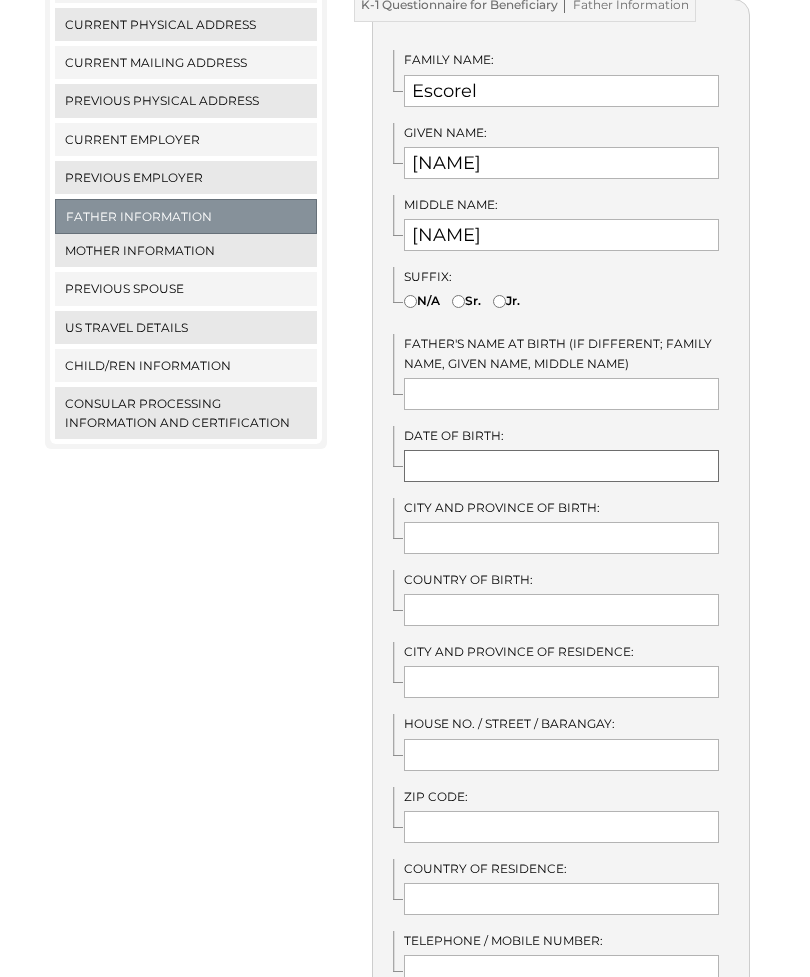 click at bounding box center [561, 466] 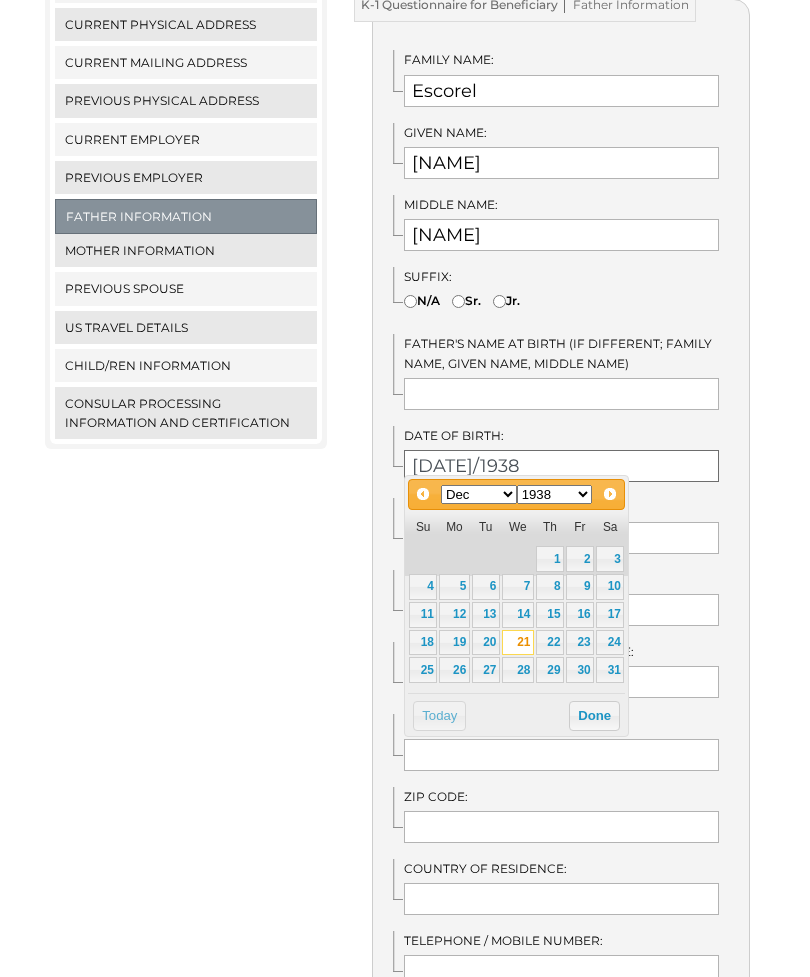 scroll, scrollTop: 514, scrollLeft: 0, axis: vertical 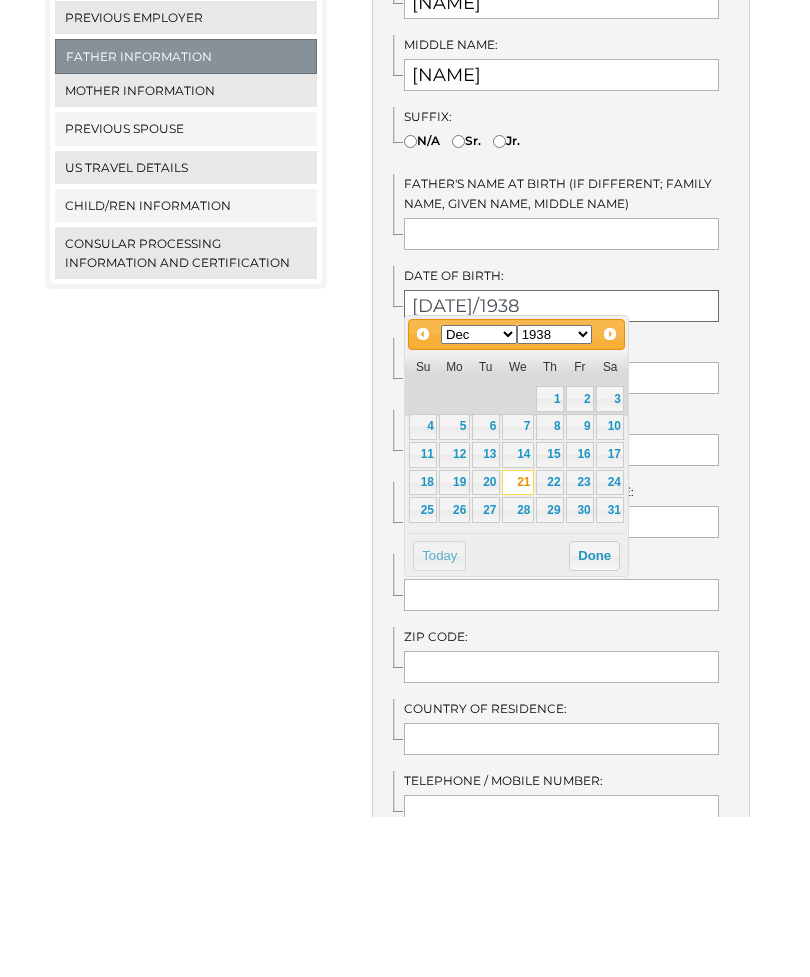 type on "12/21/1938" 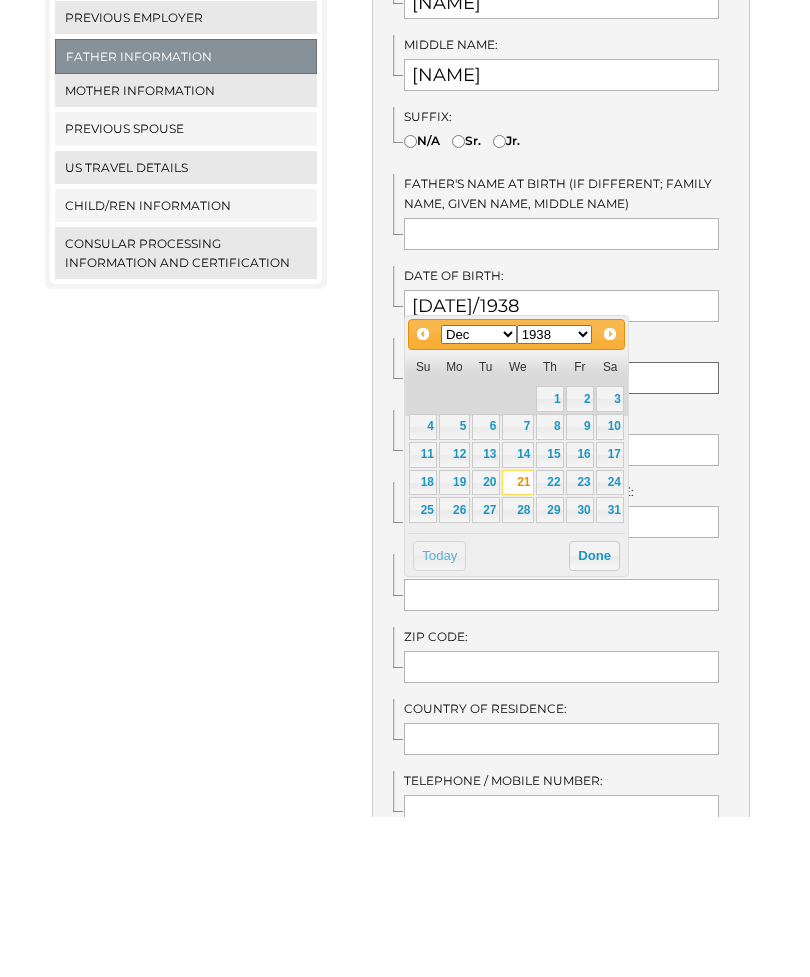 click at bounding box center (561, 539) 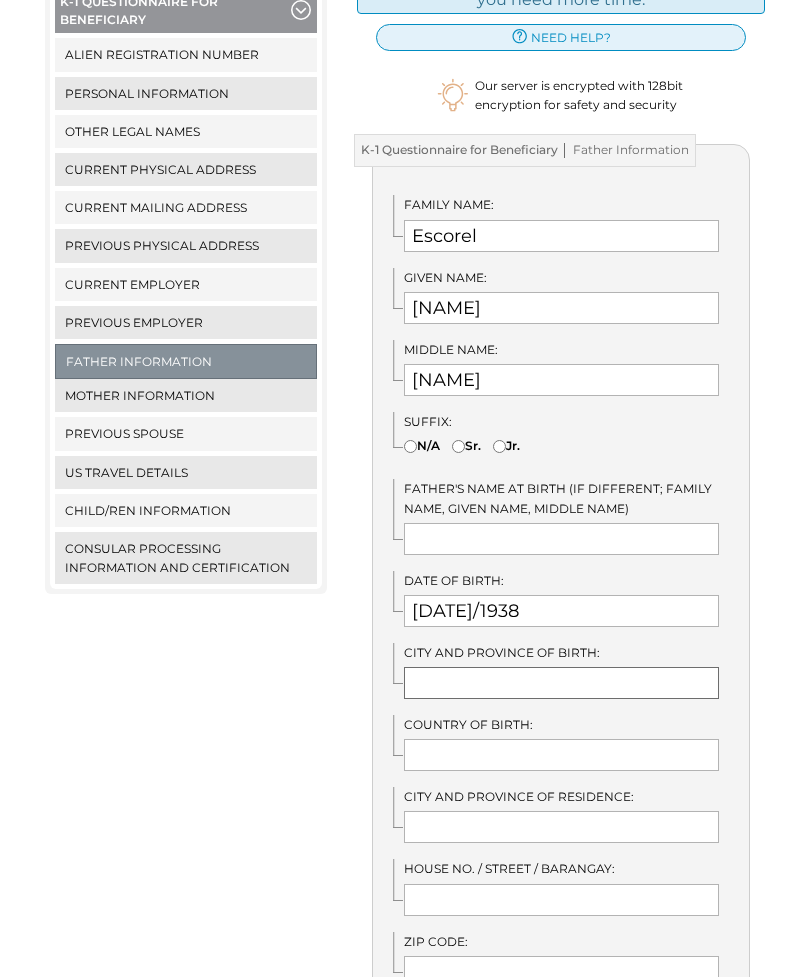 scroll, scrollTop: 365, scrollLeft: 0, axis: vertical 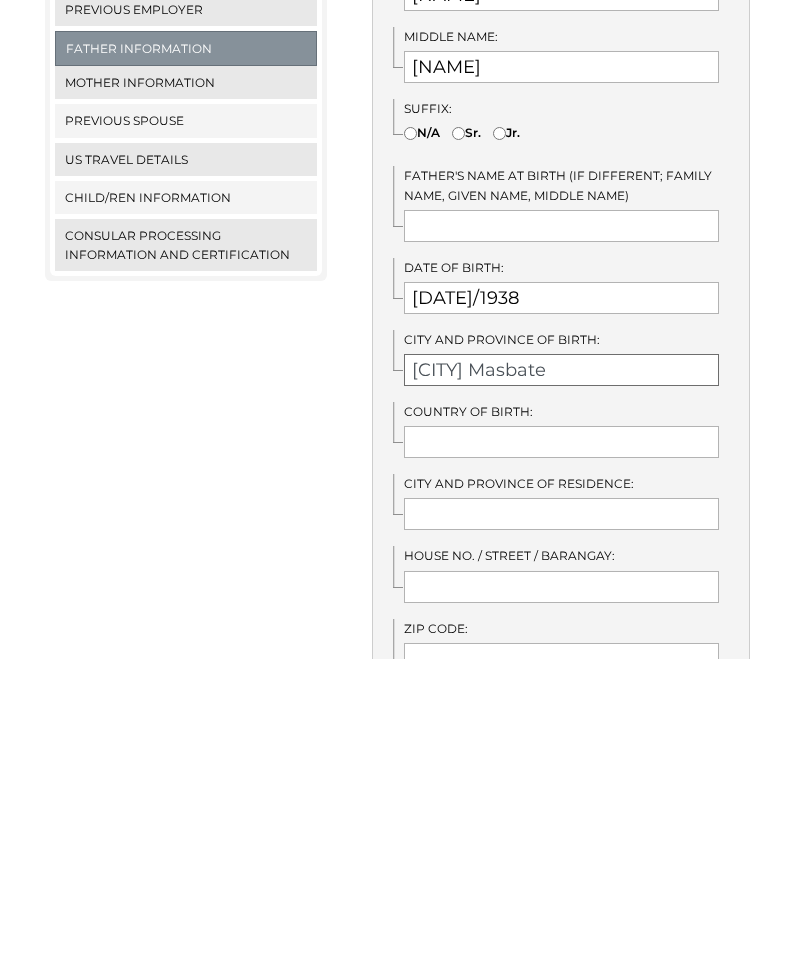 type on "San Jacinto Masbate" 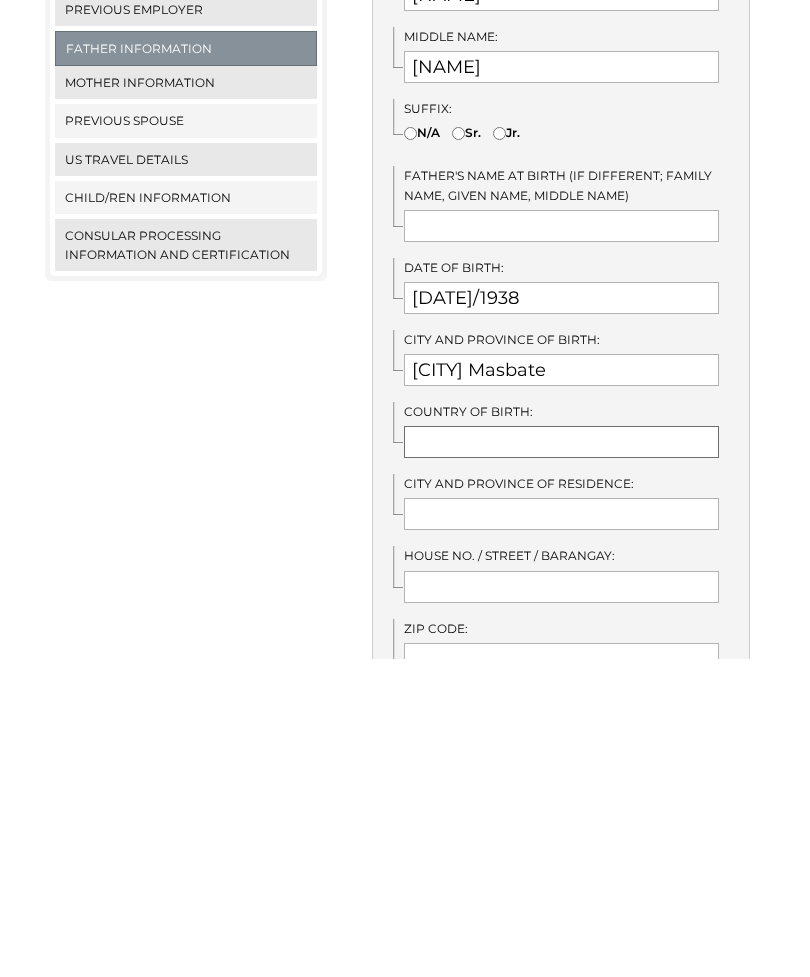 click at bounding box center [561, 760] 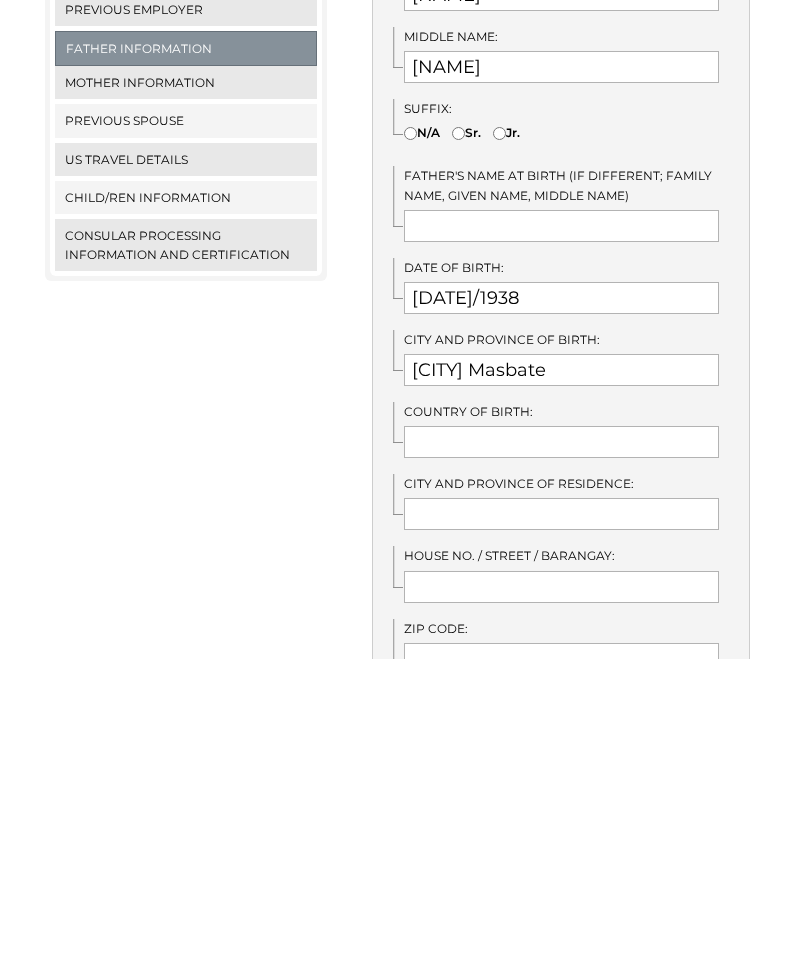 click on "We detected that you recently logged in a different window. Please close this window.
Close This Window
Menu
Close menu
K-1 Questionnaire for Sponsor
Alien Registration Number
Personal Information
Other Legal Names
Current Physical Address" at bounding box center [405, 734] 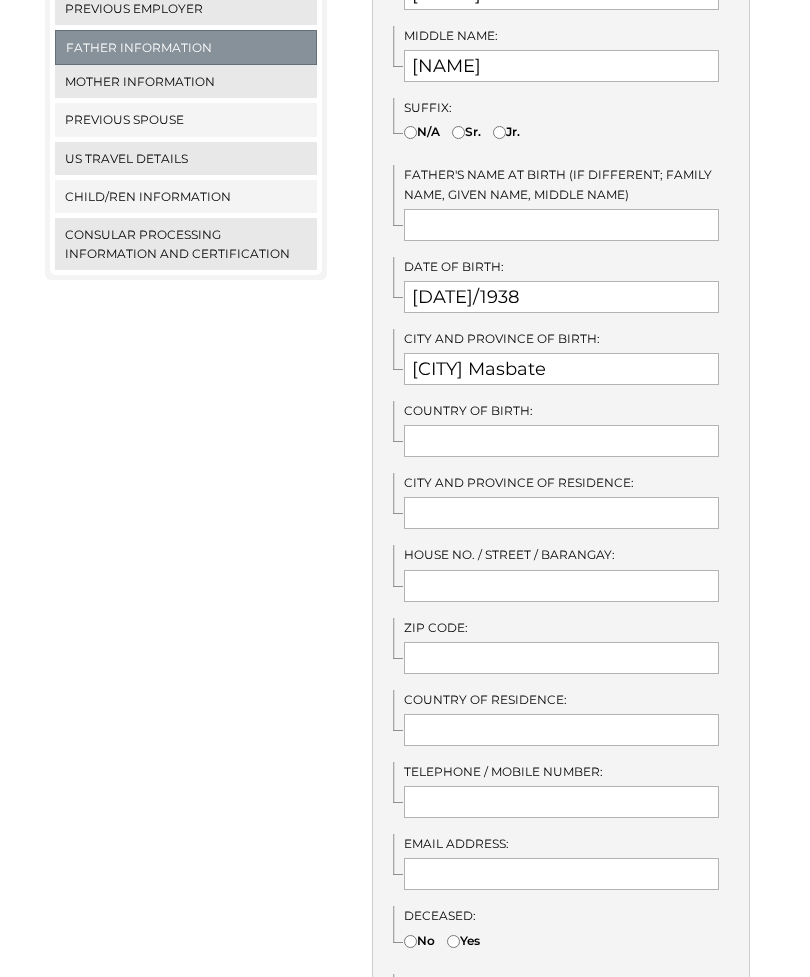 scroll, scrollTop: 684, scrollLeft: 0, axis: vertical 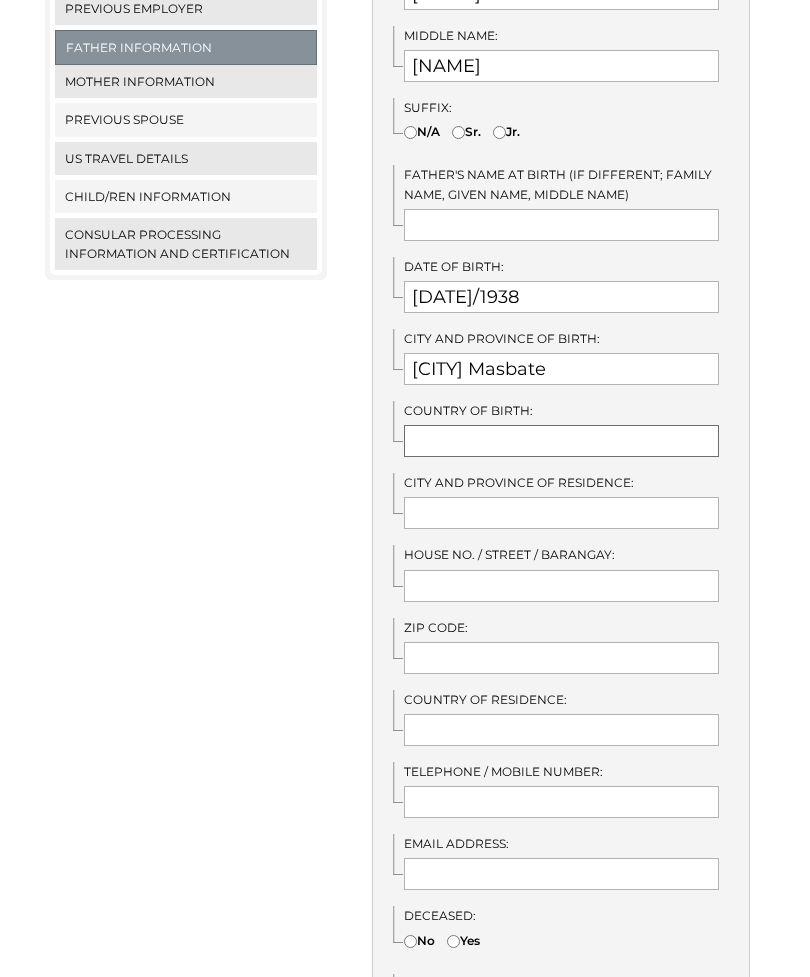 click at bounding box center (561, 441) 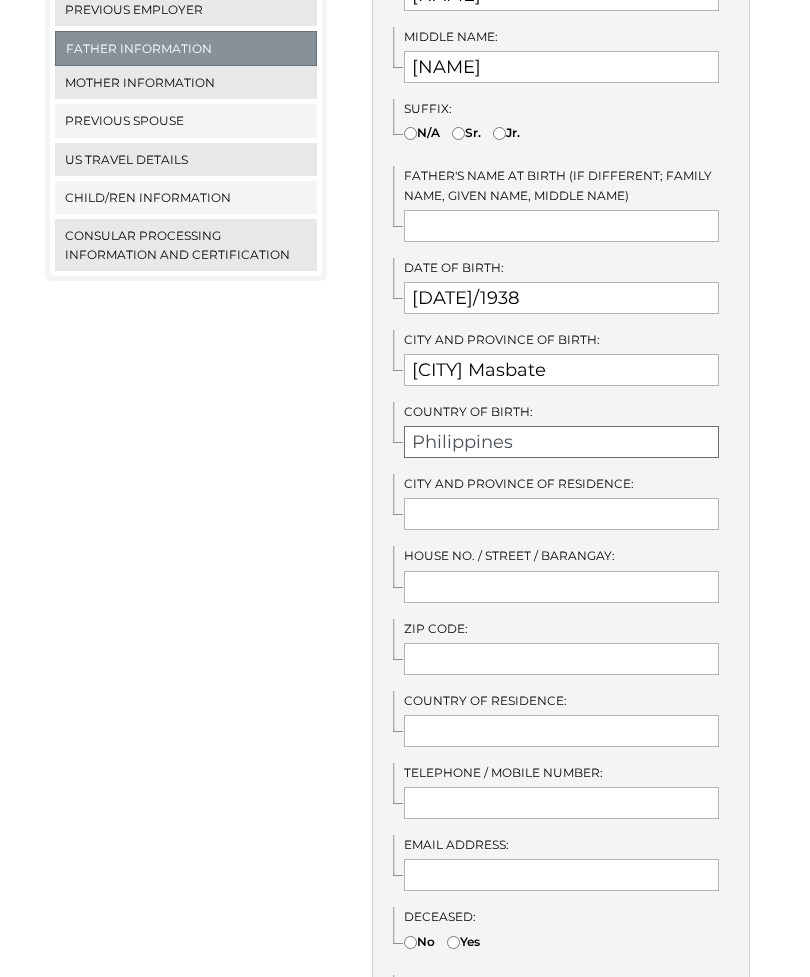 type on "Philippines" 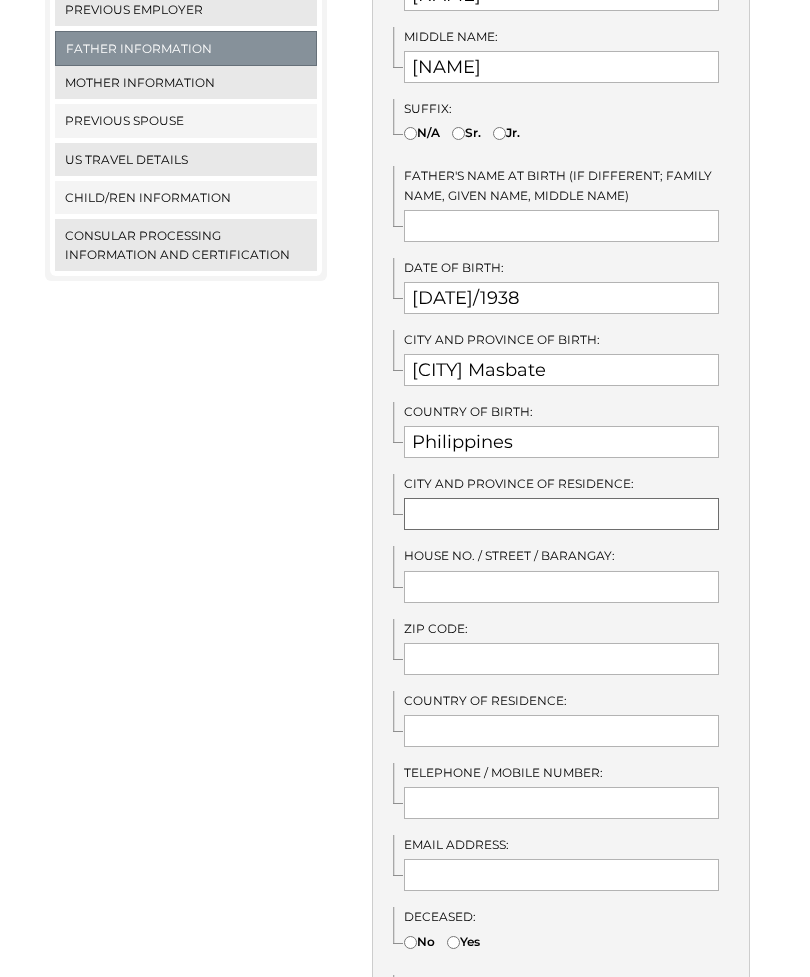 click at bounding box center [561, 514] 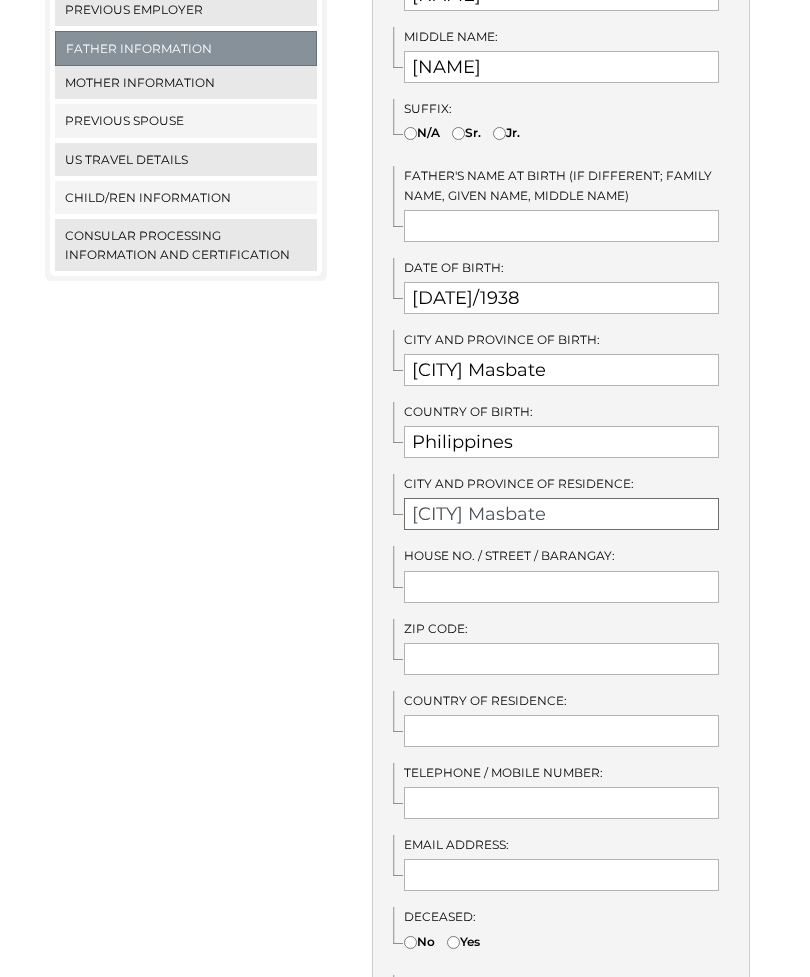 type on "San Jacinto Masbate" 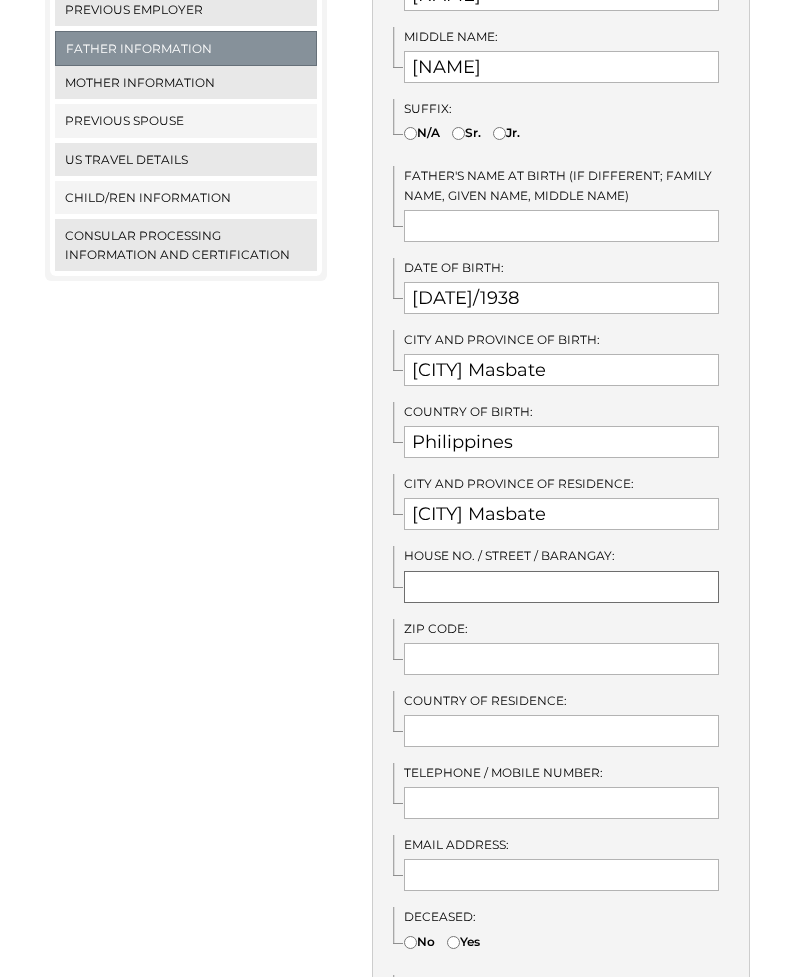 click at bounding box center [561, 587] 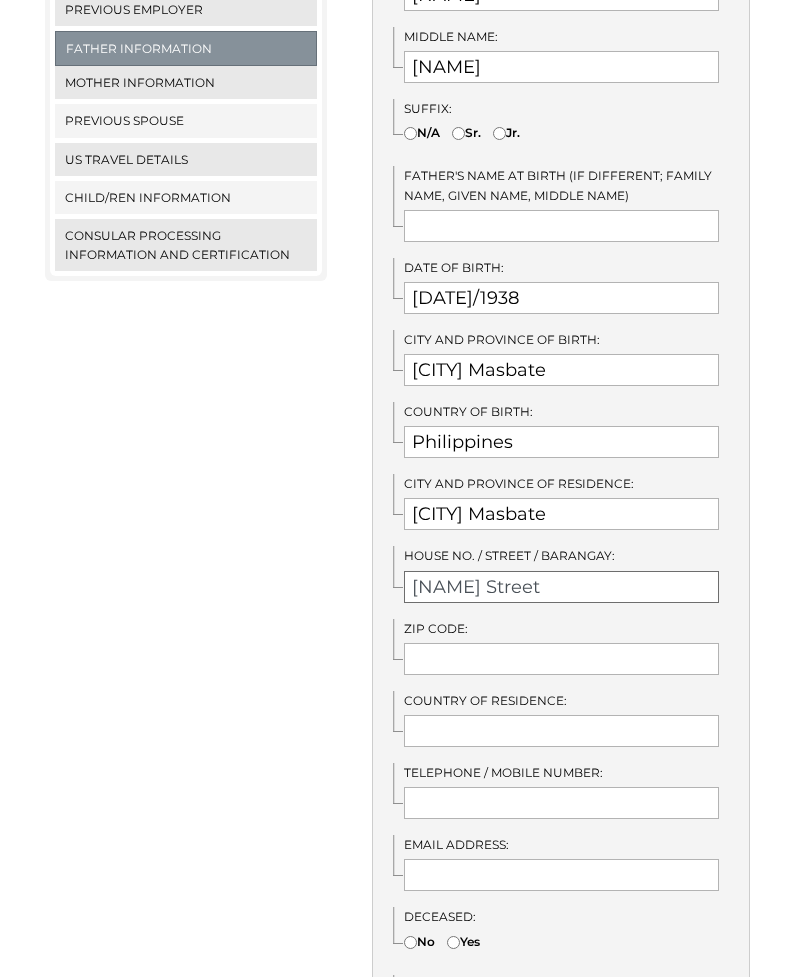 type on "Flores Street" 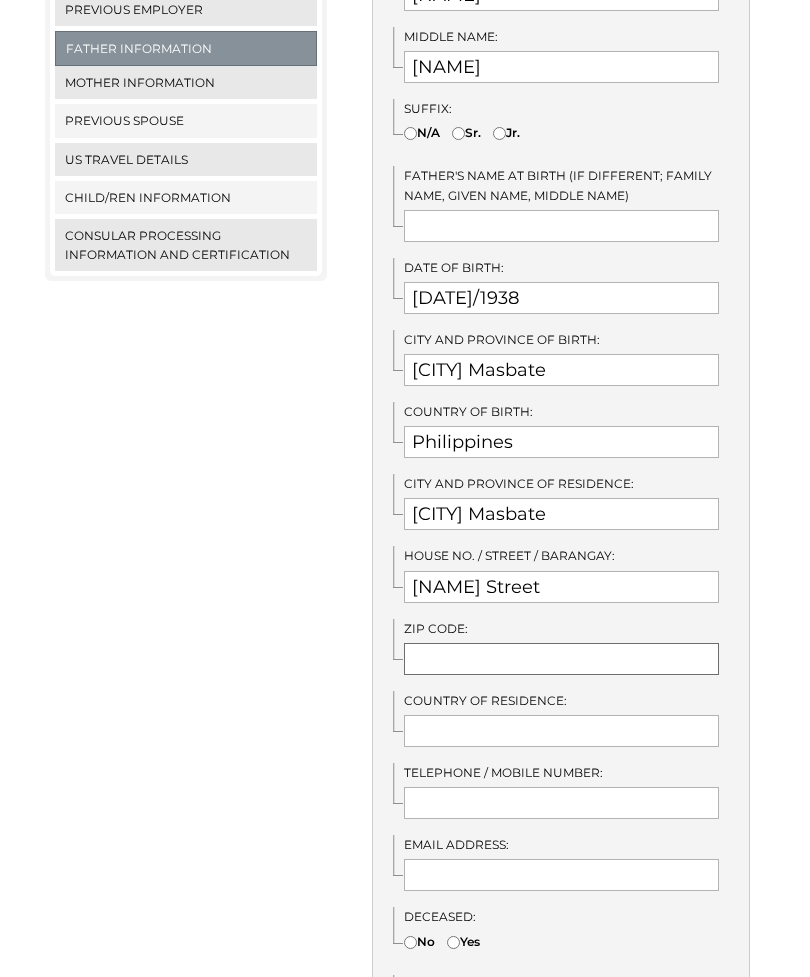 click at bounding box center (561, 659) 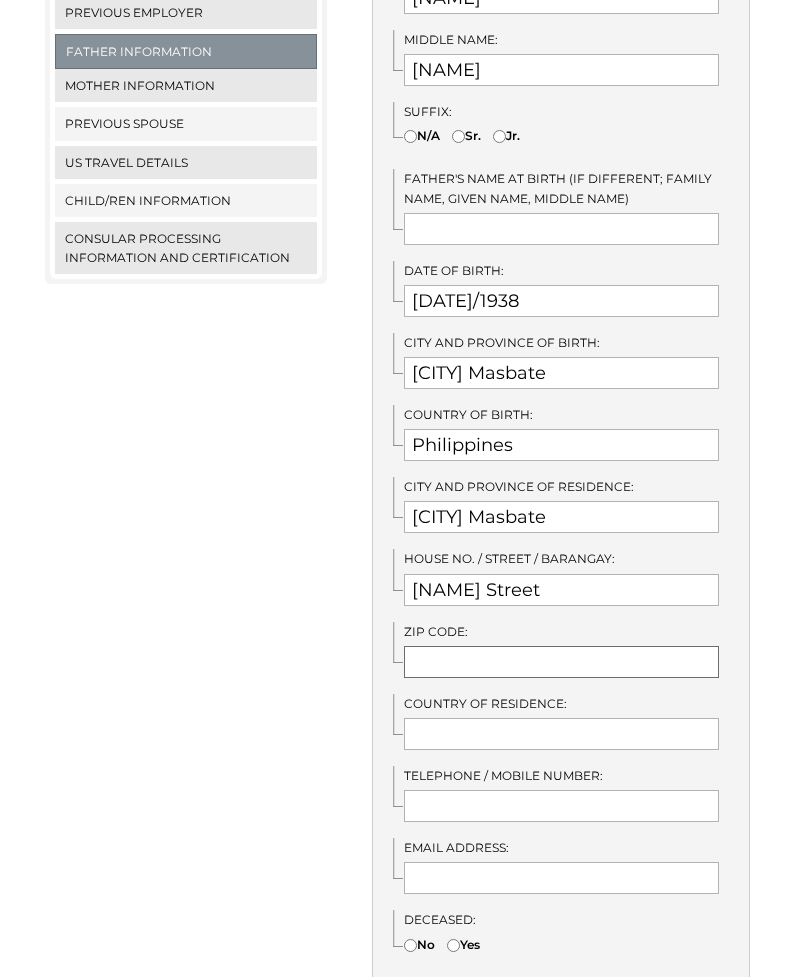 scroll, scrollTop: 661, scrollLeft: 0, axis: vertical 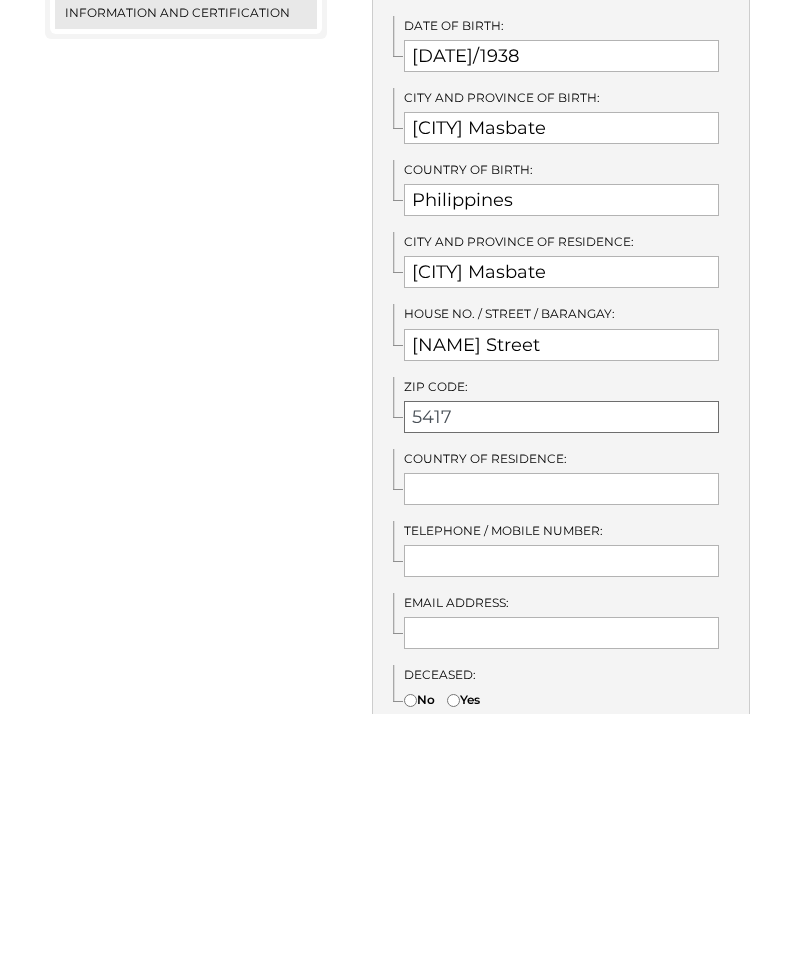 type on "5417" 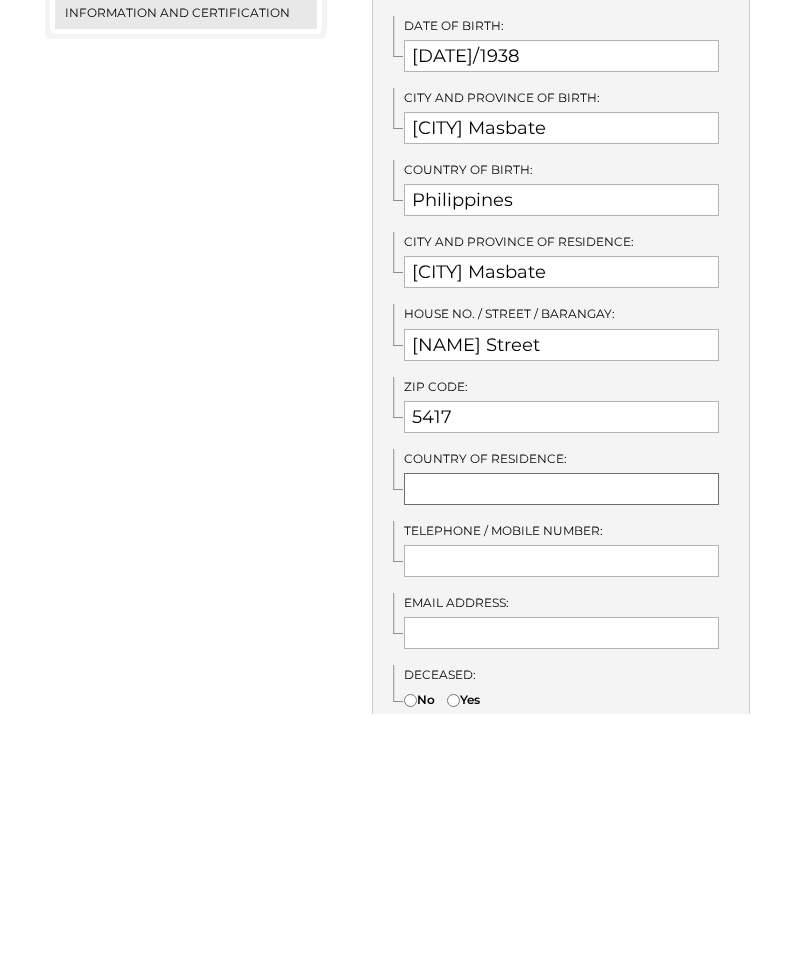 click at bounding box center [561, 753] 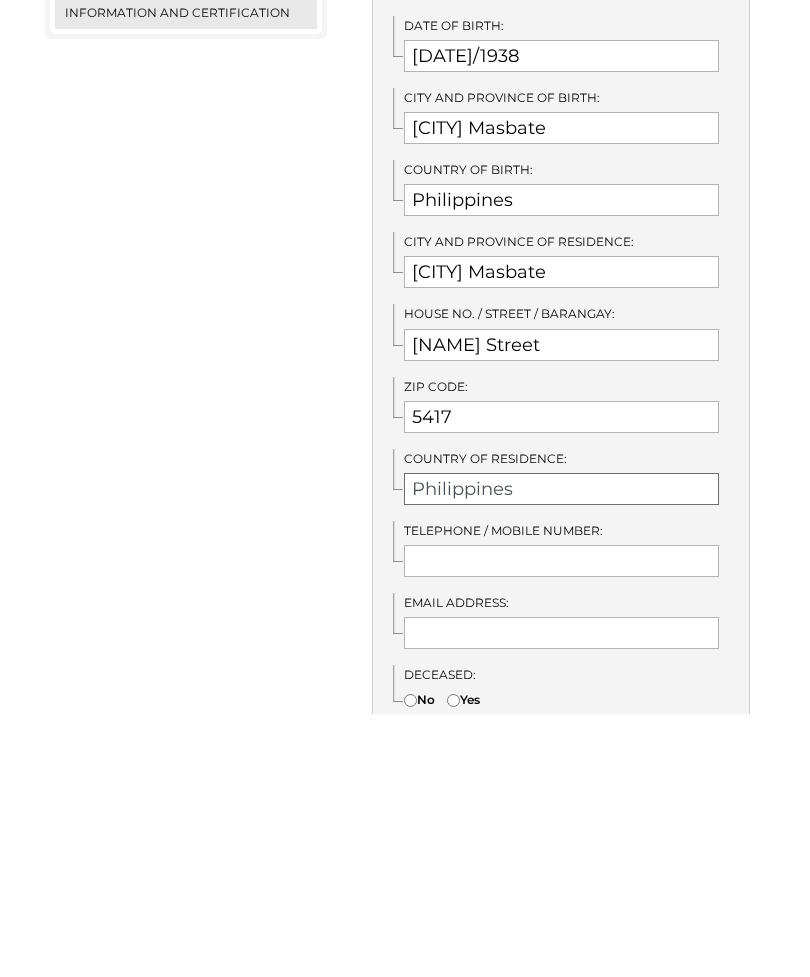 type on "Philippines" 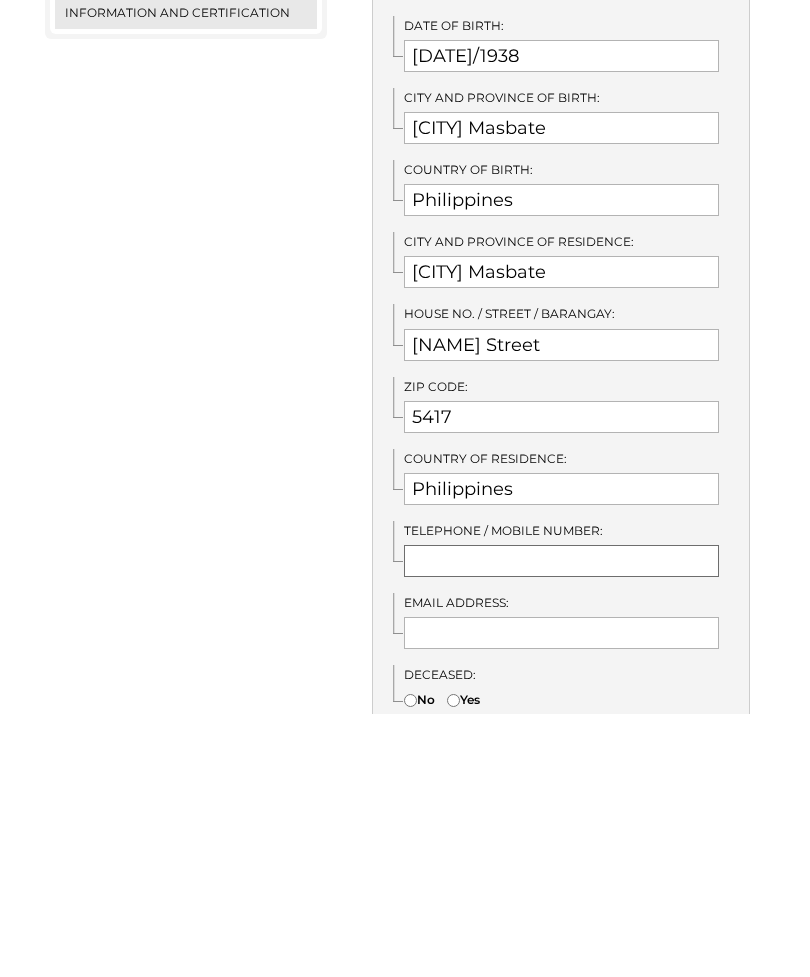 click at bounding box center [561, 825] 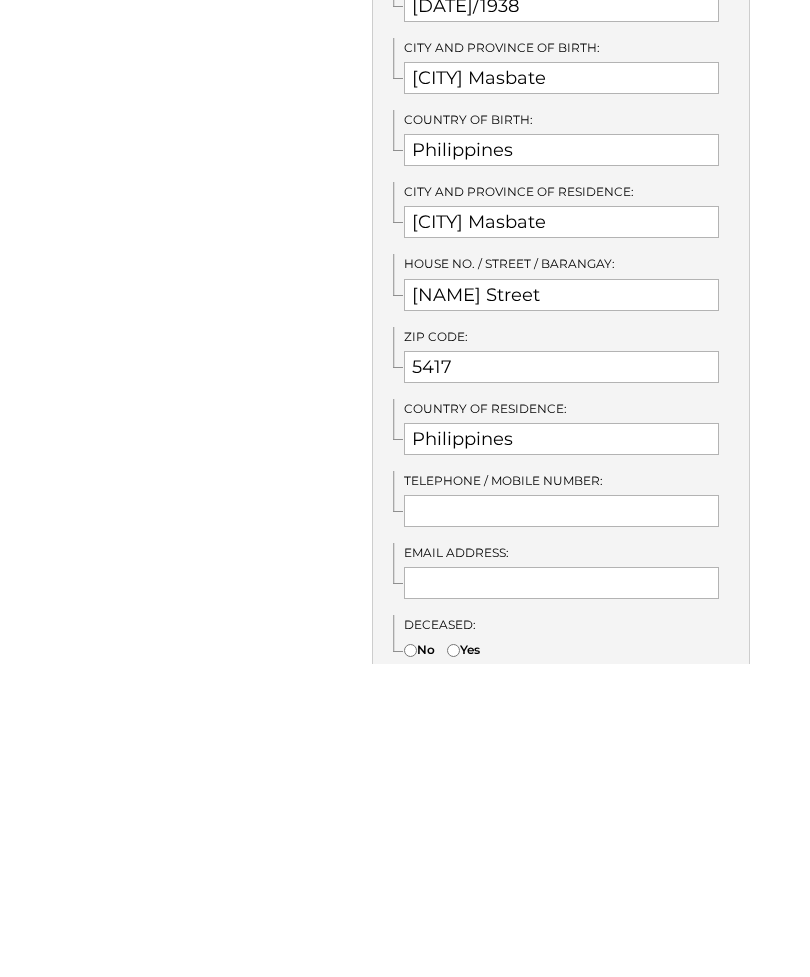 click on "Yes" at bounding box center [453, 964] 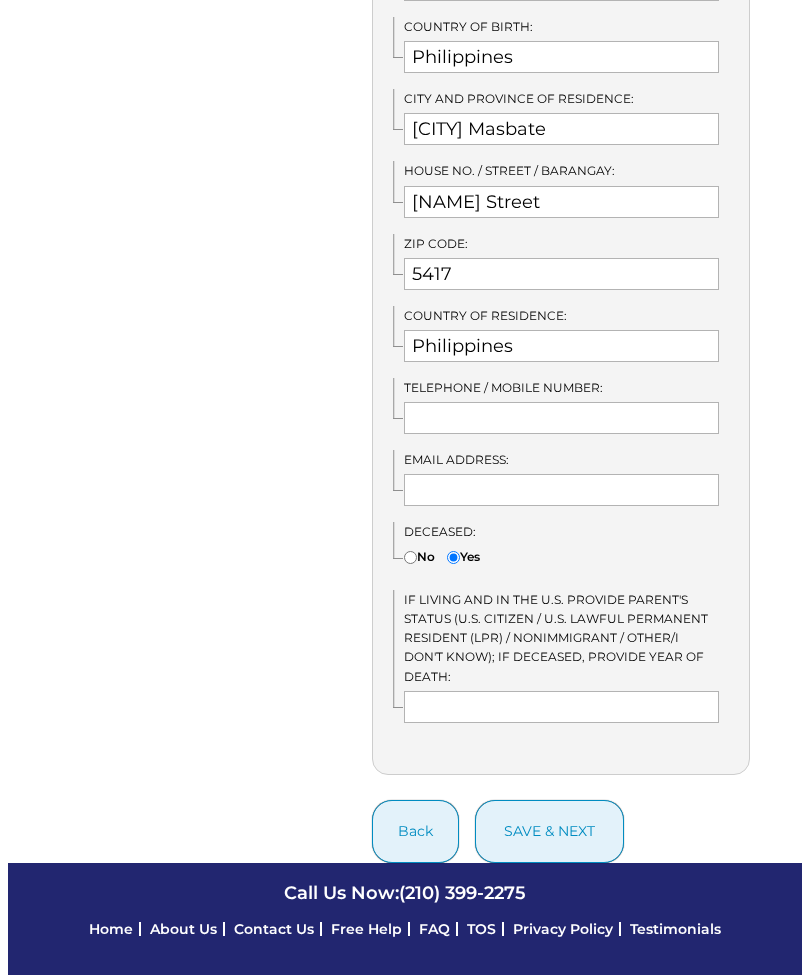 scroll, scrollTop: 1068, scrollLeft: 0, axis: vertical 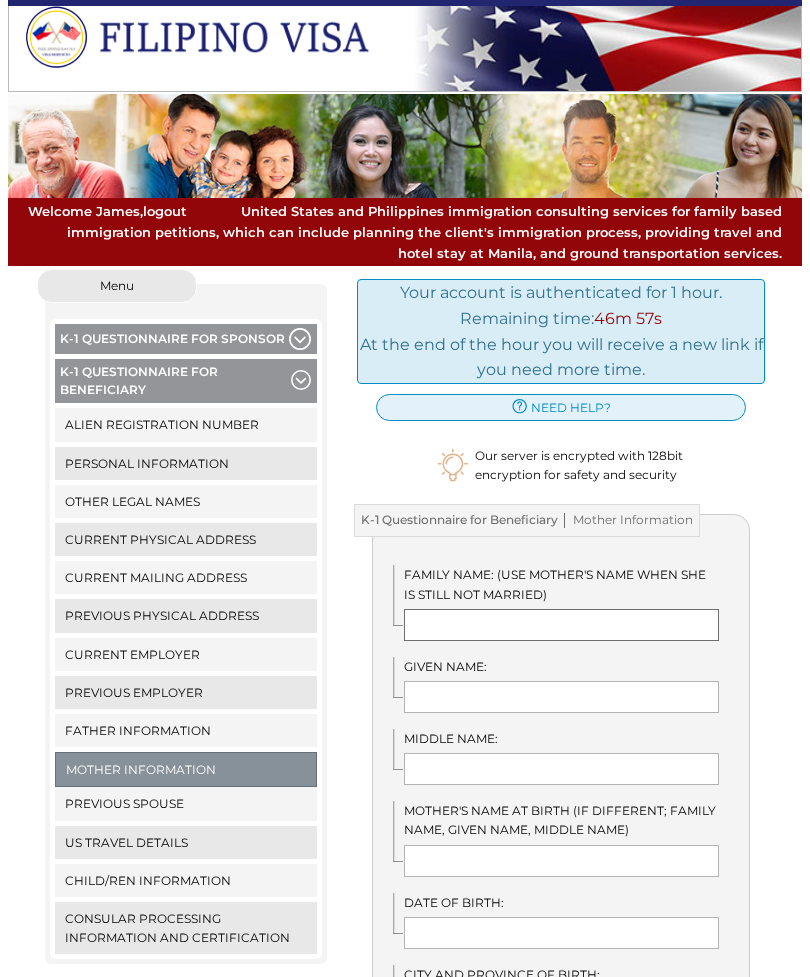 click at bounding box center (561, 625) 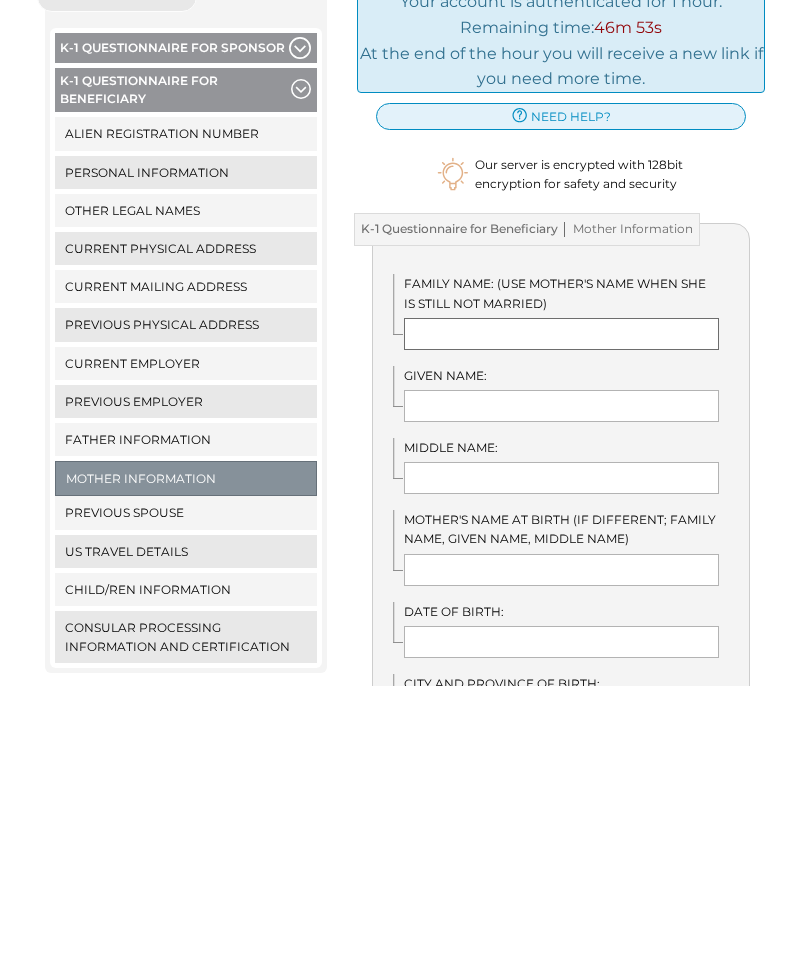 type on "F" 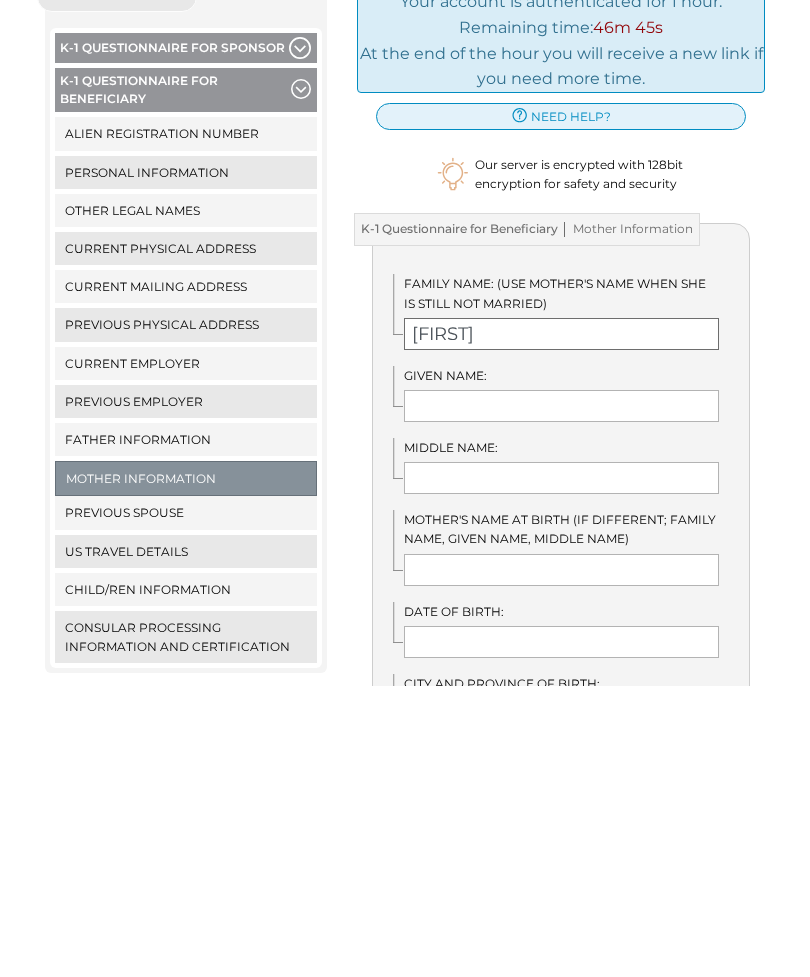 type on "Lourdes" 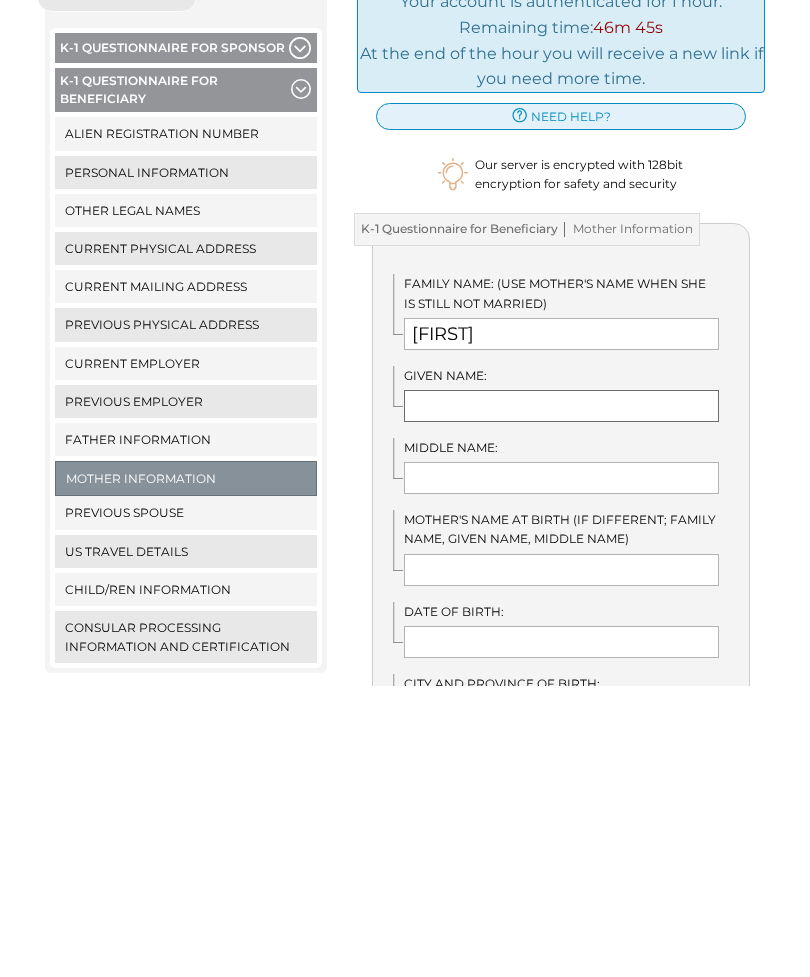 click at bounding box center (561, 697) 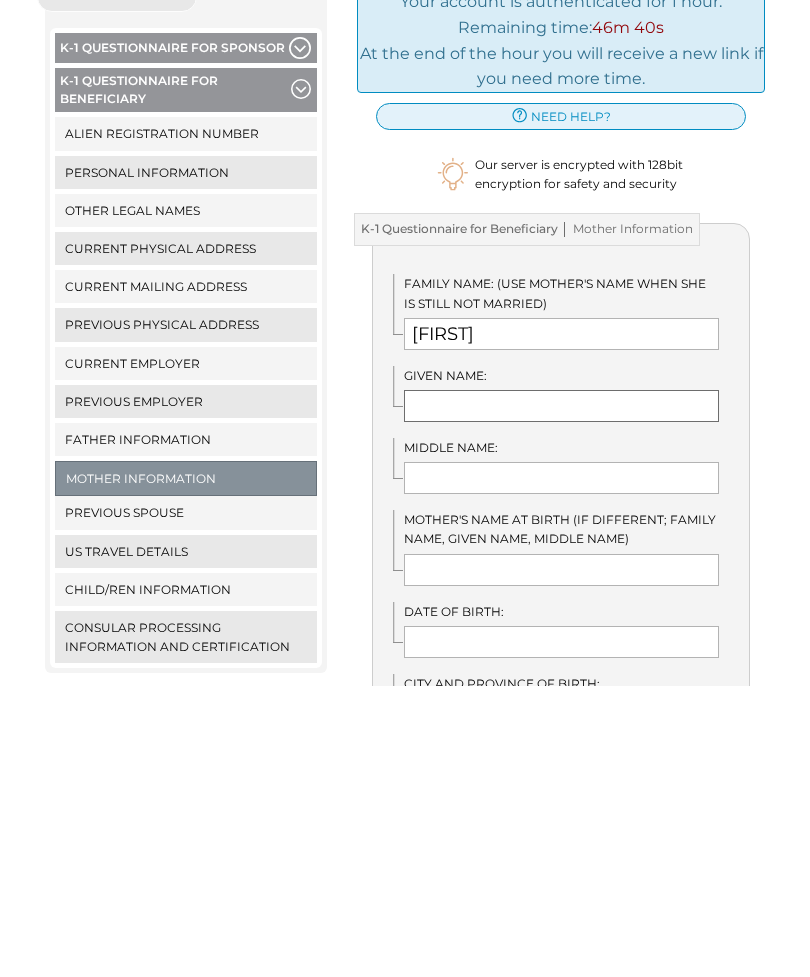 click at bounding box center (561, 697) 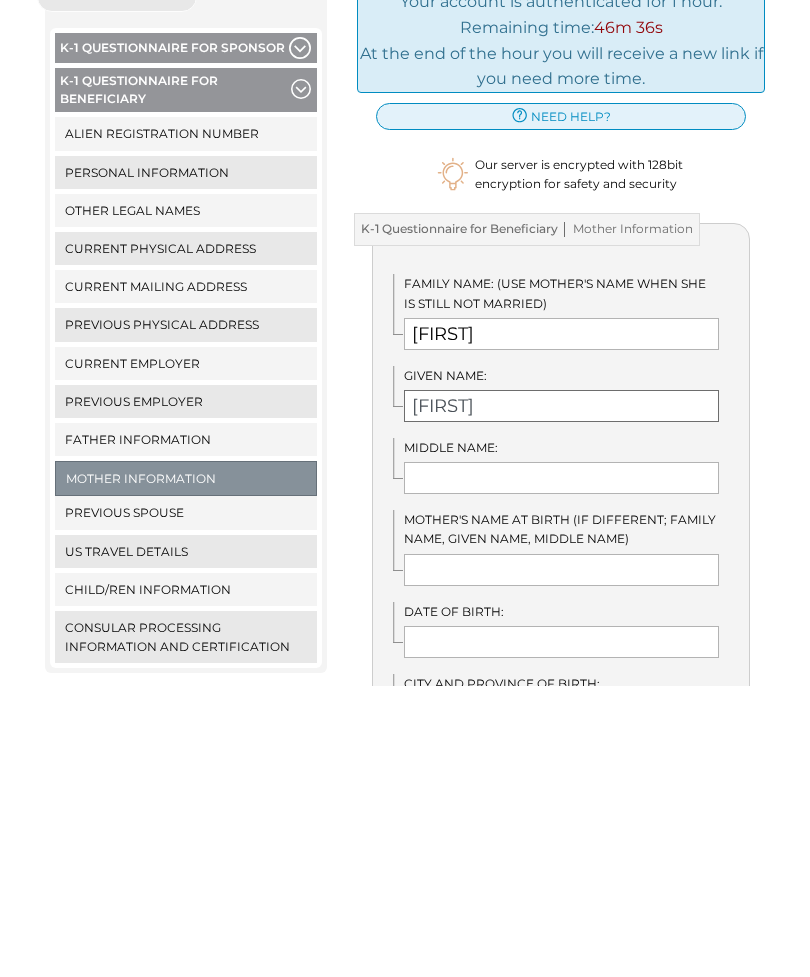 type on "Lourdes" 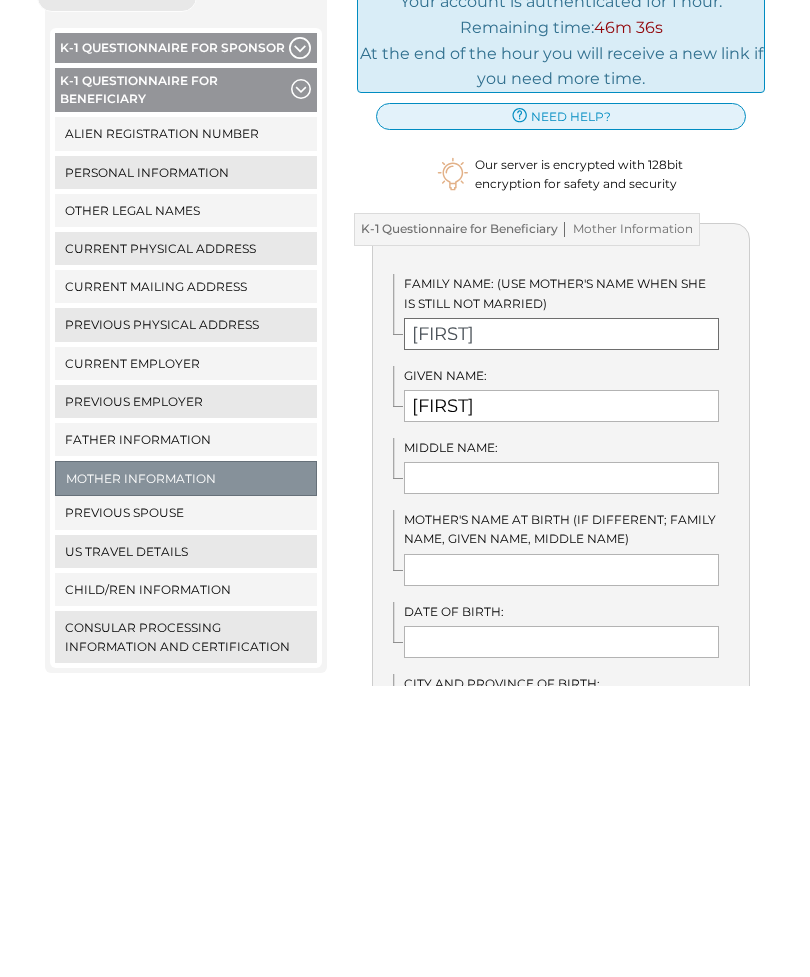 click on "Lourdes" at bounding box center [561, 625] 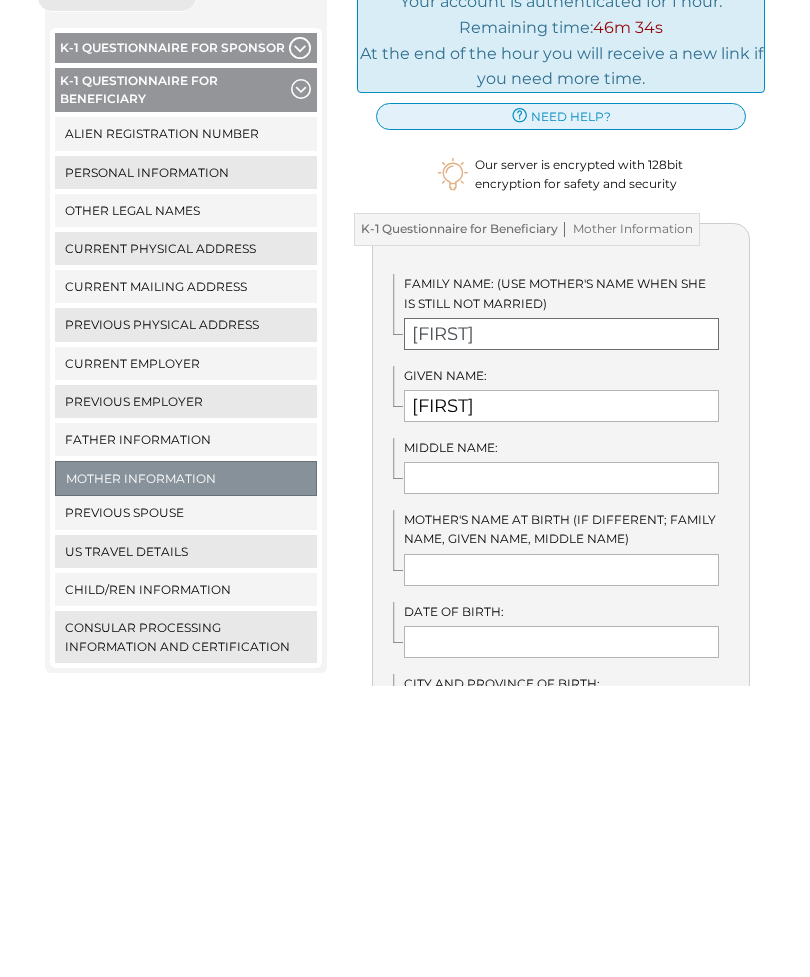 type on "L" 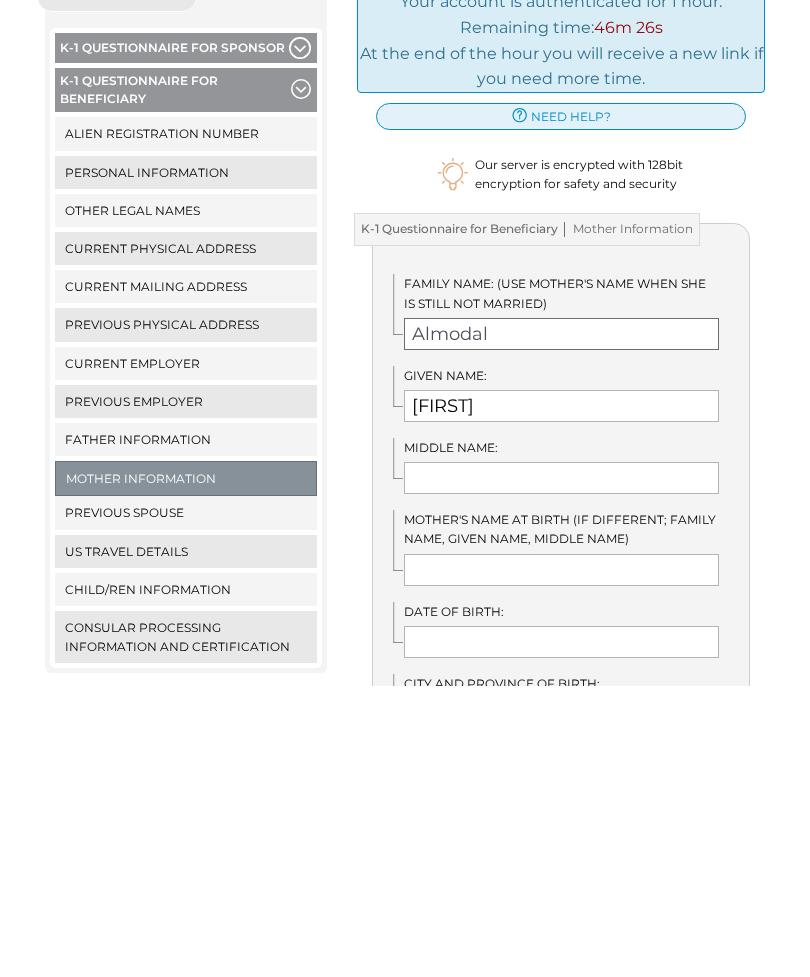 type on "Almodal" 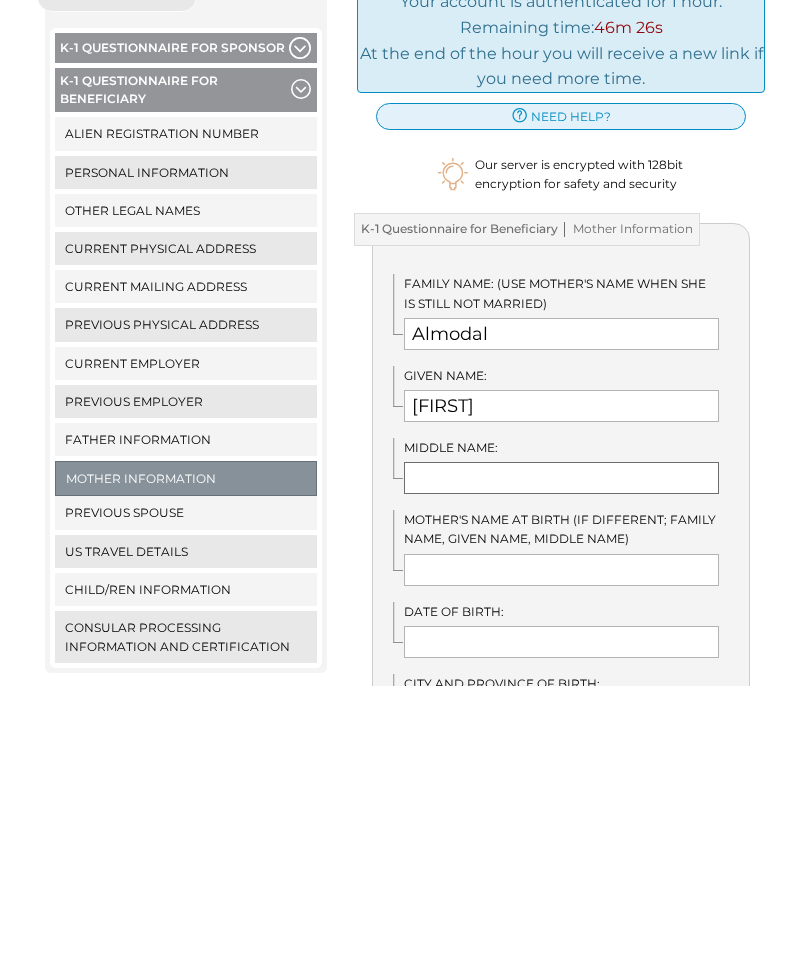 click at bounding box center [561, 769] 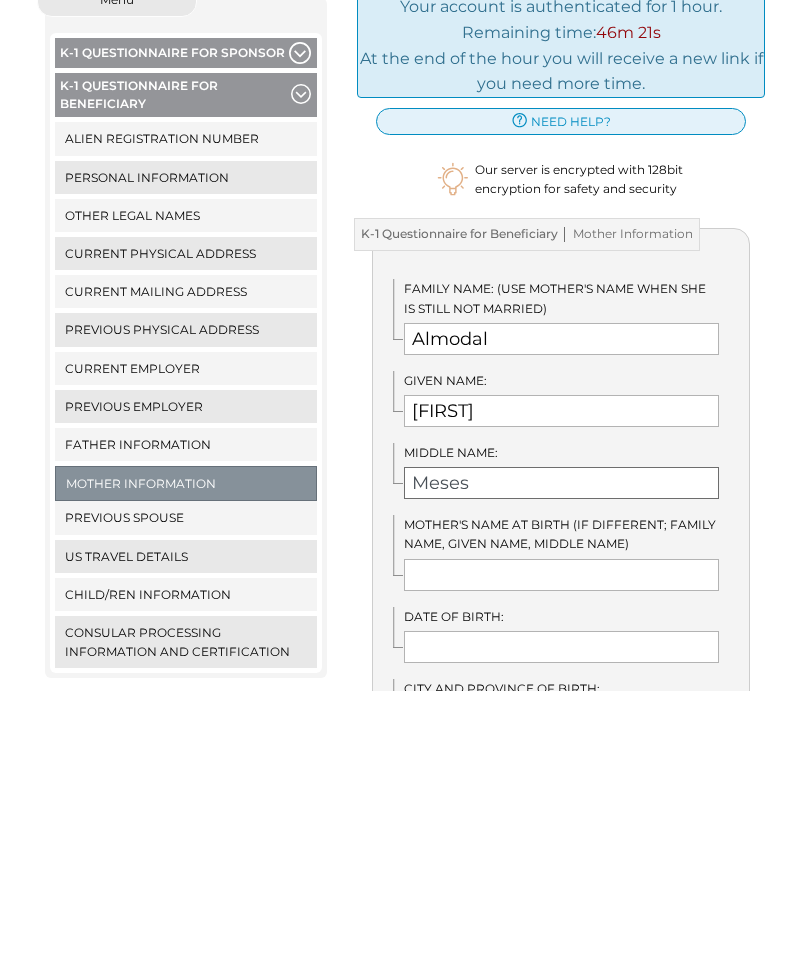 type on "Meses" 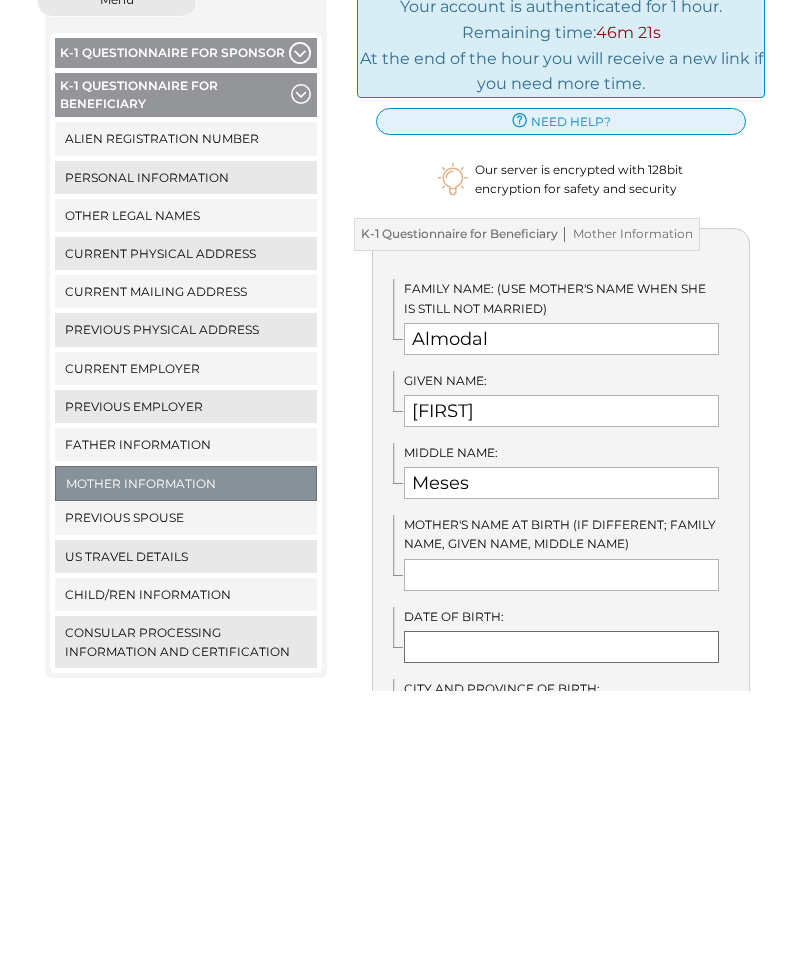 click at bounding box center [561, 933] 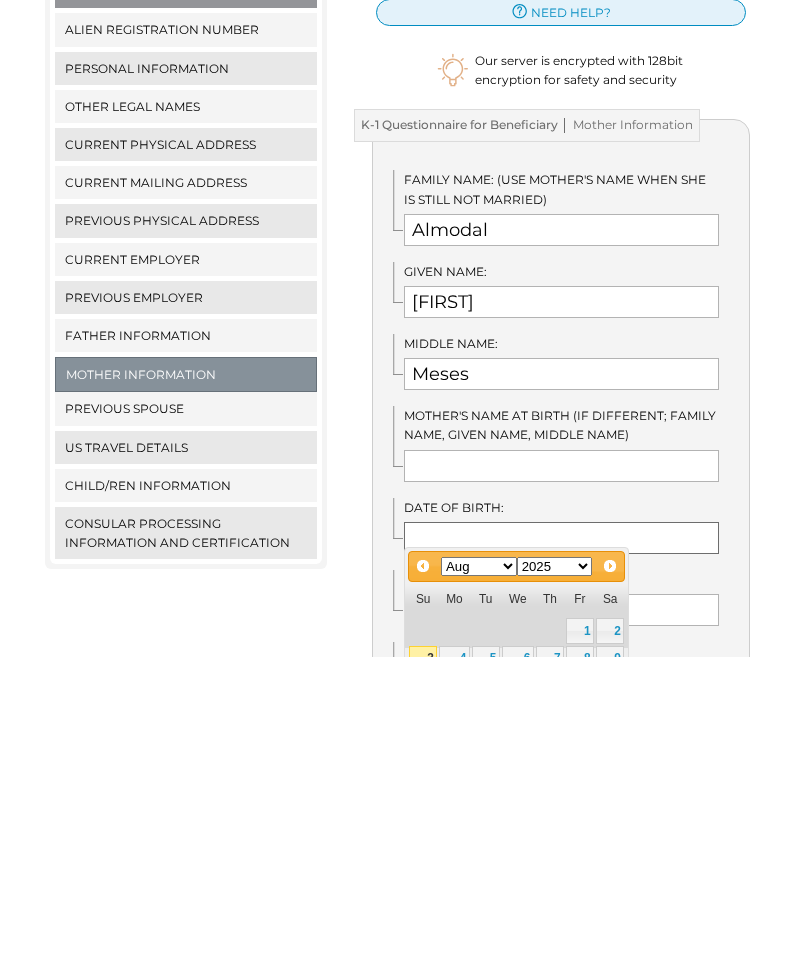scroll, scrollTop: 89, scrollLeft: 0, axis: vertical 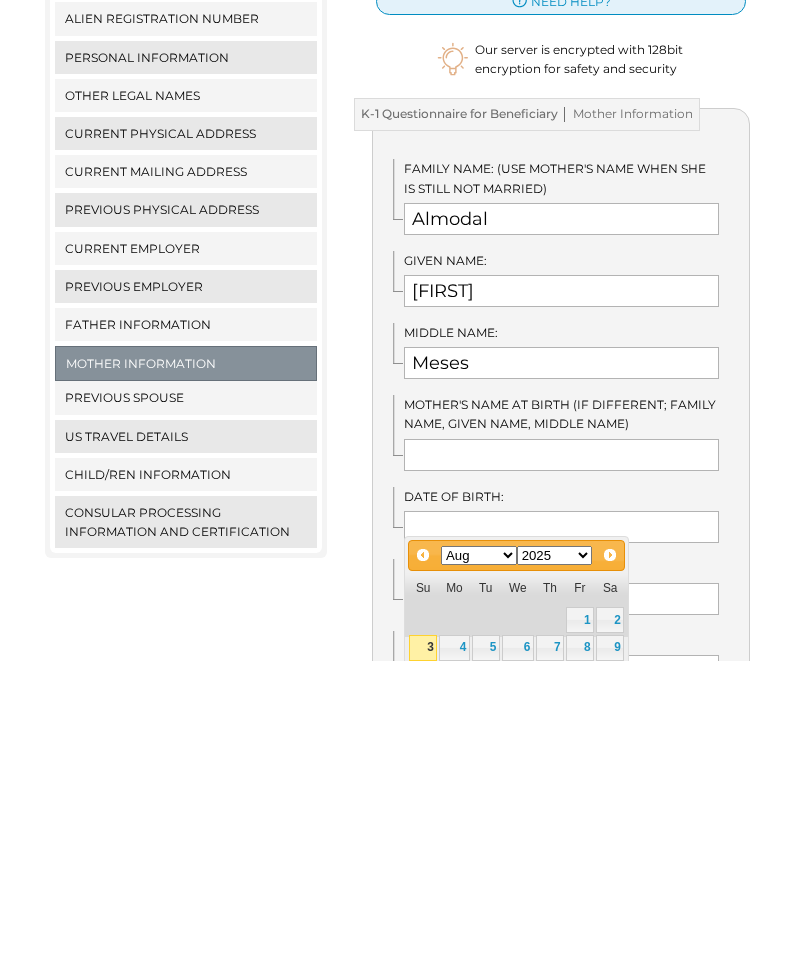click on "We detected that you recently logged in a different window. Please close this window.
Close This Window
Menu
Close menu
K-1 Questionnaire for Sponsor
Alien Registration Number
Personal Information
Other Legal Names
Current Physical Address" at bounding box center (405, 1030) 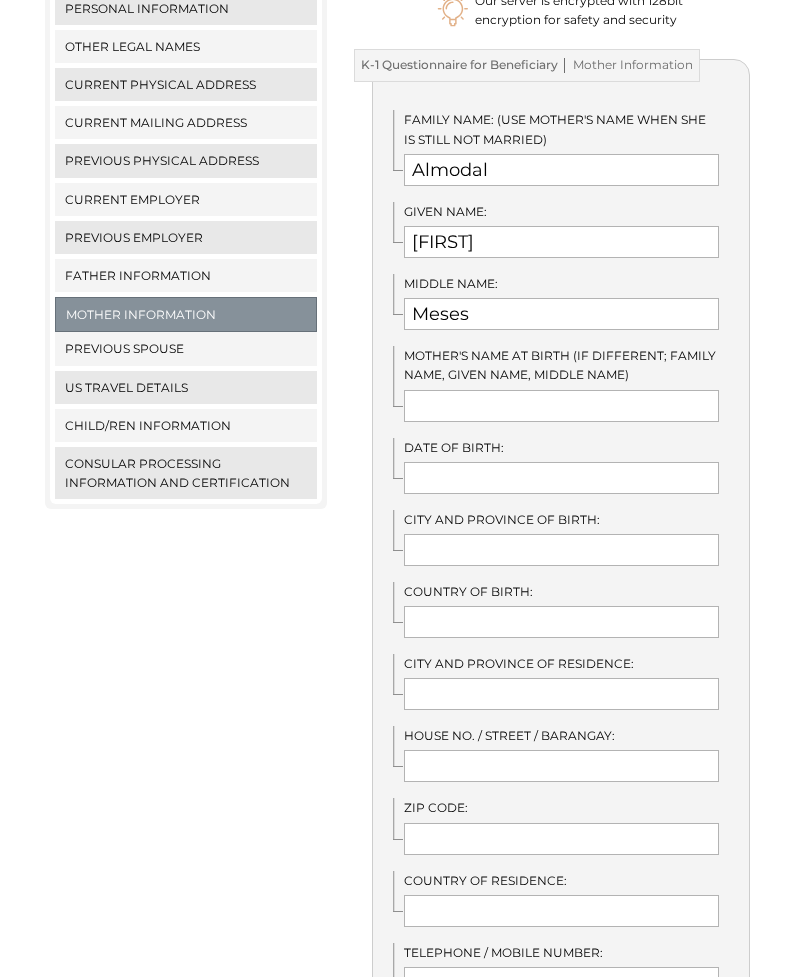scroll, scrollTop: 455, scrollLeft: 0, axis: vertical 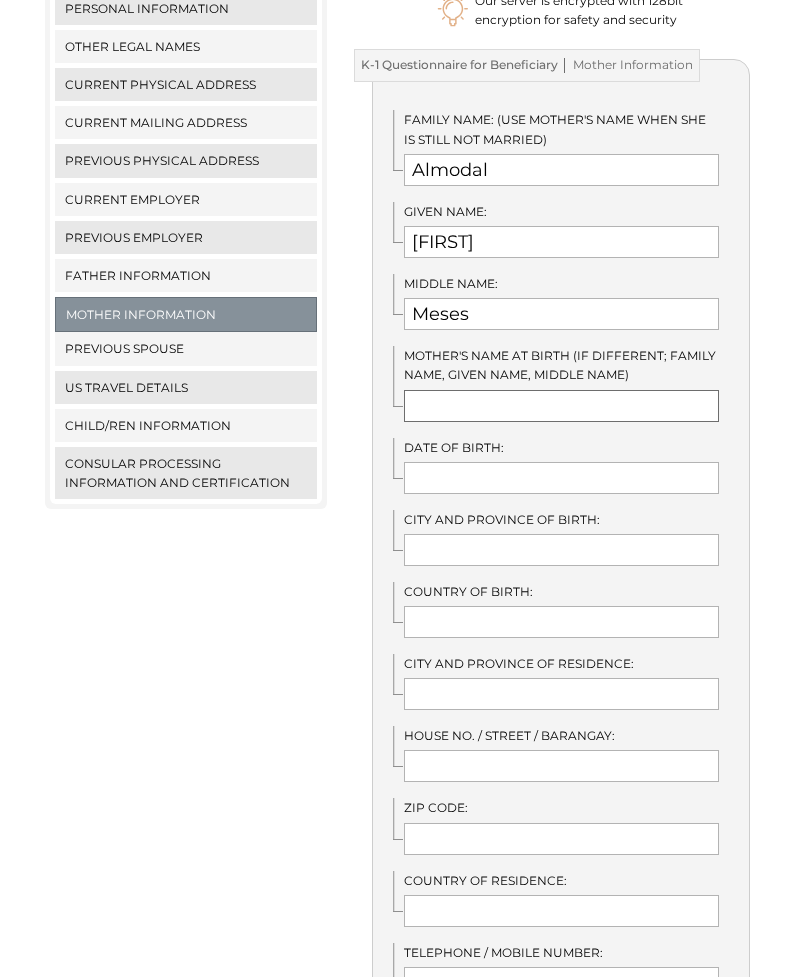 click at bounding box center [561, 406] 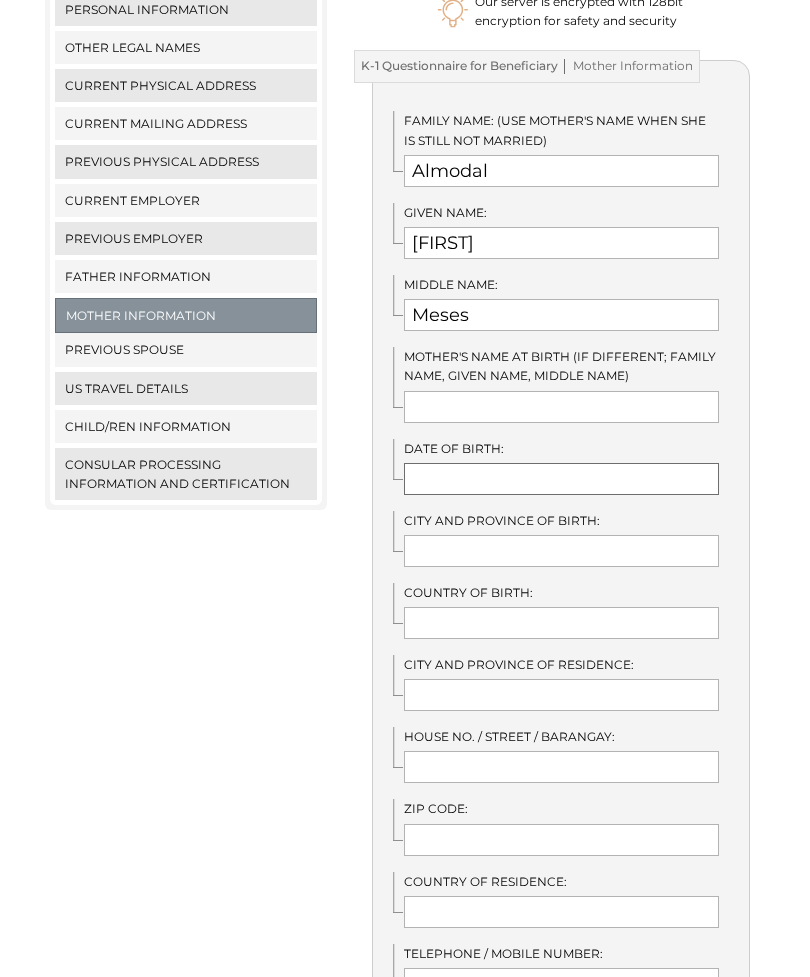 click at bounding box center (561, 479) 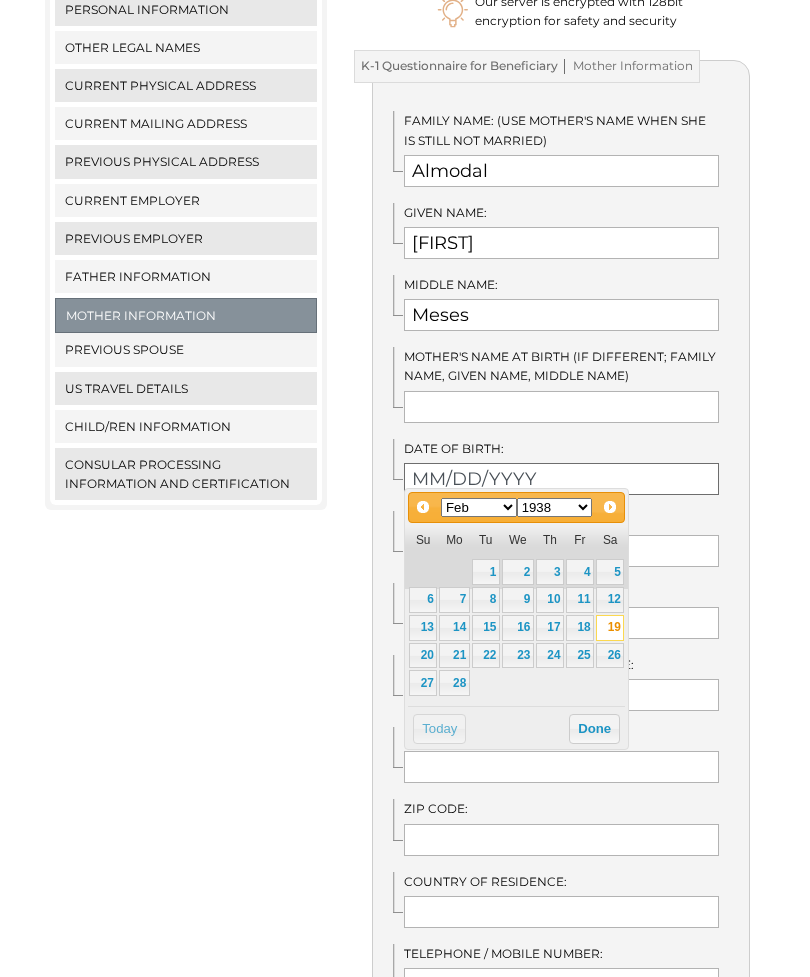 type on "02/19/1938" 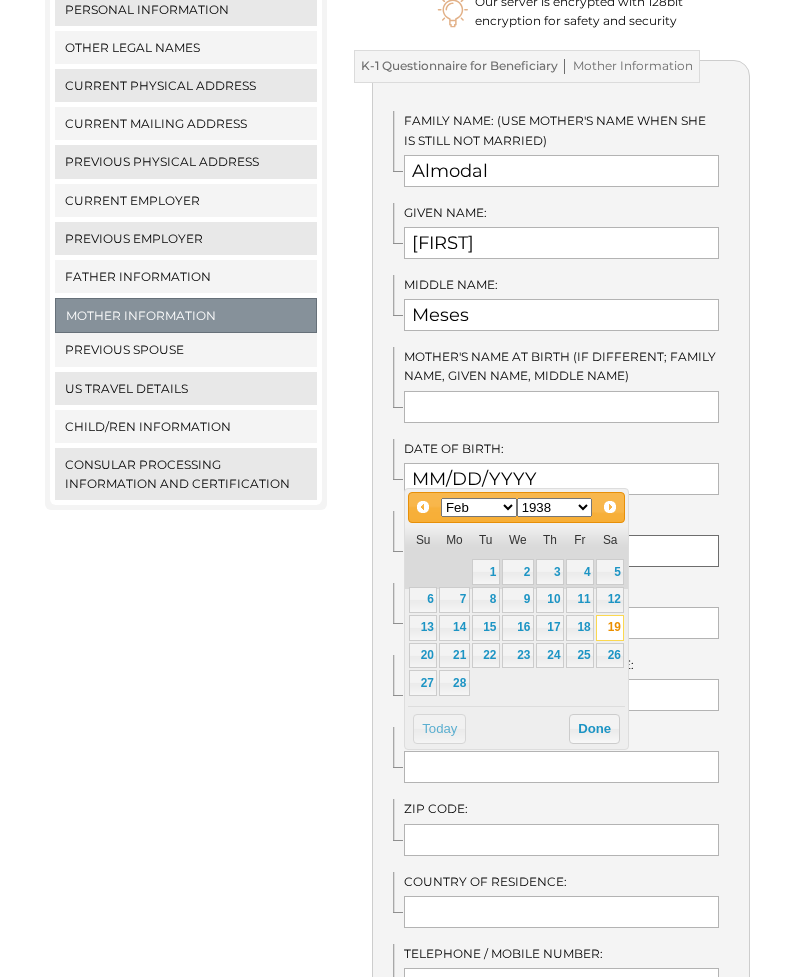 click at bounding box center (561, 551) 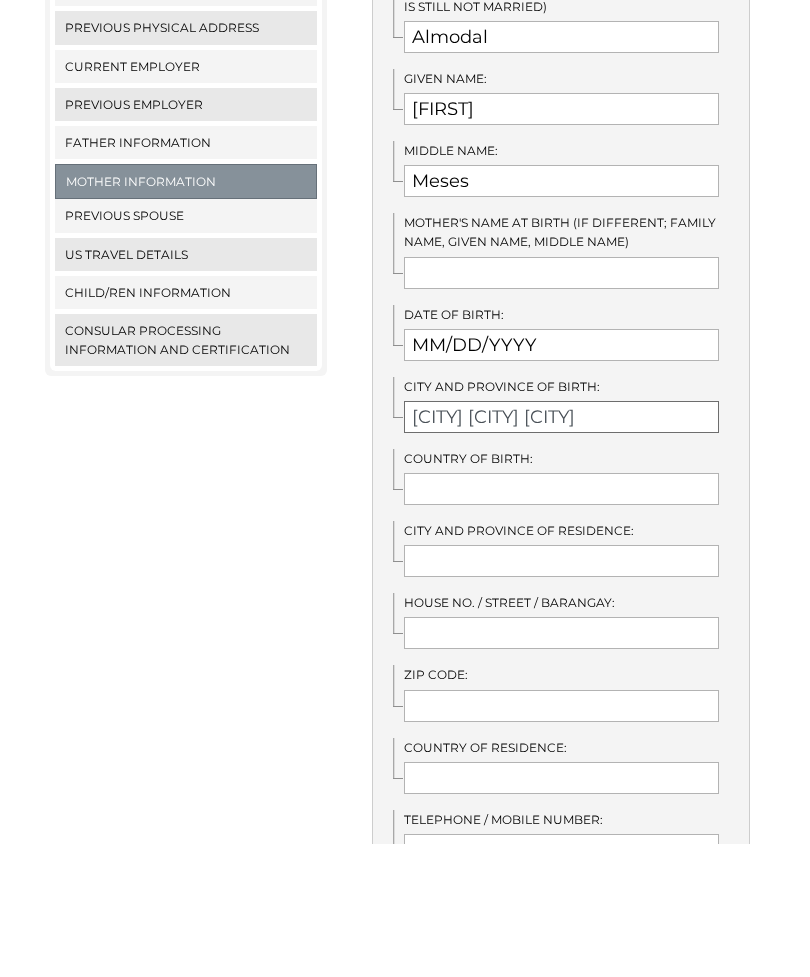 type on "San Jacinto Masbate" 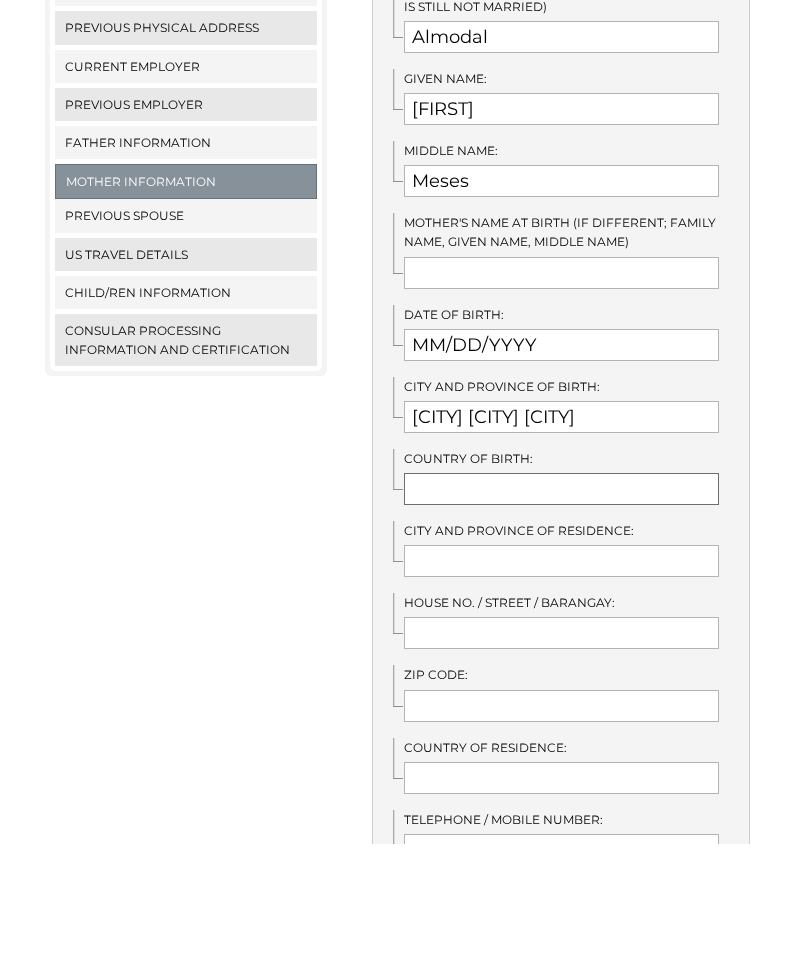 click at bounding box center (561, 623) 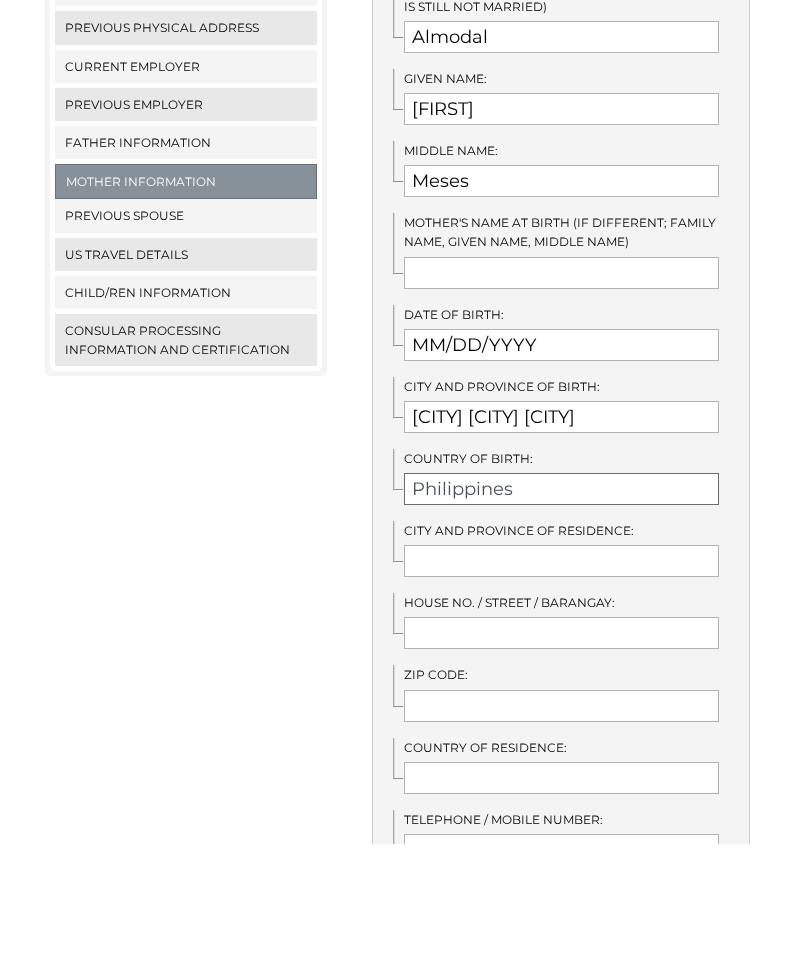 type on "Philippines" 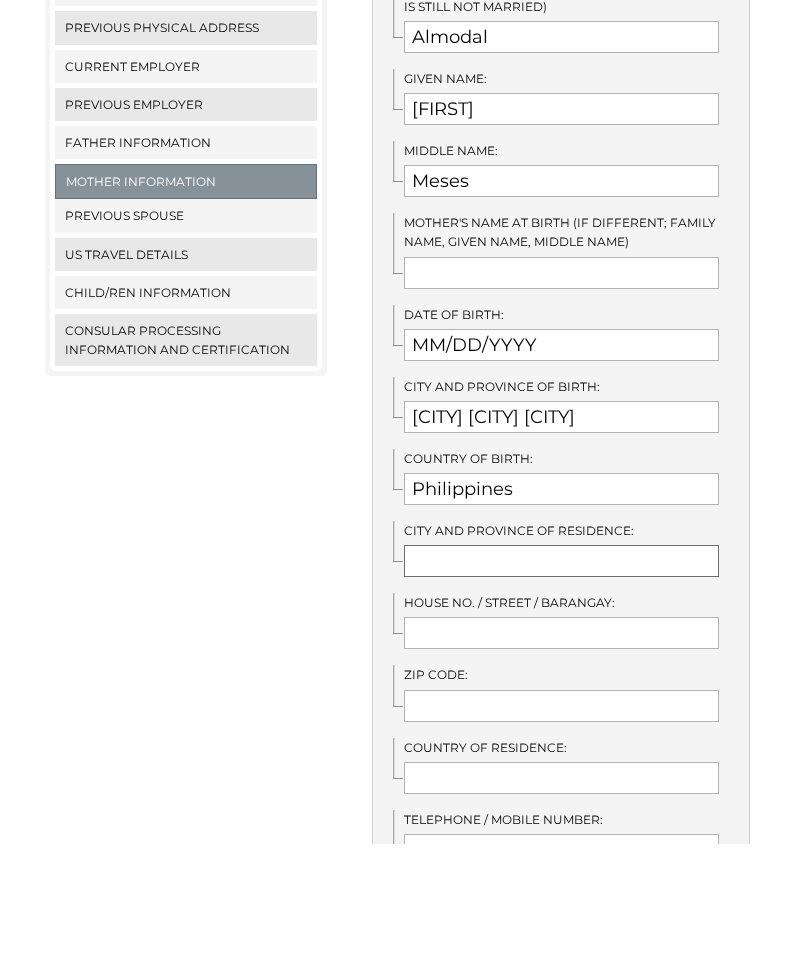 click at bounding box center (561, 695) 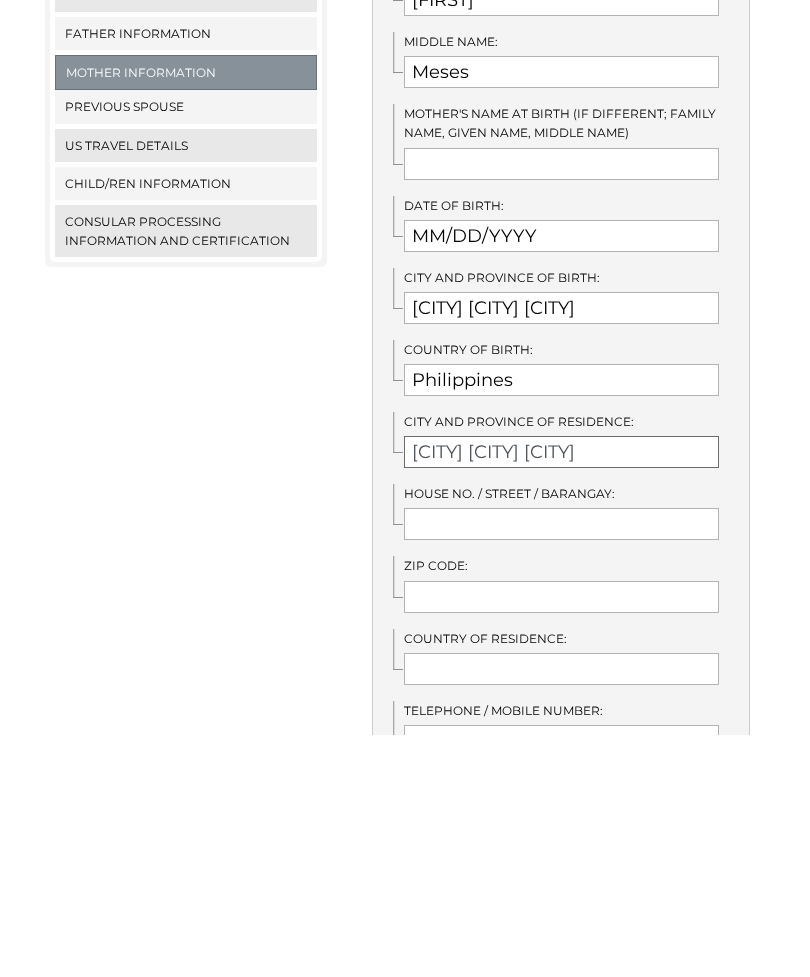 type on "San Jacinto Masbate" 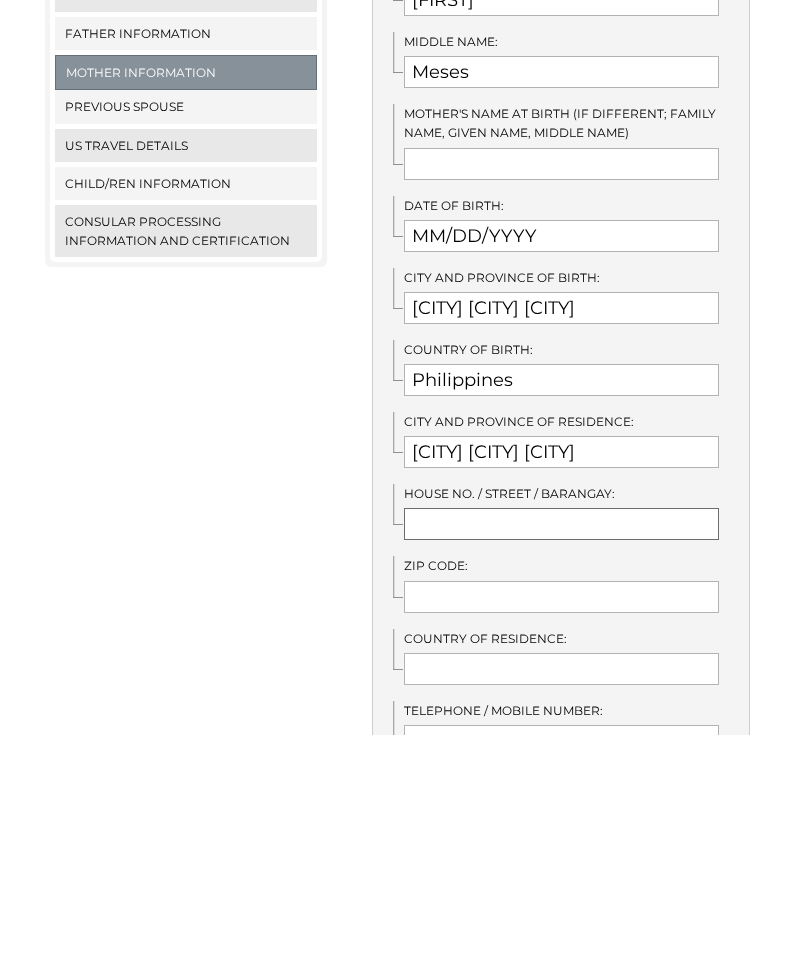 click at bounding box center [561, 767] 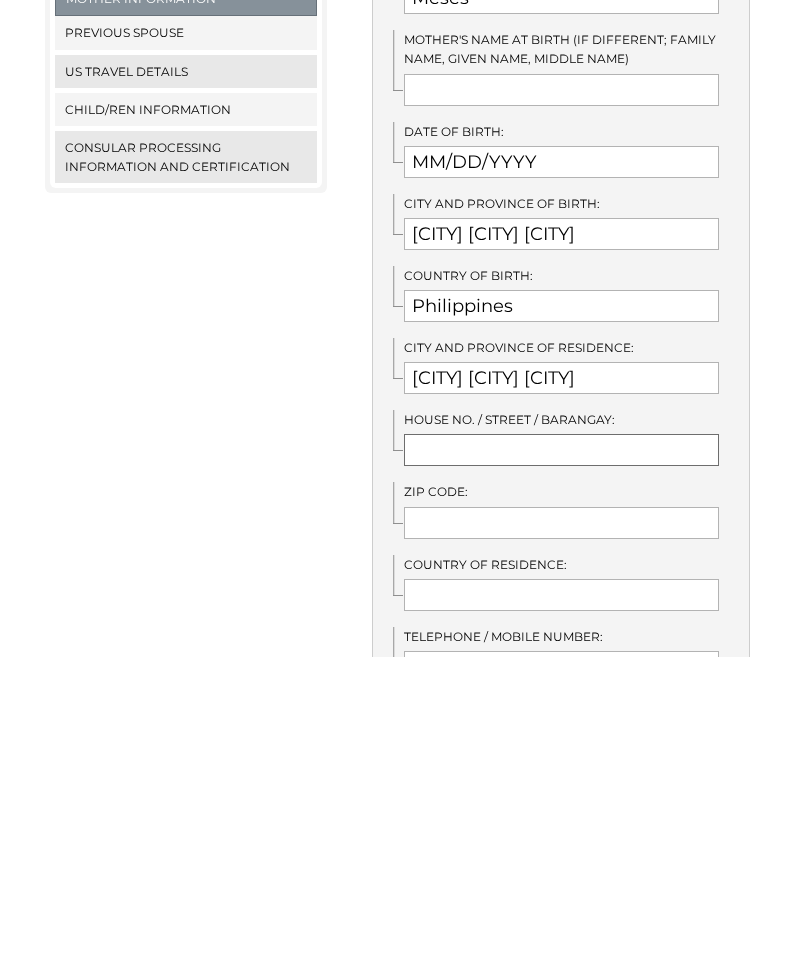 scroll, scrollTop: 452, scrollLeft: 0, axis: vertical 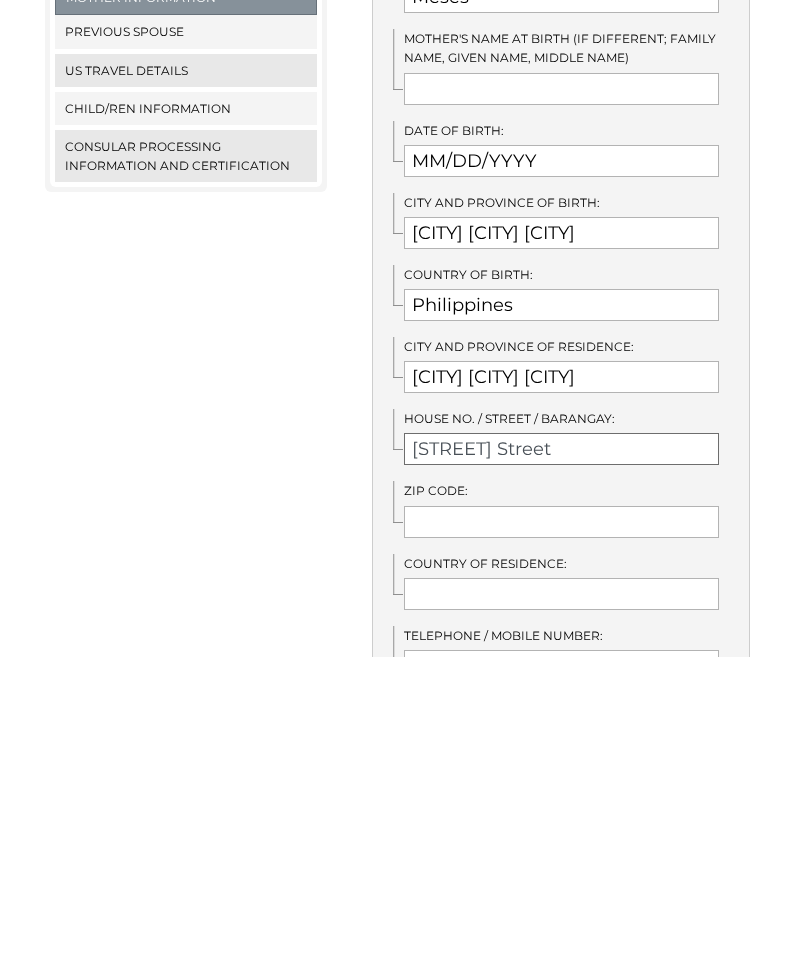 type on "Flores Street" 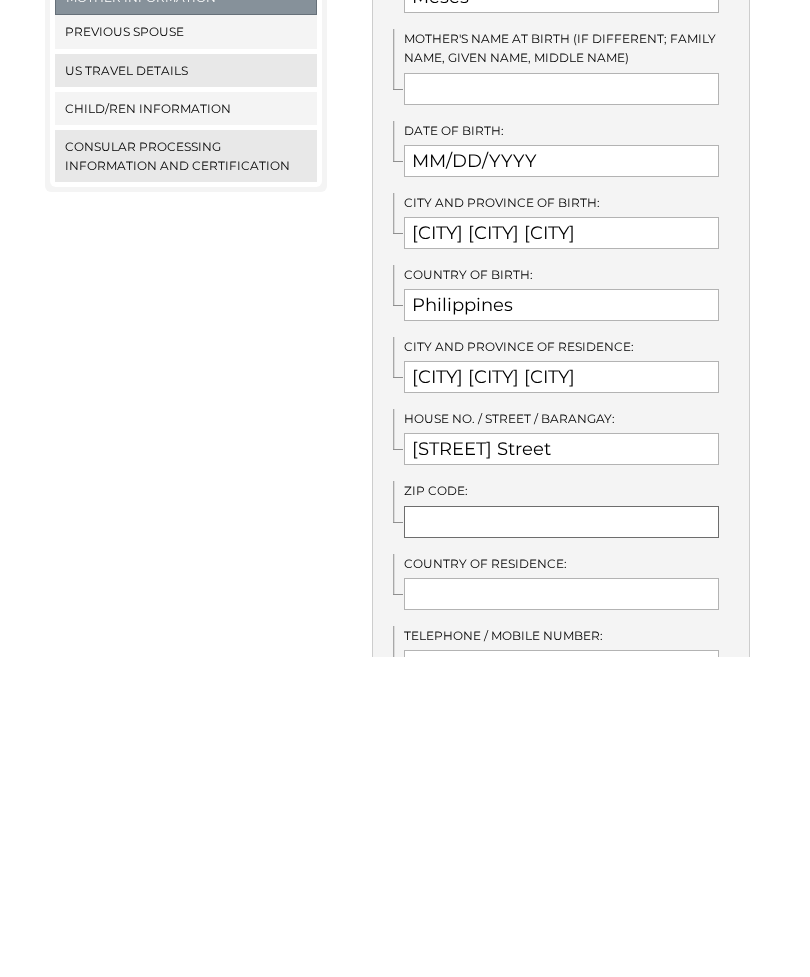 click at bounding box center (561, 842) 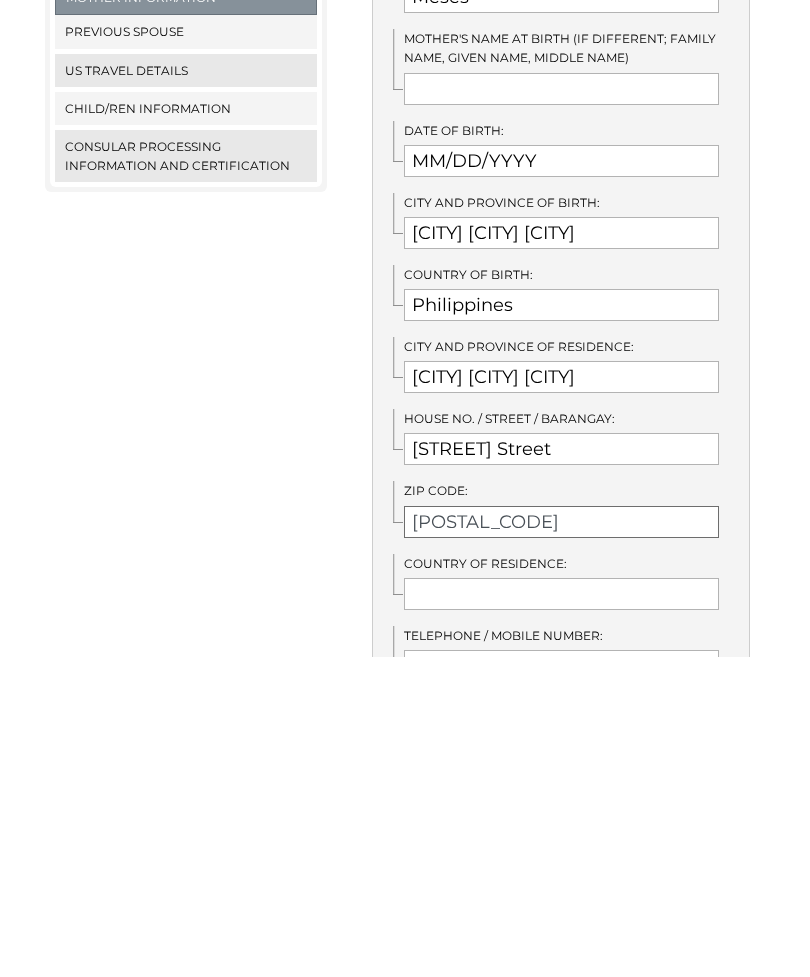 type on "5417" 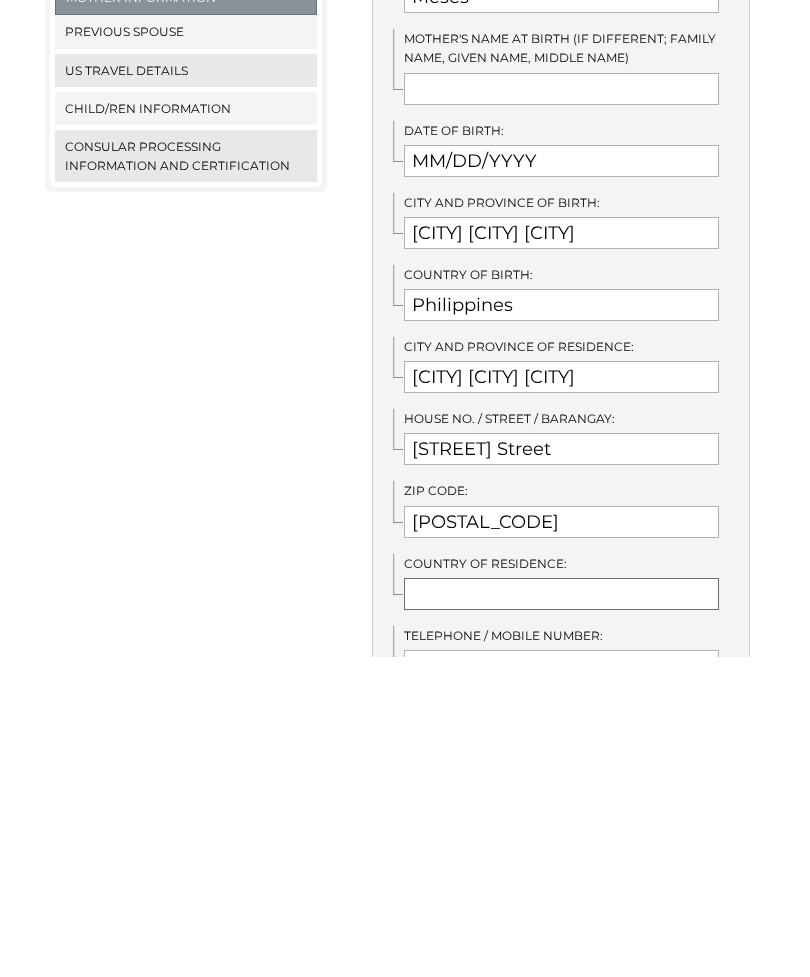 click at bounding box center [561, 914] 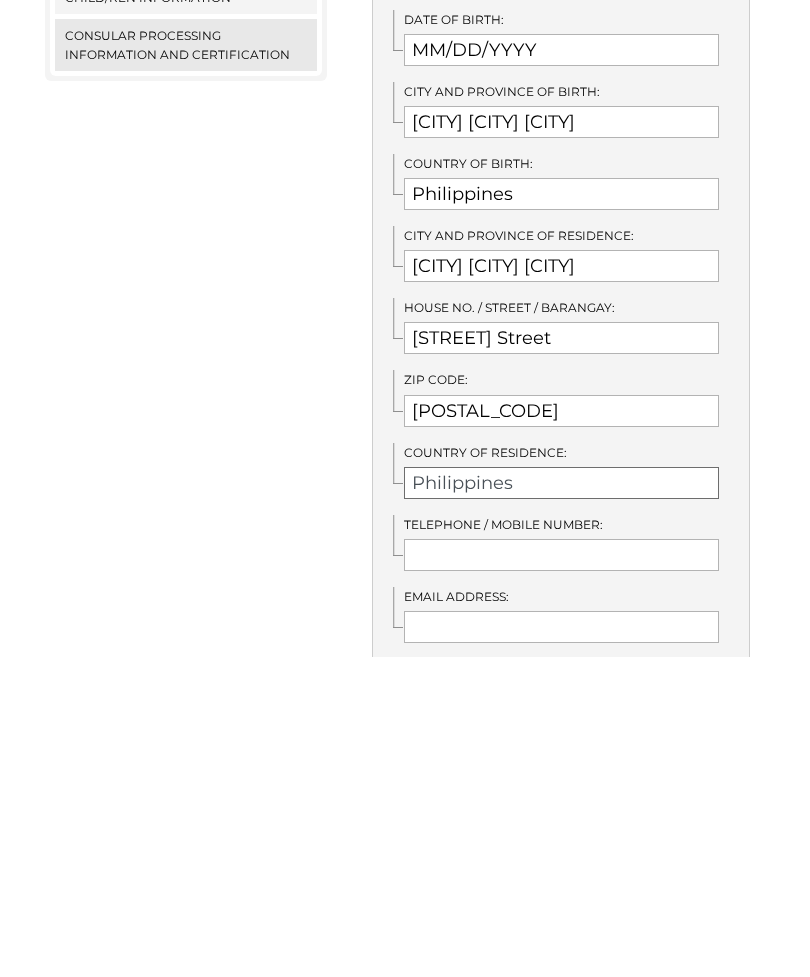 scroll, scrollTop: 581, scrollLeft: 0, axis: vertical 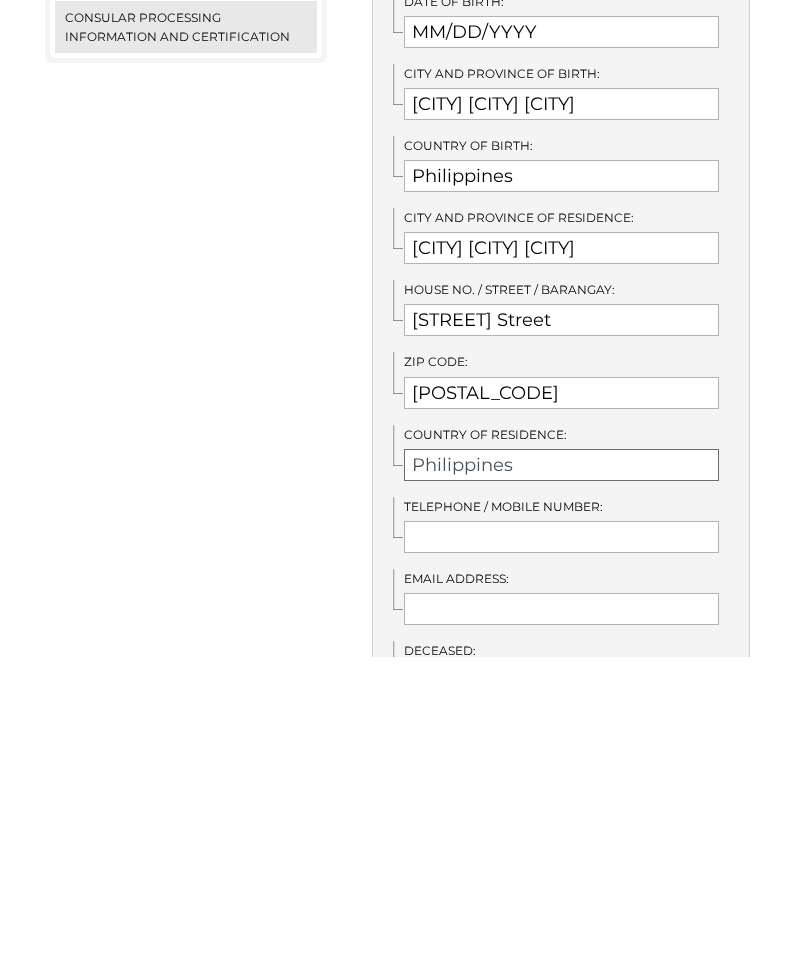 type on "Philippines" 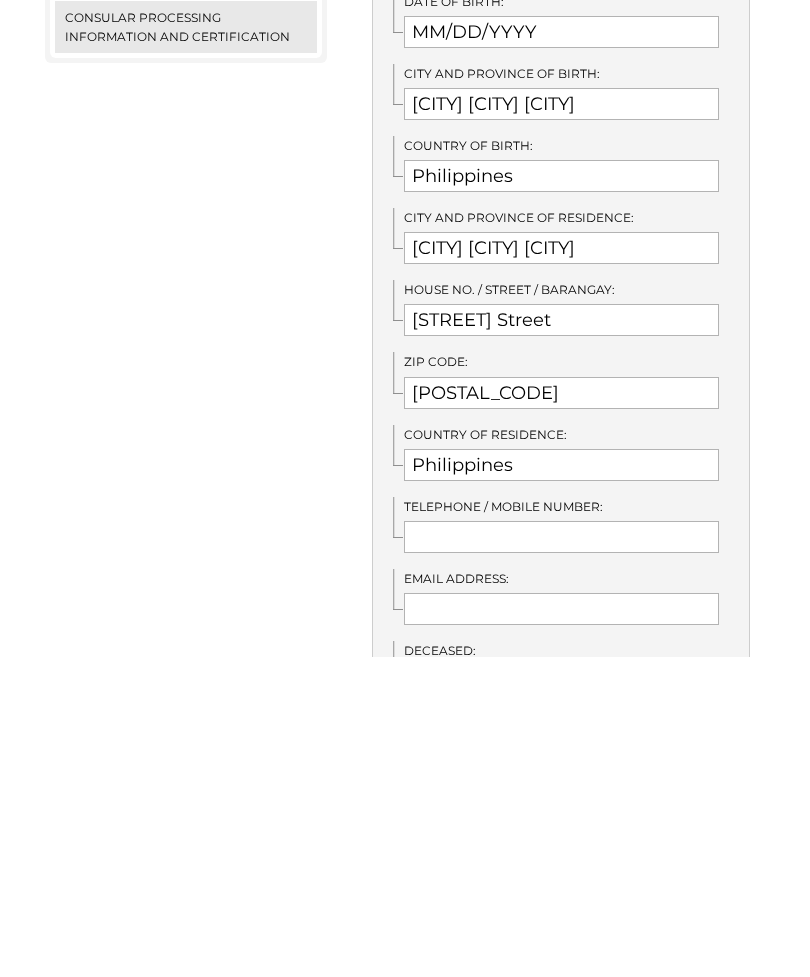 click on "Yes" at bounding box center [453, 995] 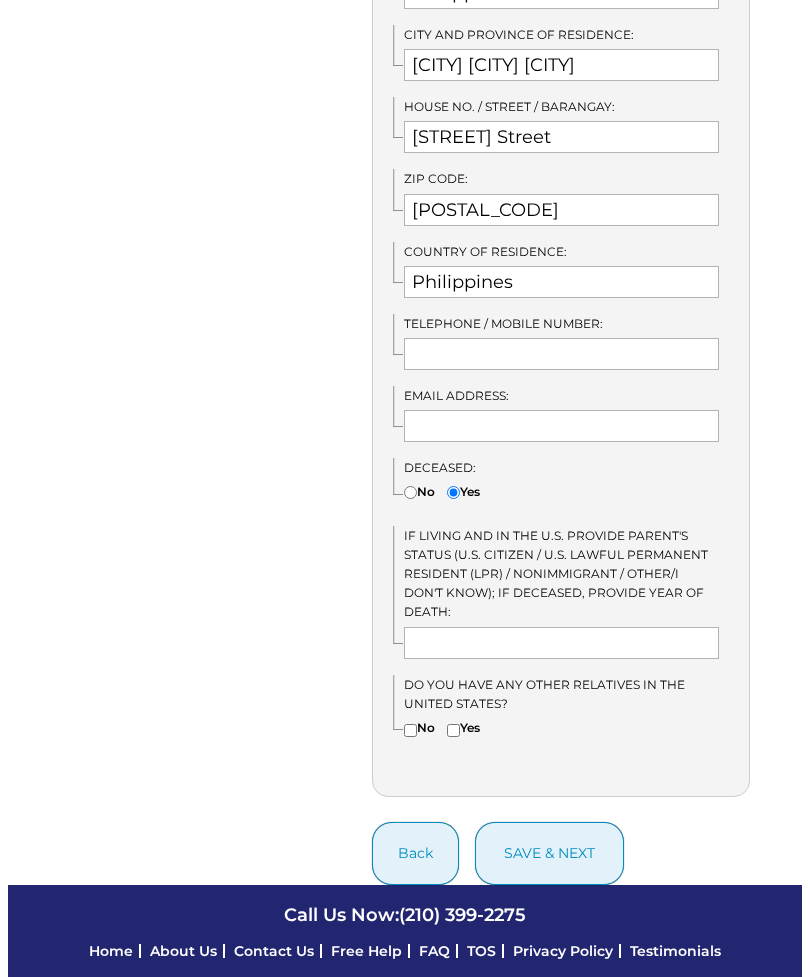 scroll, scrollTop: 1084, scrollLeft: 0, axis: vertical 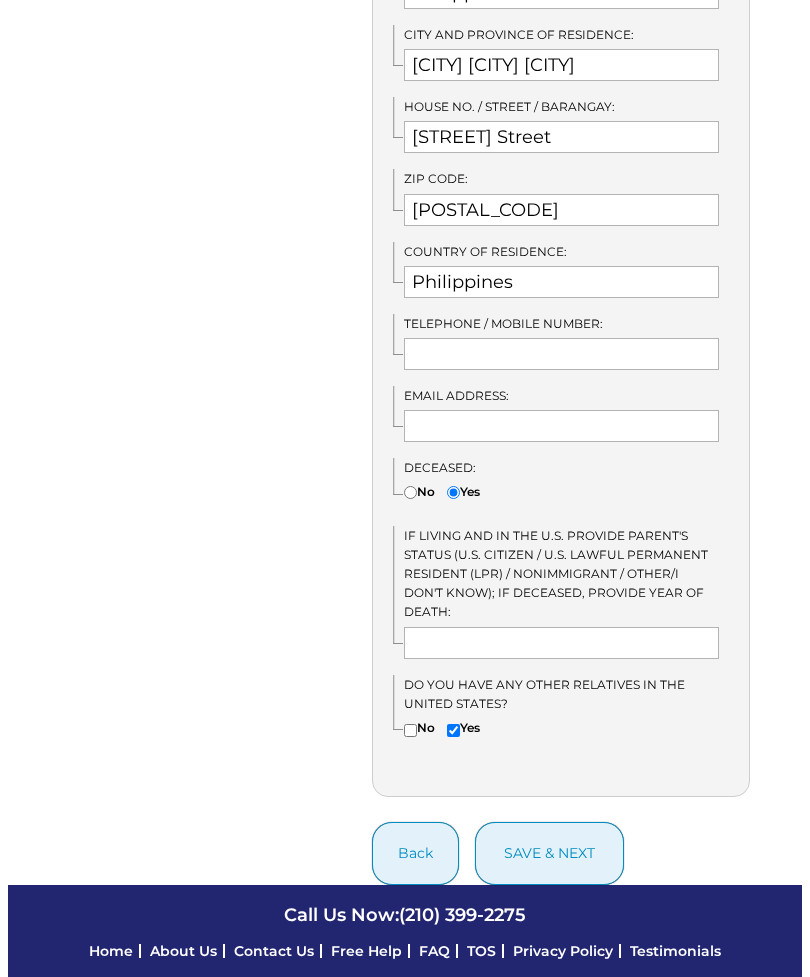 click on "save & next" at bounding box center [549, 853] 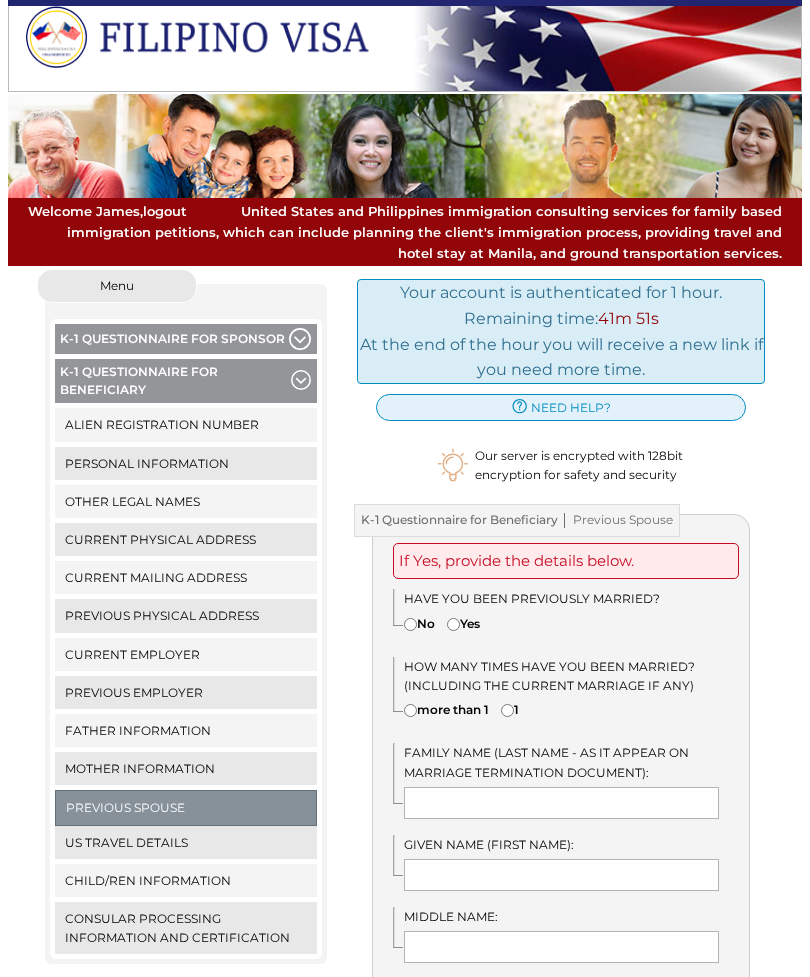 scroll, scrollTop: 0, scrollLeft: 0, axis: both 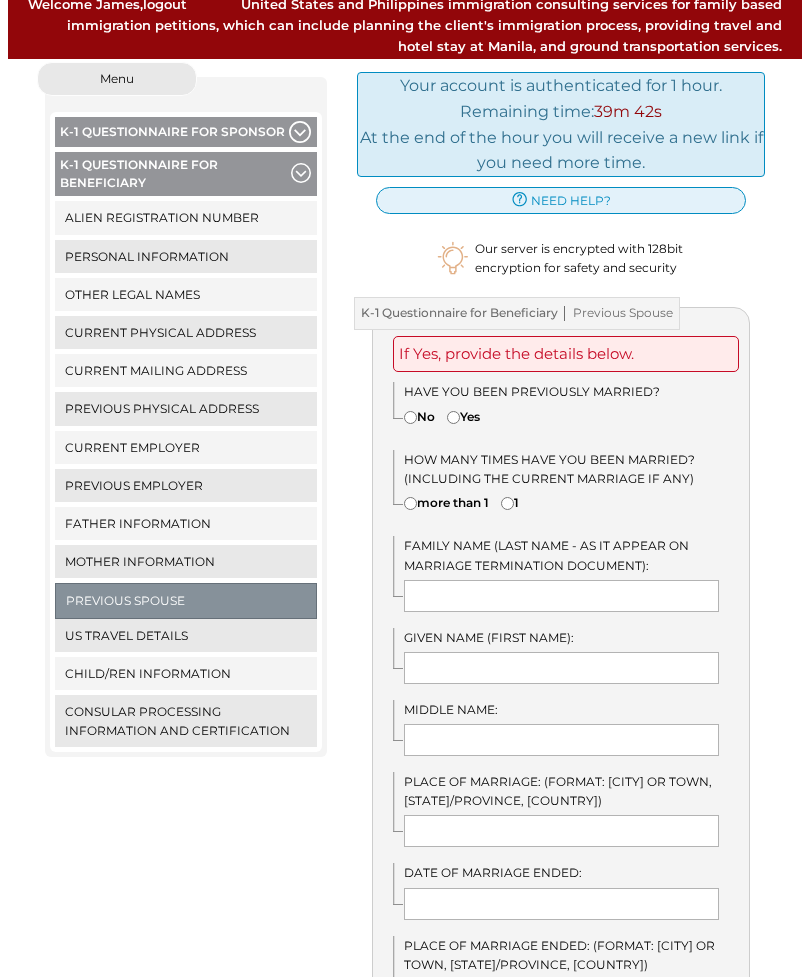 click on "Yes" at bounding box center [463, 416] 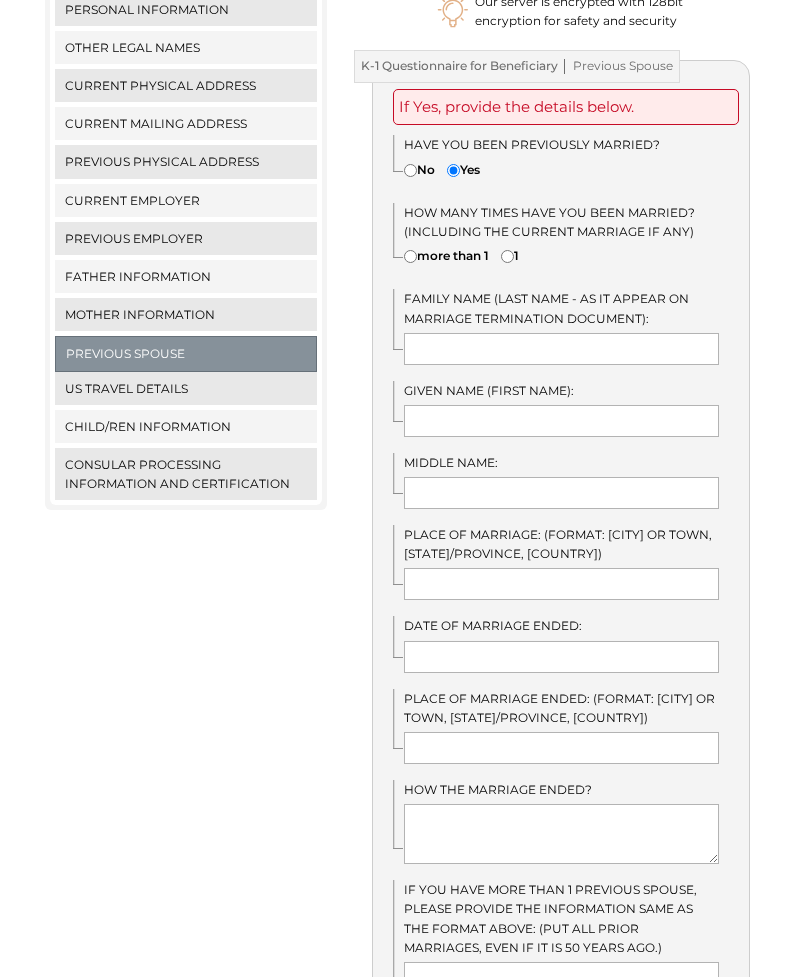 scroll, scrollTop: 454, scrollLeft: 0, axis: vertical 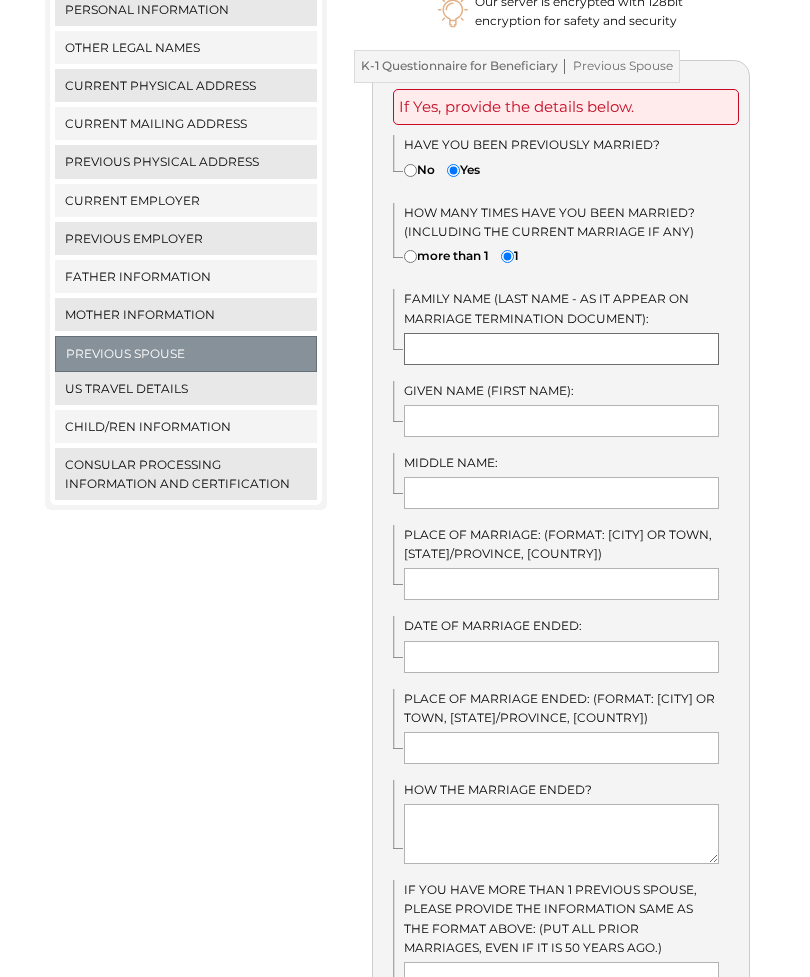 click at bounding box center (561, 349) 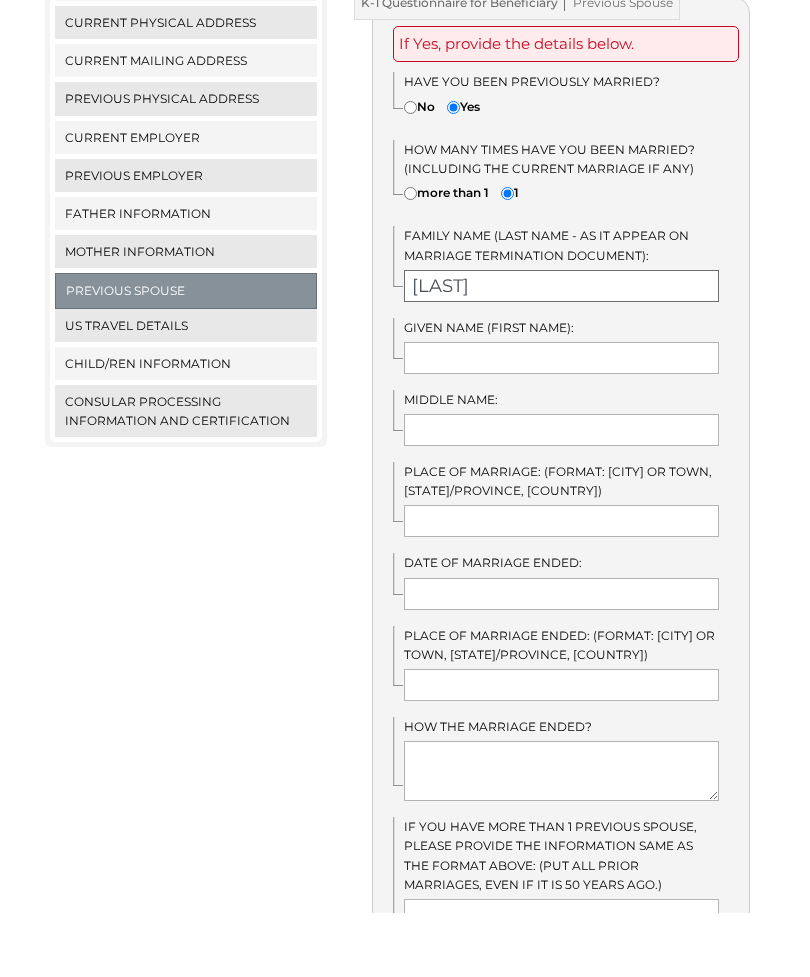 type on "Garduce" 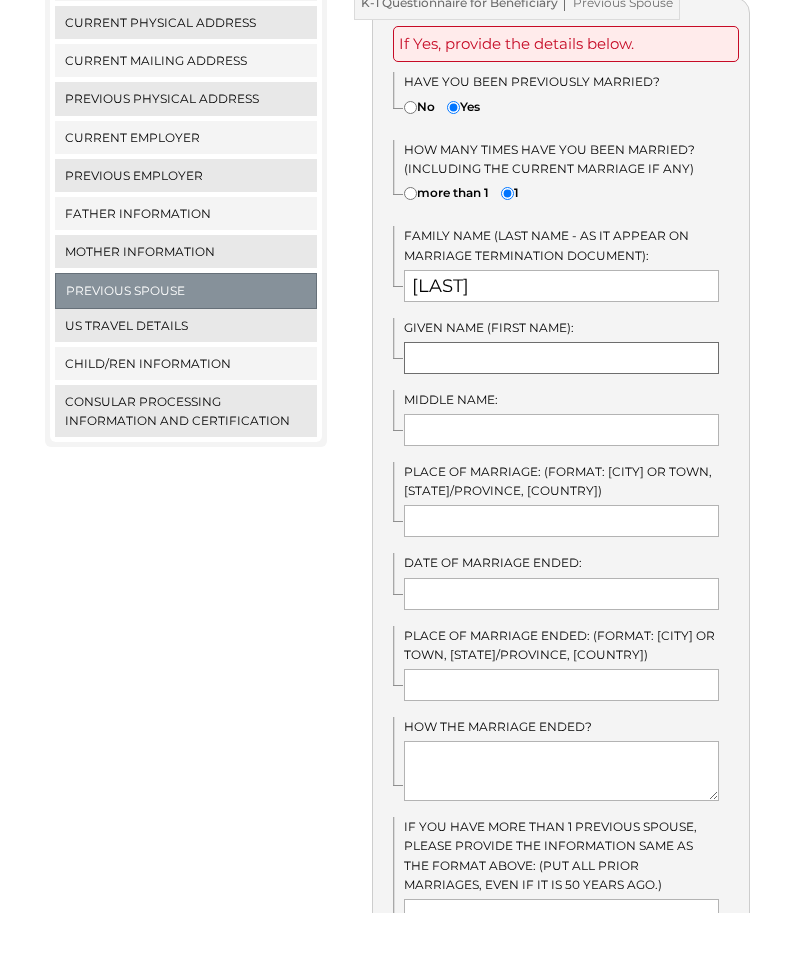 click at bounding box center [561, 422] 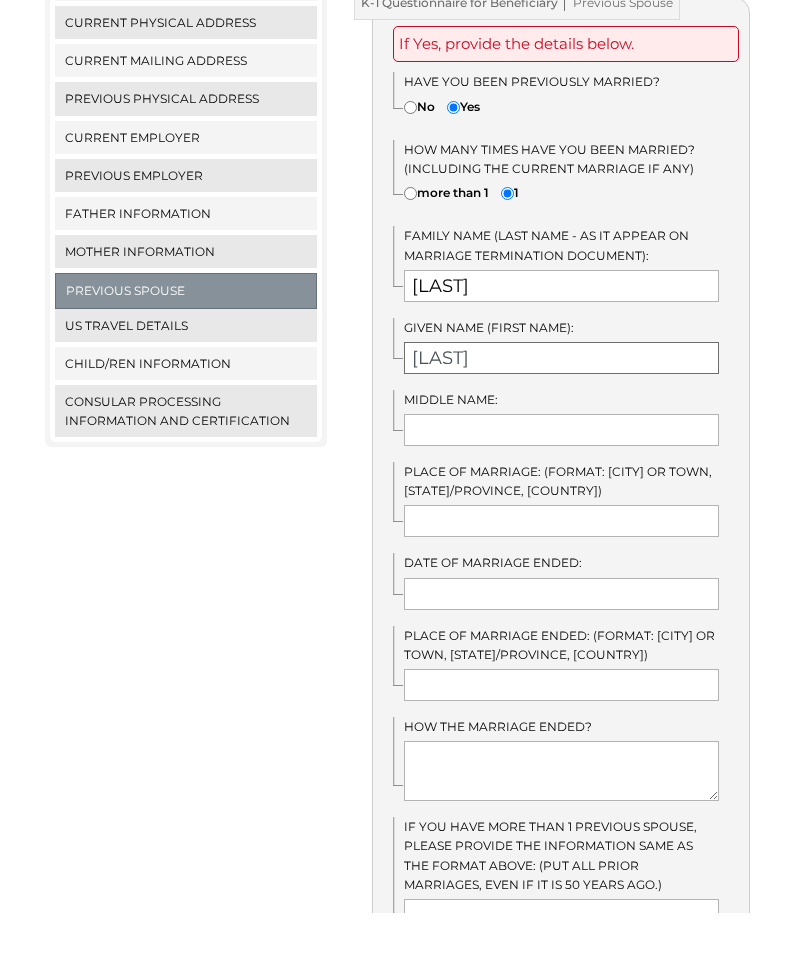 type on "Verlito" 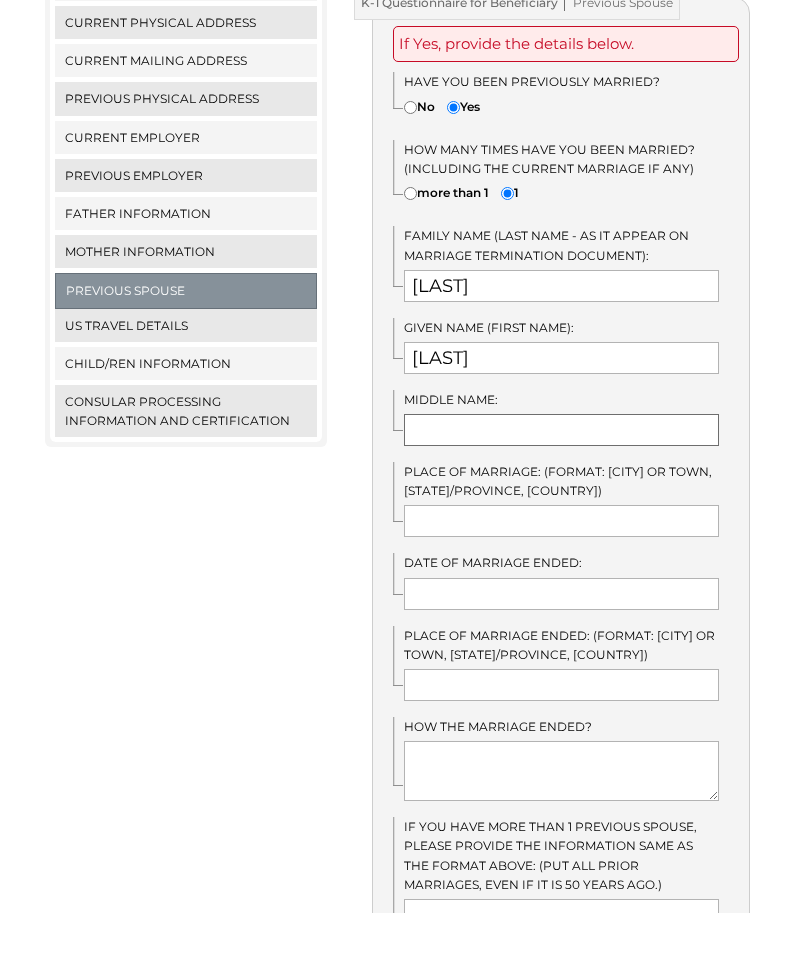 click at bounding box center [561, 494] 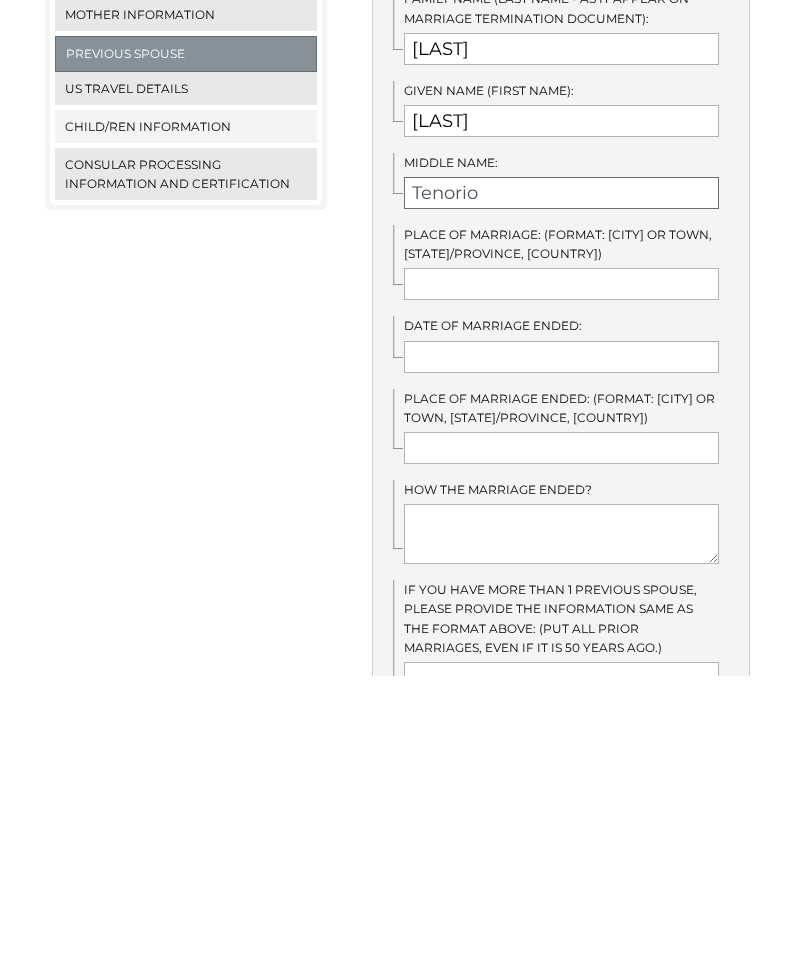 type on "Tenorio" 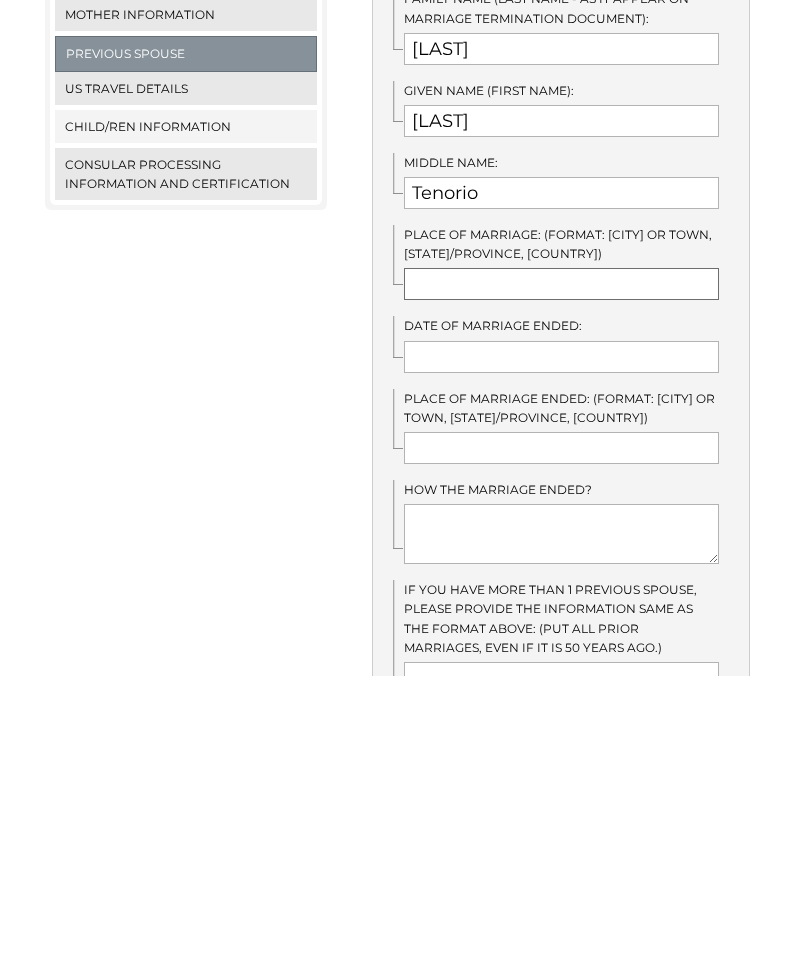 click at bounding box center [561, 585] 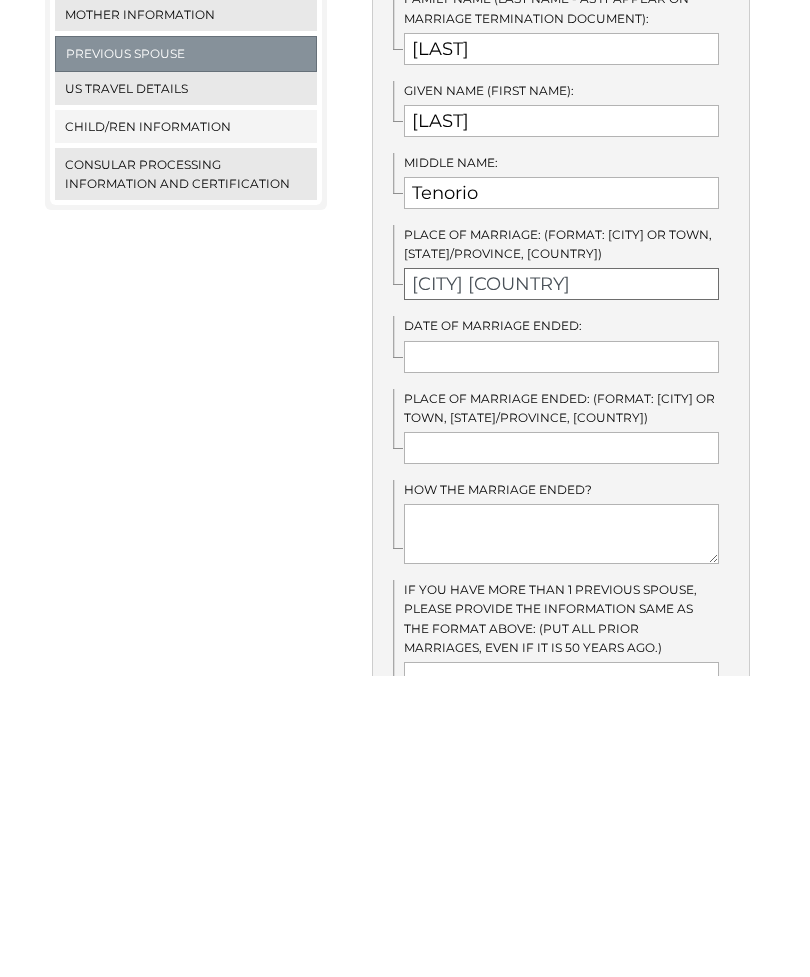 type on "Pasig City Philippines" 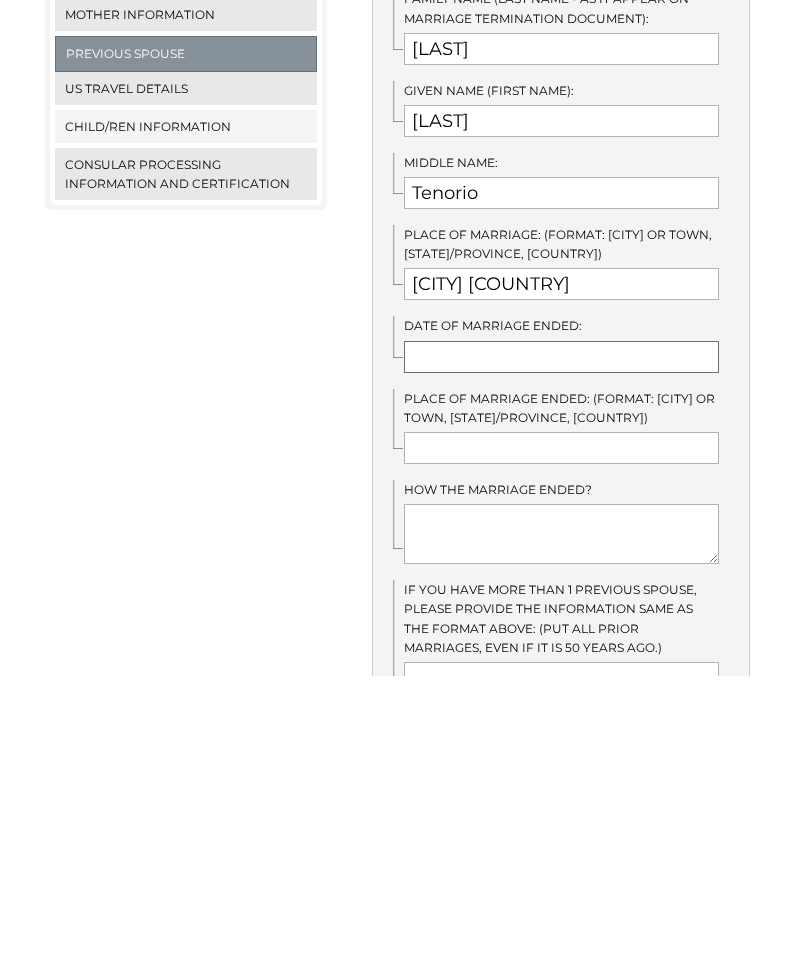 click at bounding box center (561, 658) 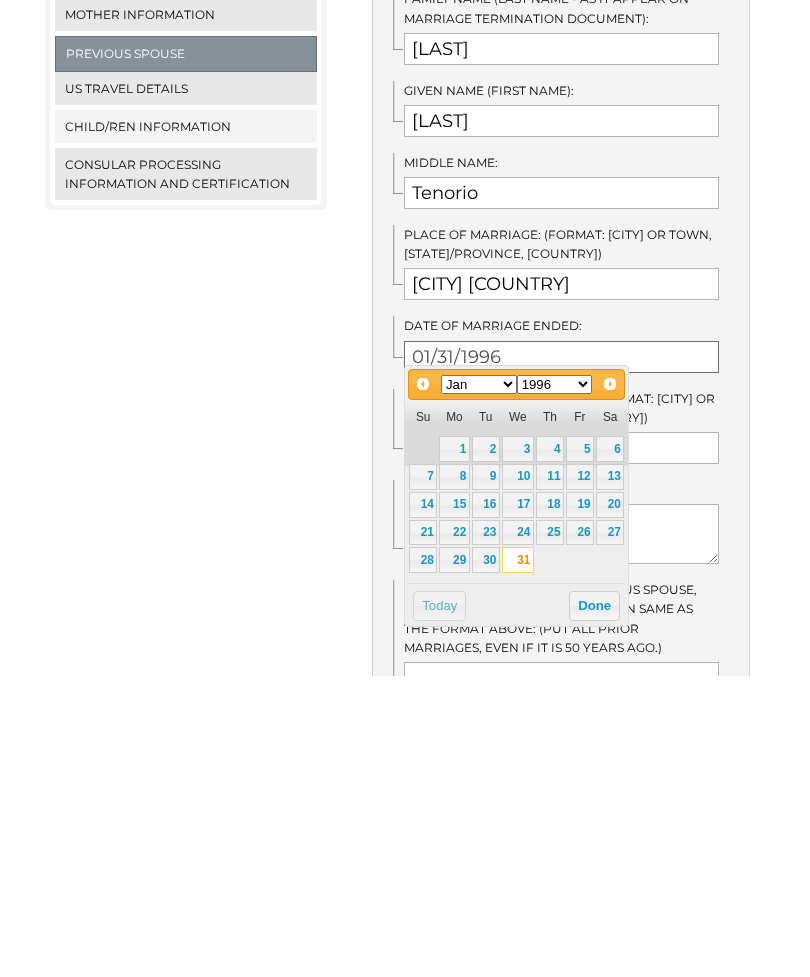 type on "01/31/1996" 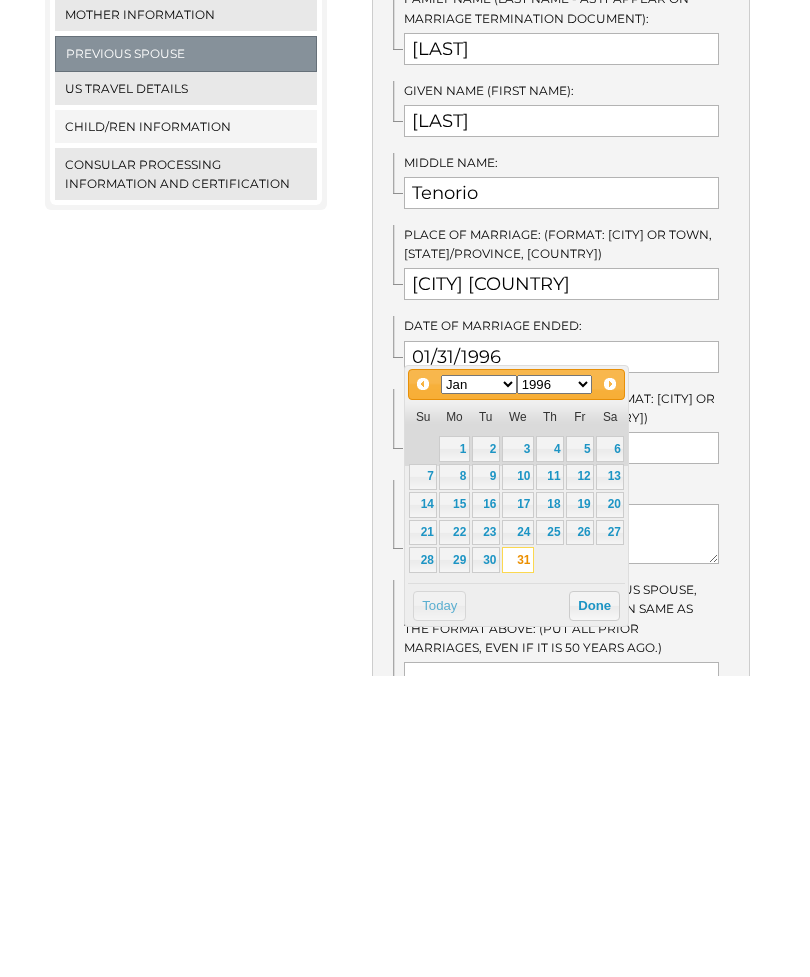 click on "K-1 Questionnaire for Beneficiary Previous Spouse
If Yes, provide the details below.
Have you been previously married?
No
Yes
Garduce" at bounding box center (561, 612) 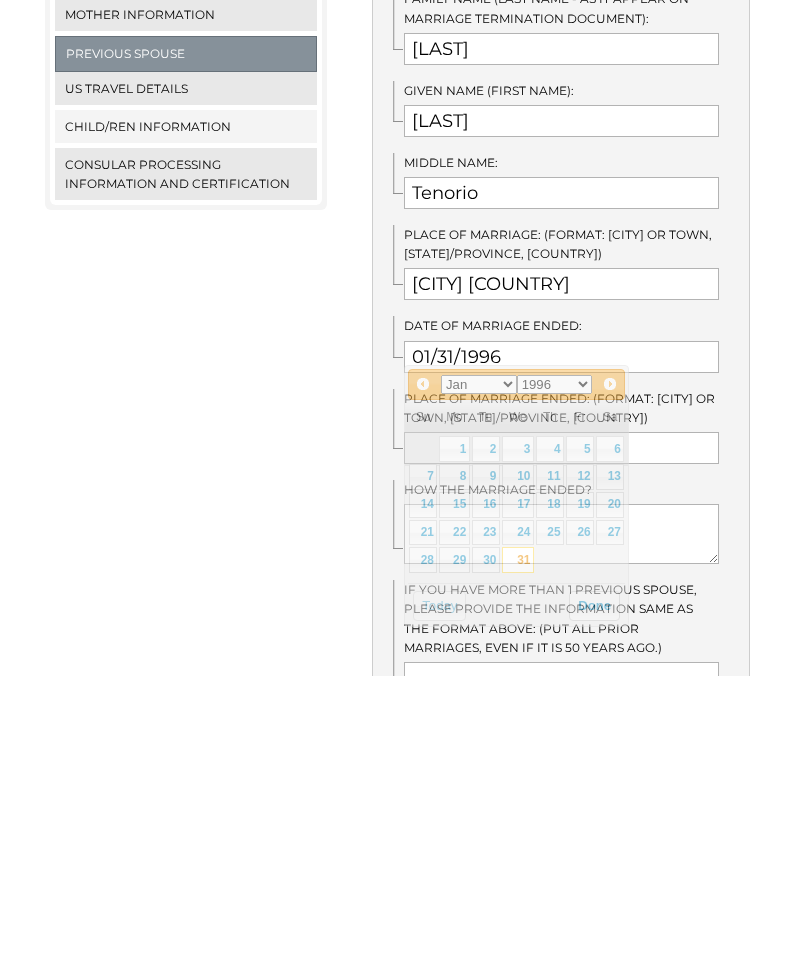 scroll, scrollTop: 754, scrollLeft: 0, axis: vertical 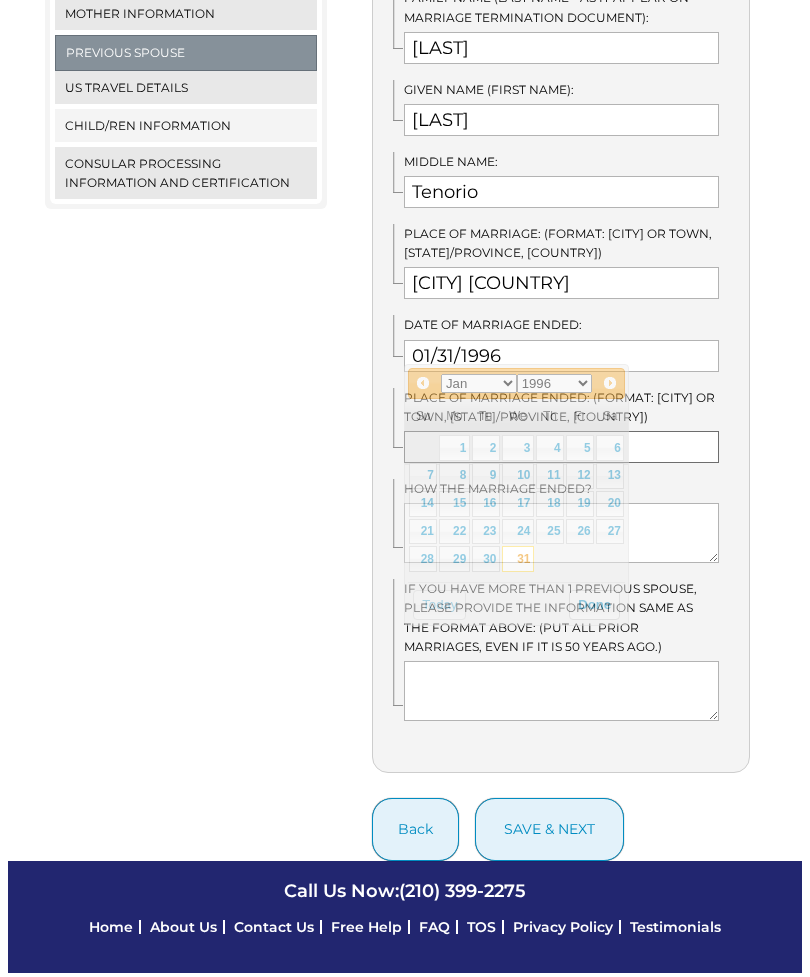 click at bounding box center [561, 448] 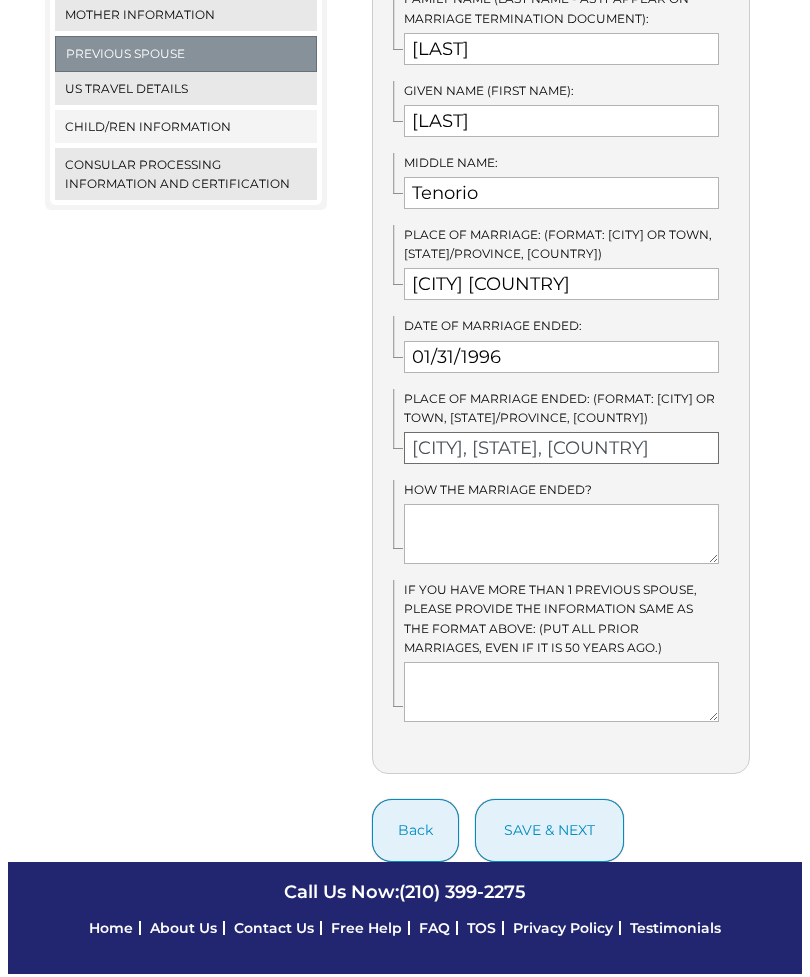 type on "Sai Kung, New Territories, Hong Kong" 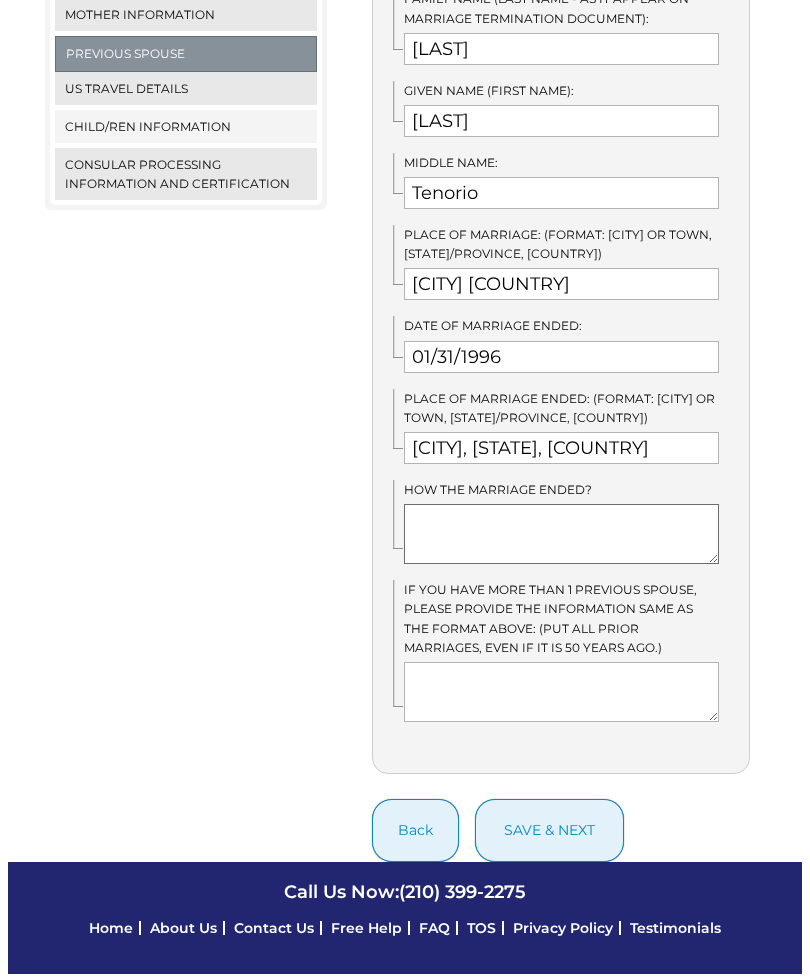 click at bounding box center (561, 534) 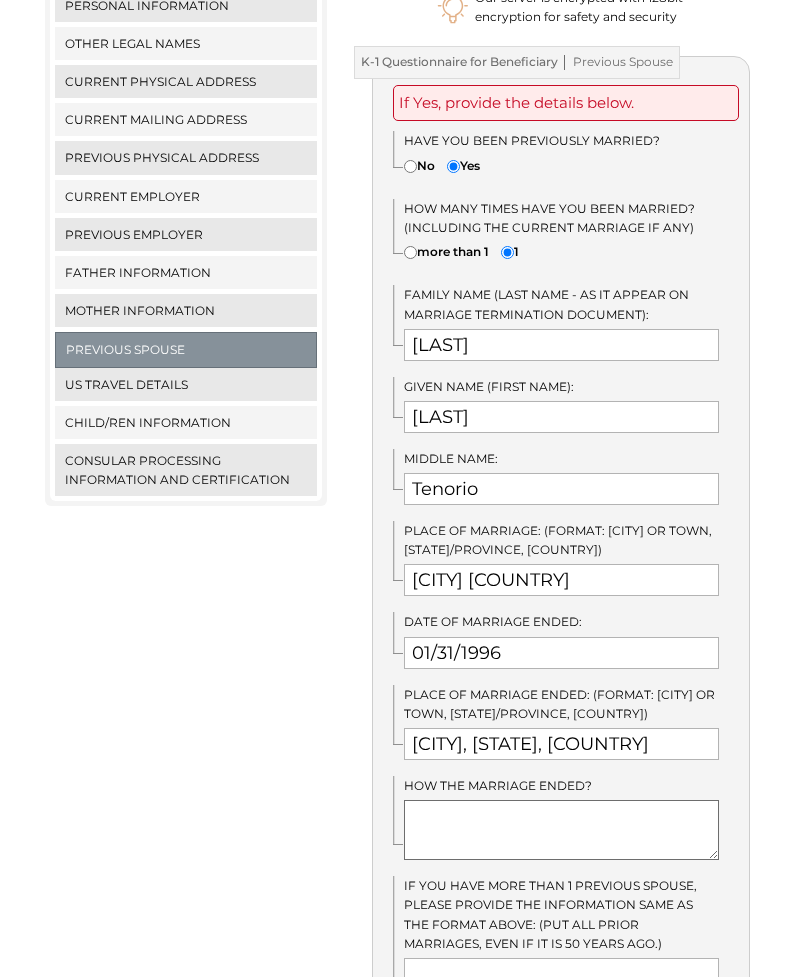 scroll, scrollTop: 456, scrollLeft: 0, axis: vertical 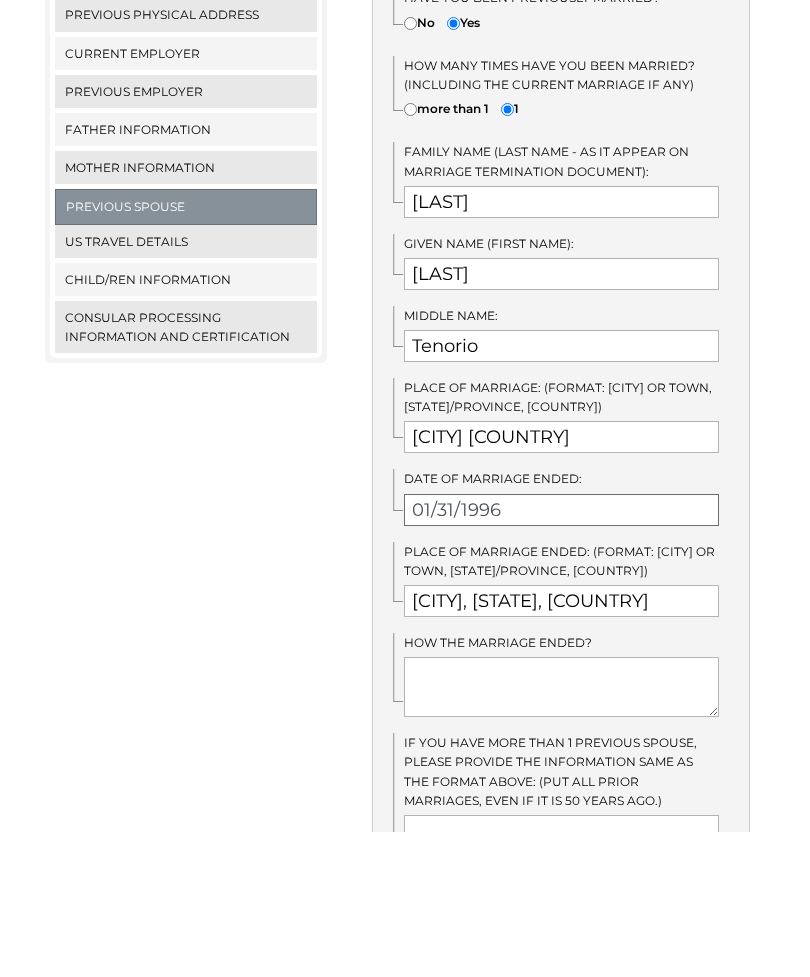 click on "01/31/1996" at bounding box center [561, 655] 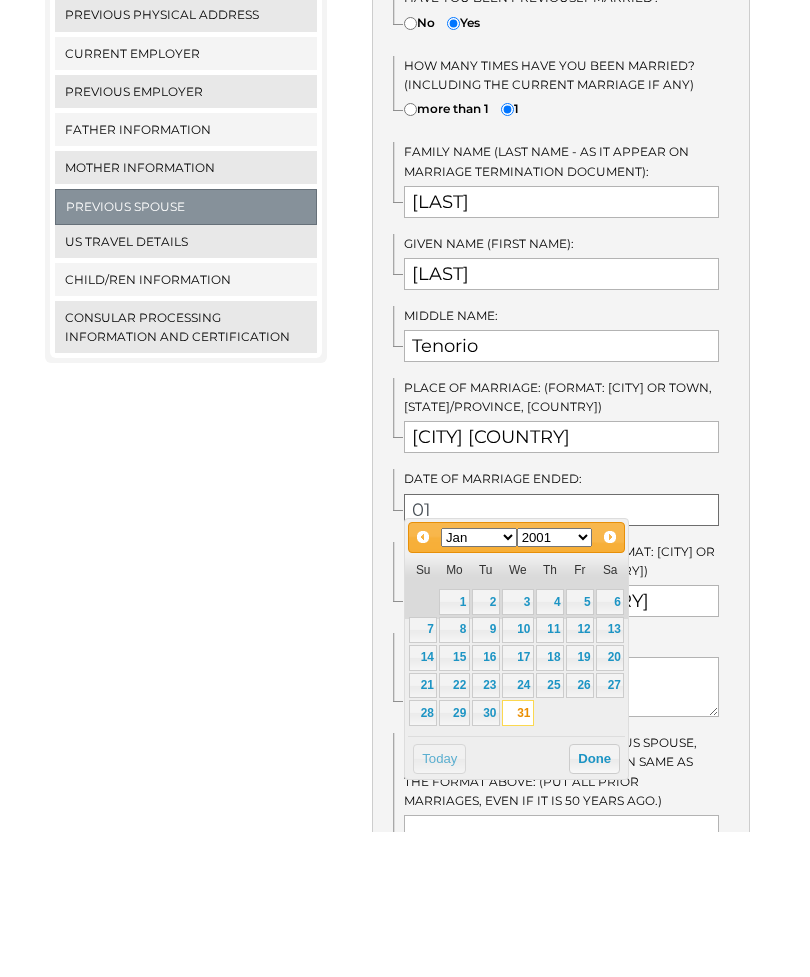 type on "0" 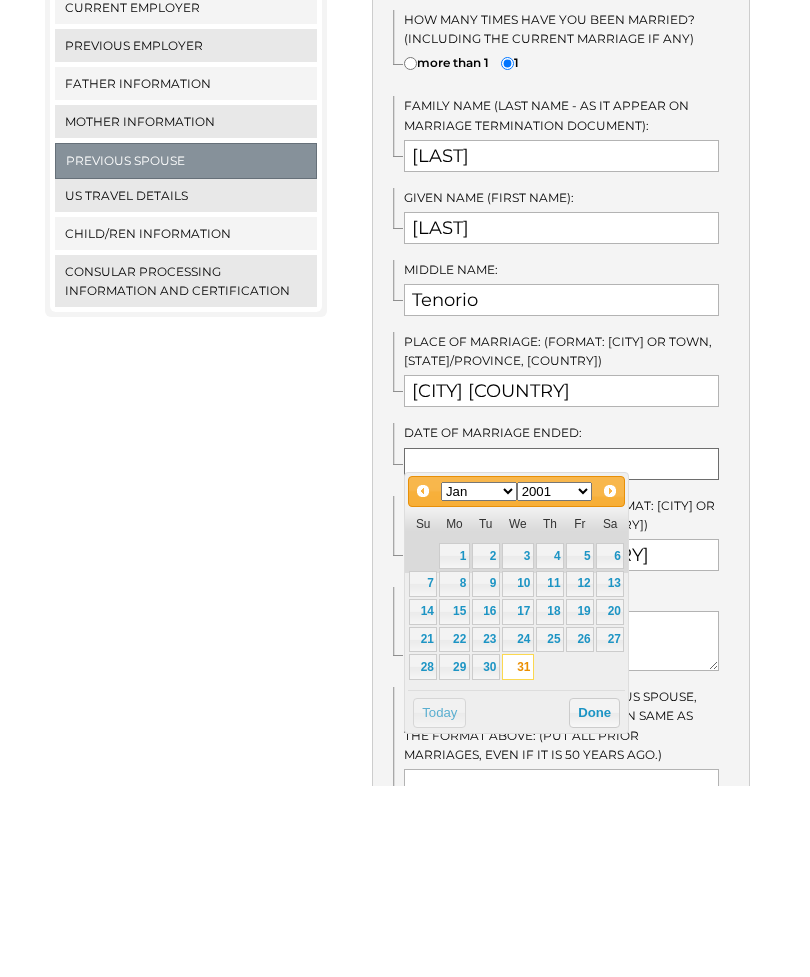 type 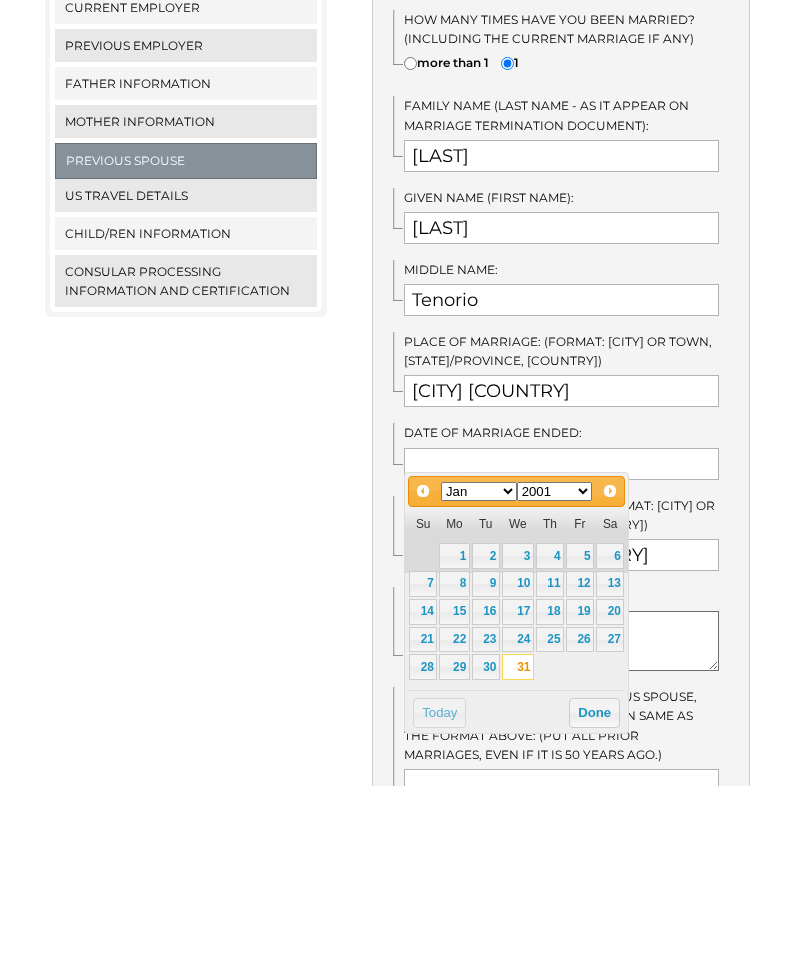 click at bounding box center (561, 832) 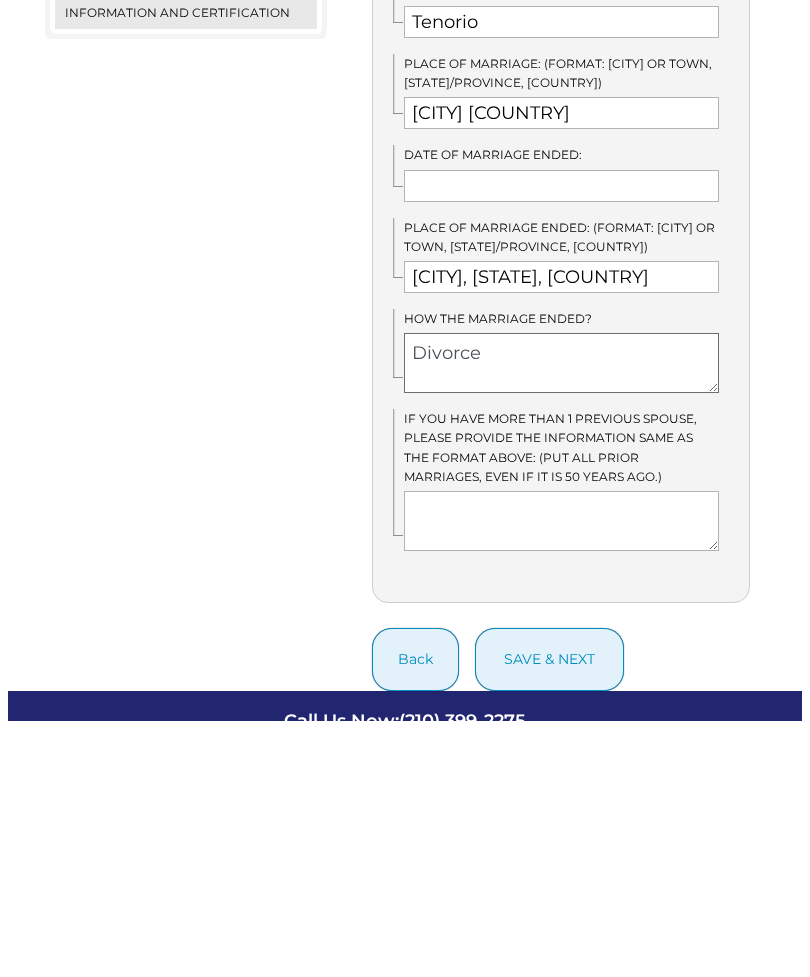 scroll, scrollTop: 670, scrollLeft: 0, axis: vertical 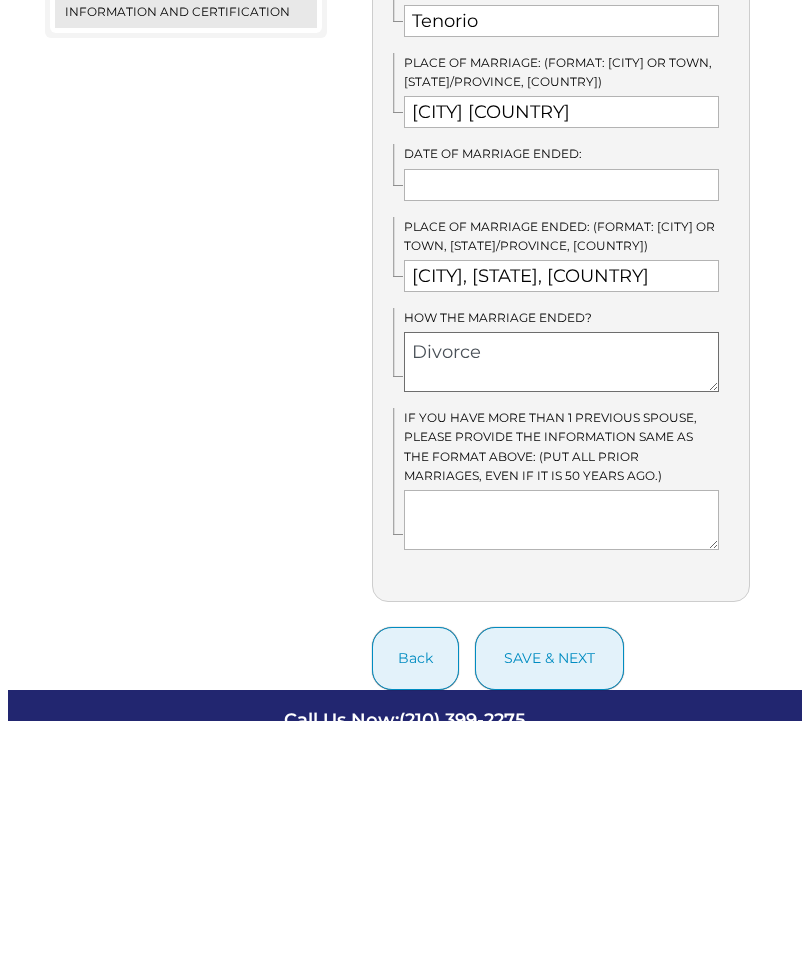 type on "Divorce" 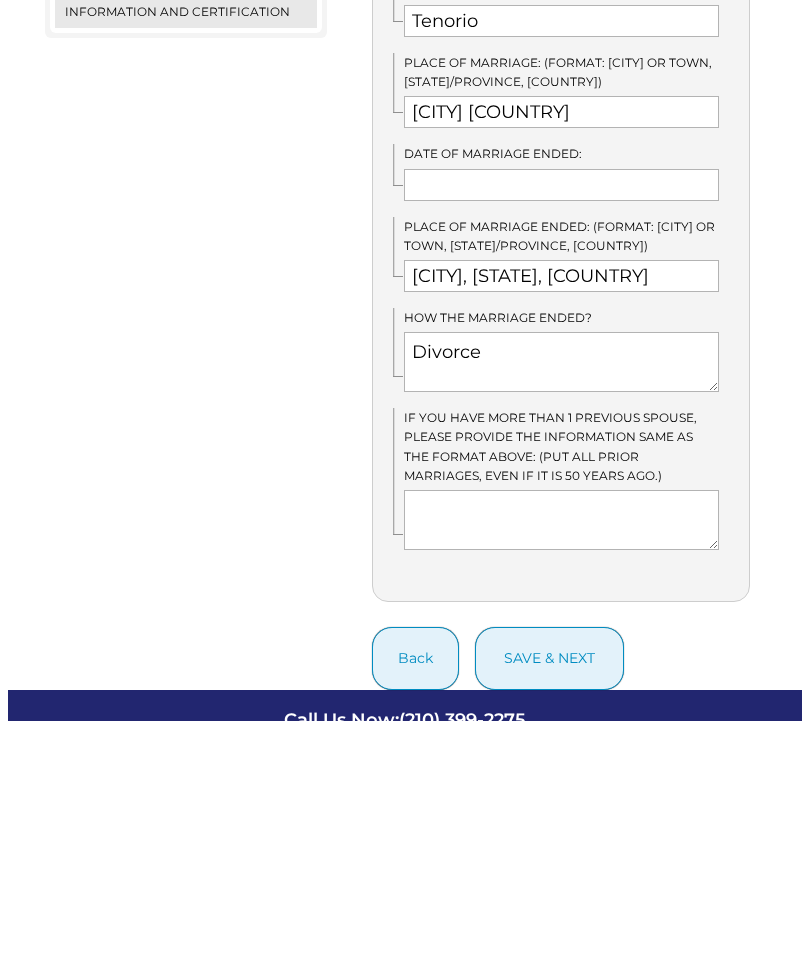 click on "save & next" at bounding box center [549, 914] 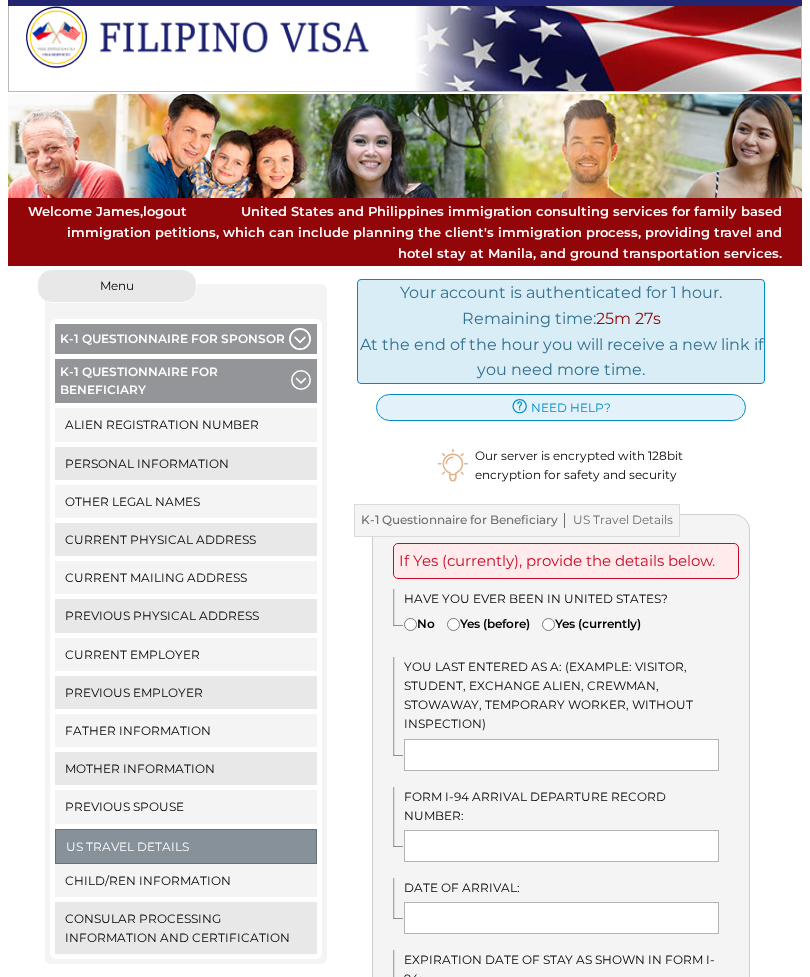 scroll, scrollTop: 0, scrollLeft: 0, axis: both 